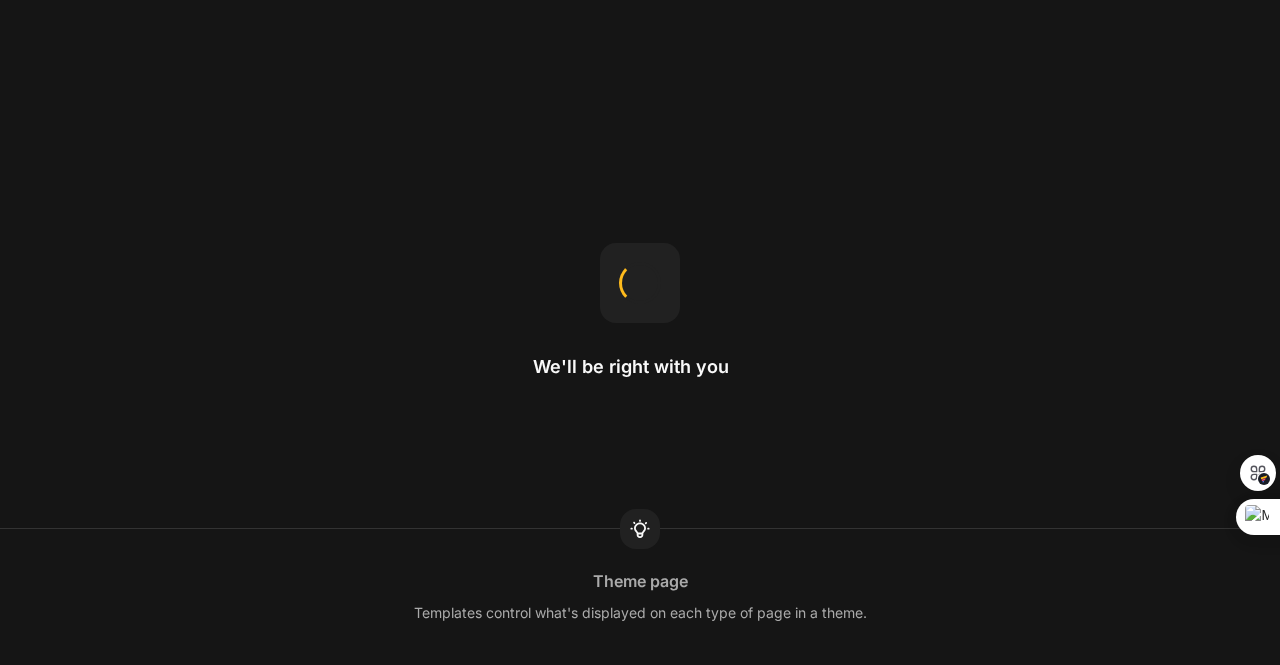 scroll, scrollTop: 0, scrollLeft: 0, axis: both 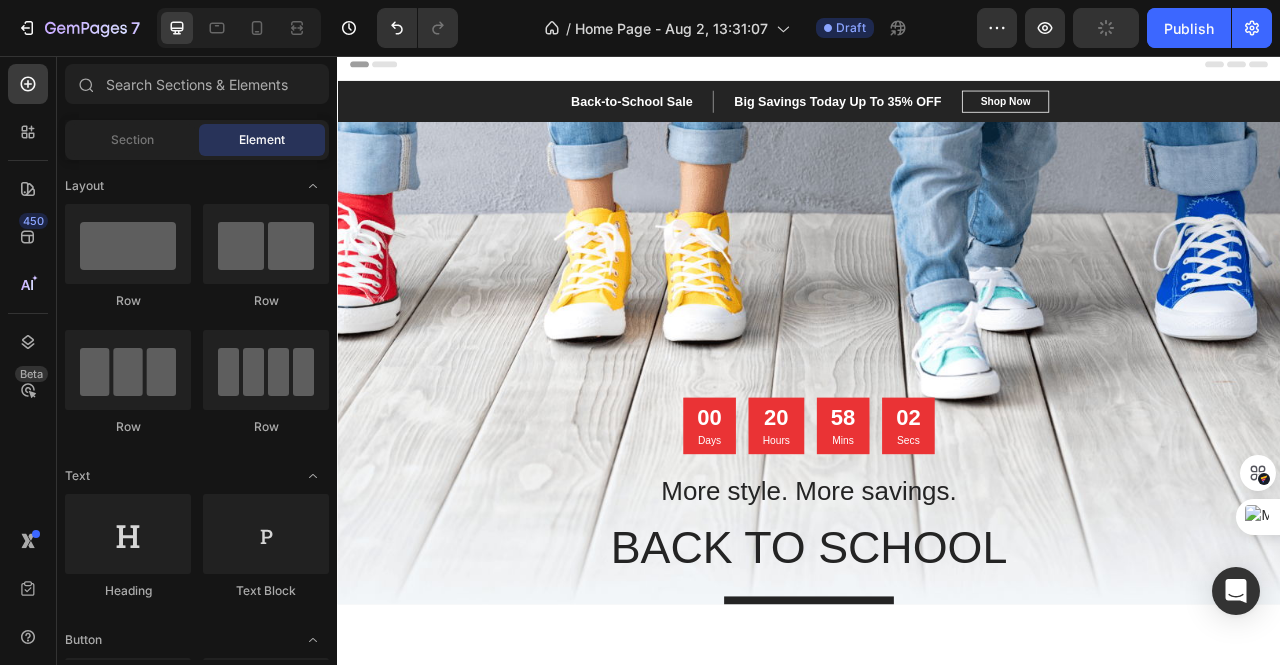click at bounding box center [937, 491] 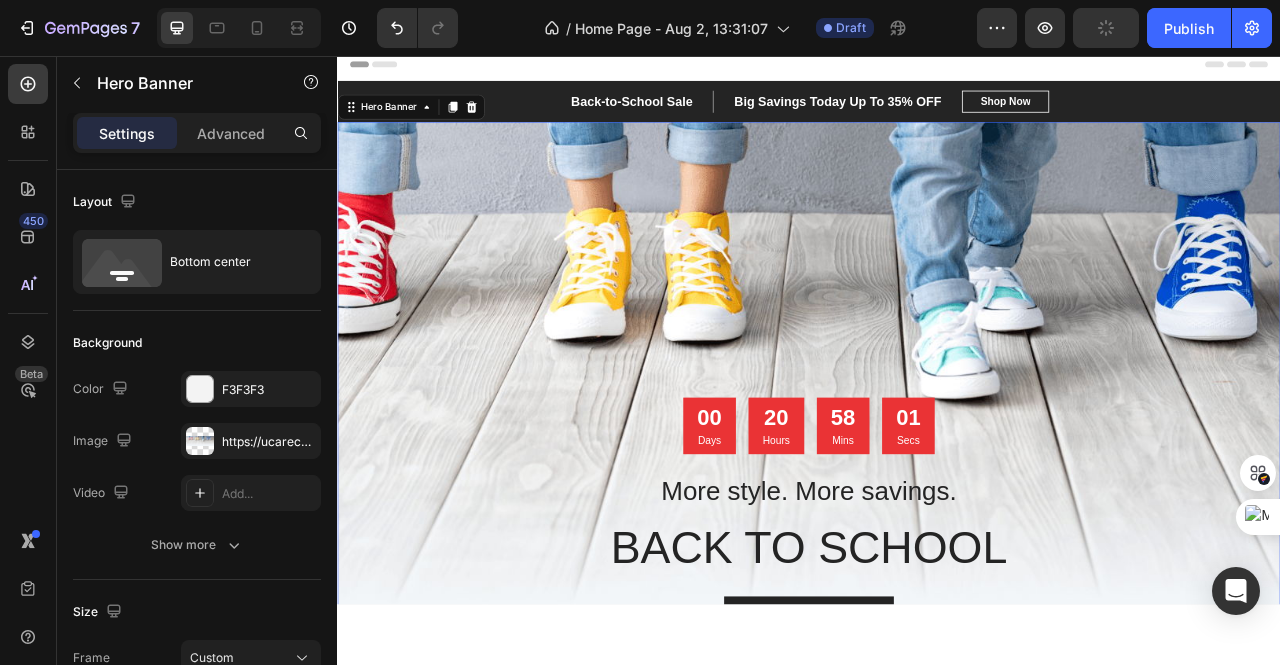 click at bounding box center [937, 491] 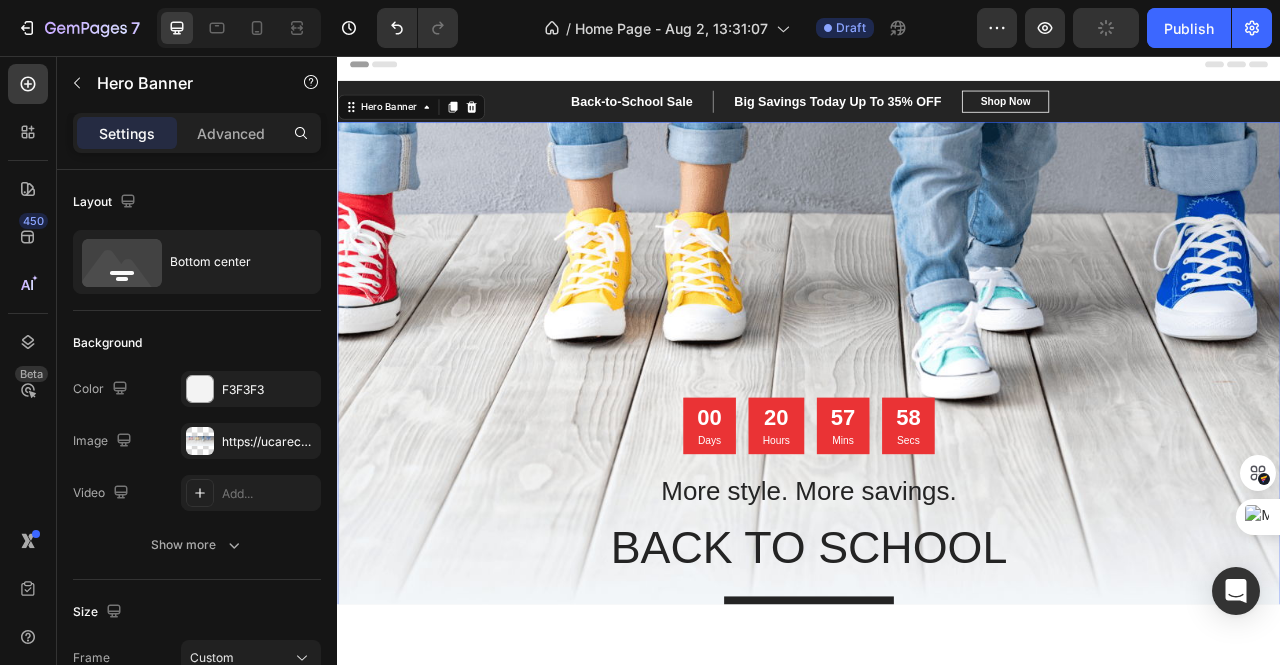 click at bounding box center (937, 491) 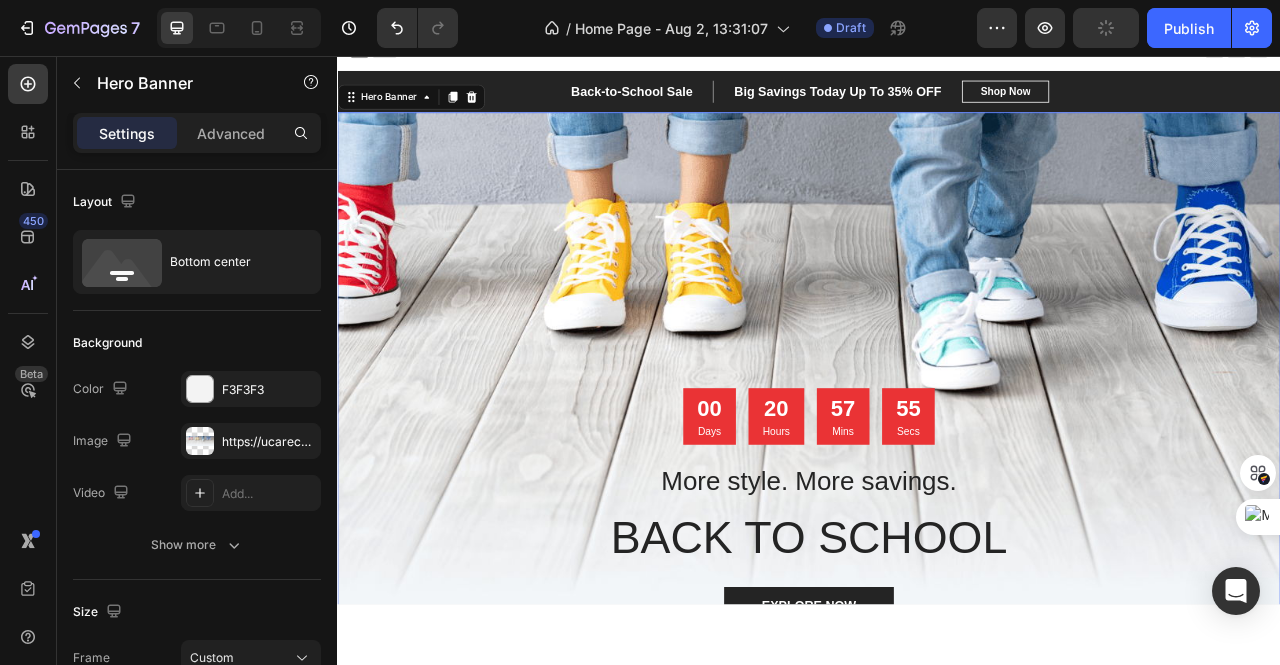 scroll, scrollTop: 0, scrollLeft: 0, axis: both 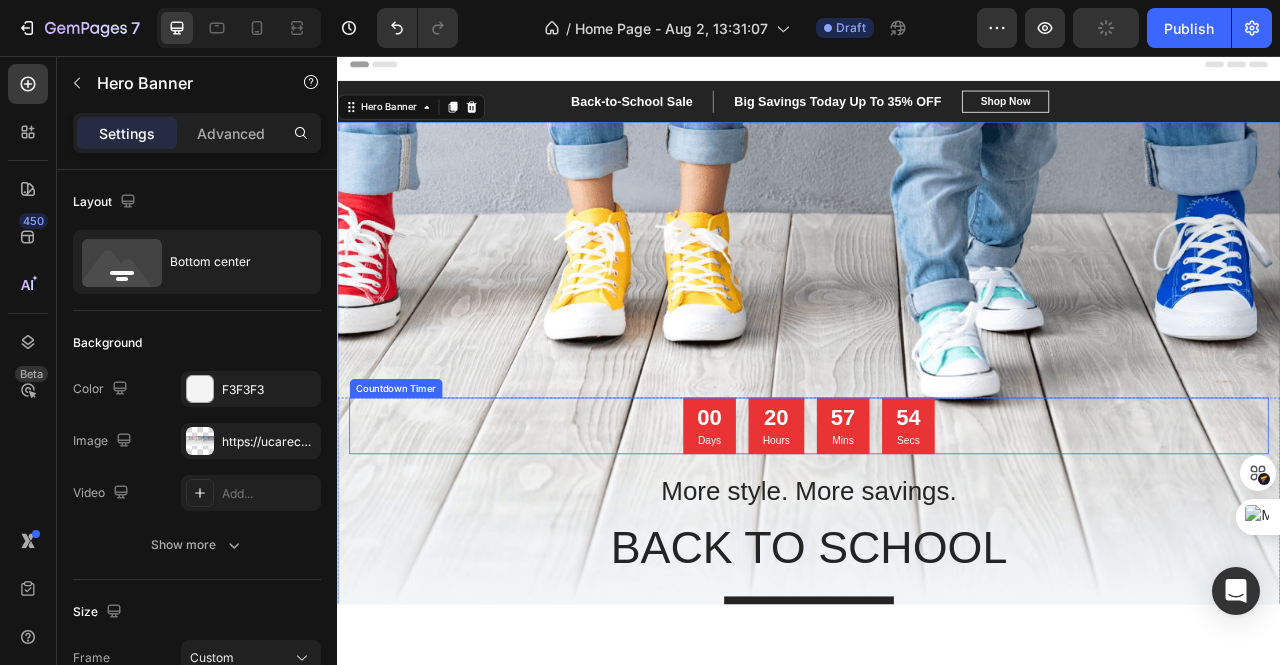 click on "00" at bounding box center [810, 518] 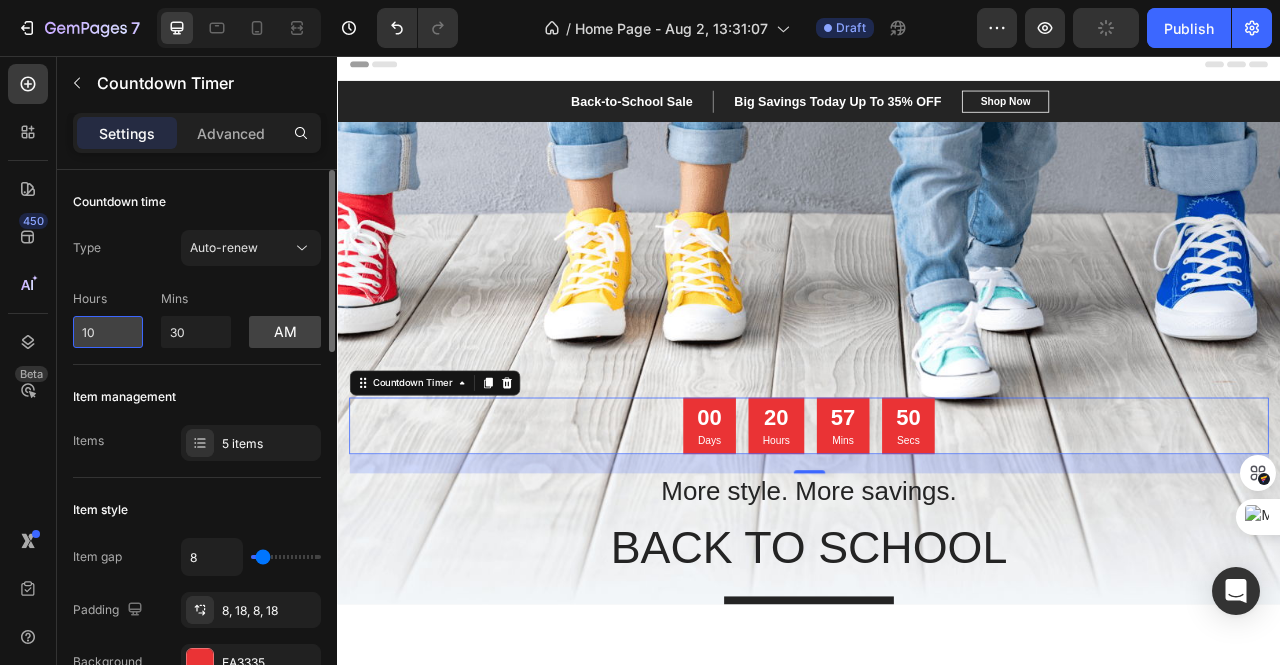 click on "10" at bounding box center [108, 332] 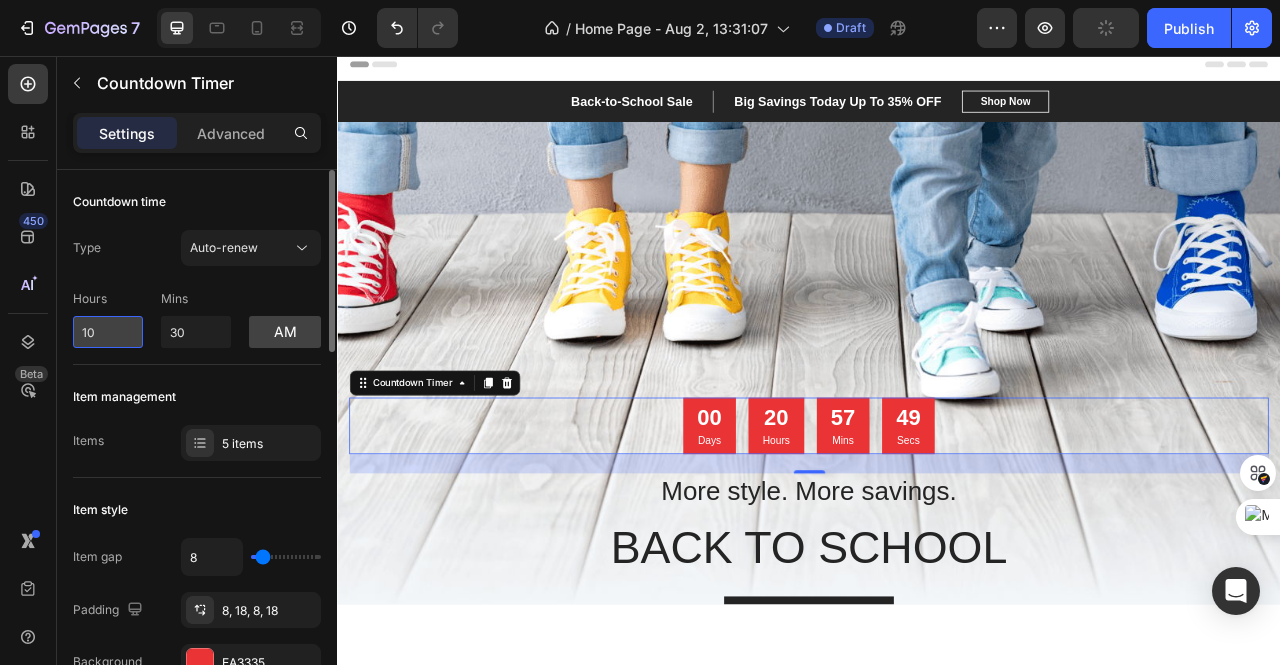 type on "1" 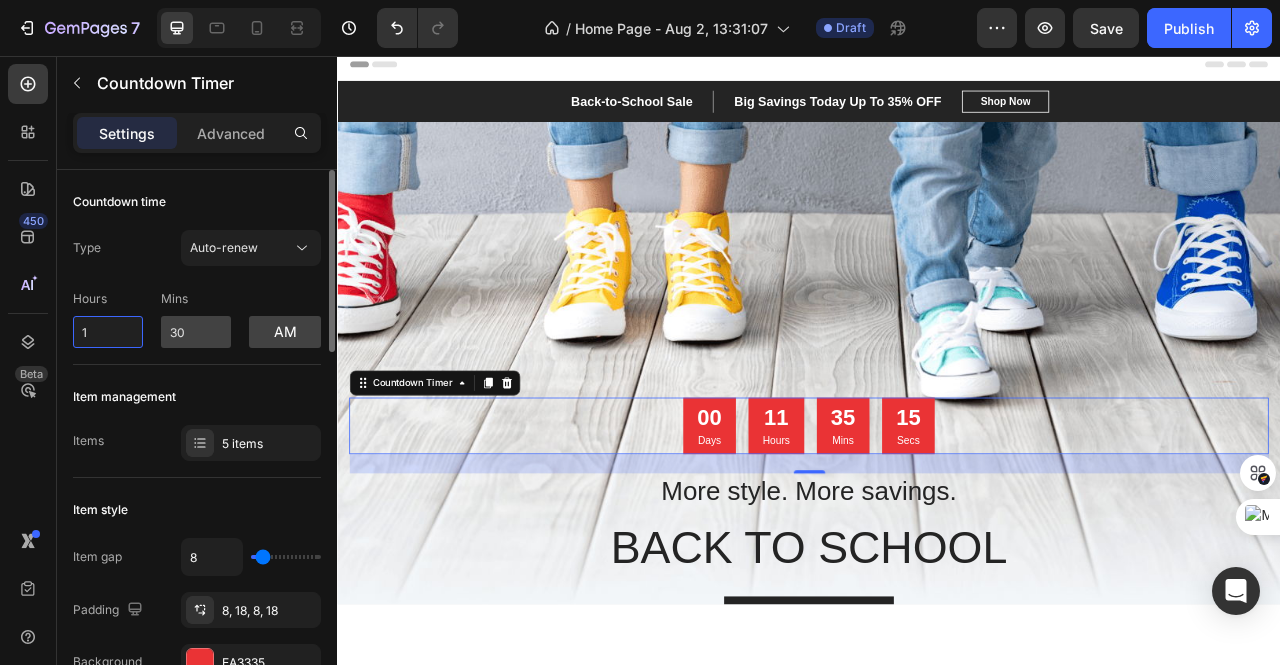 type on "1" 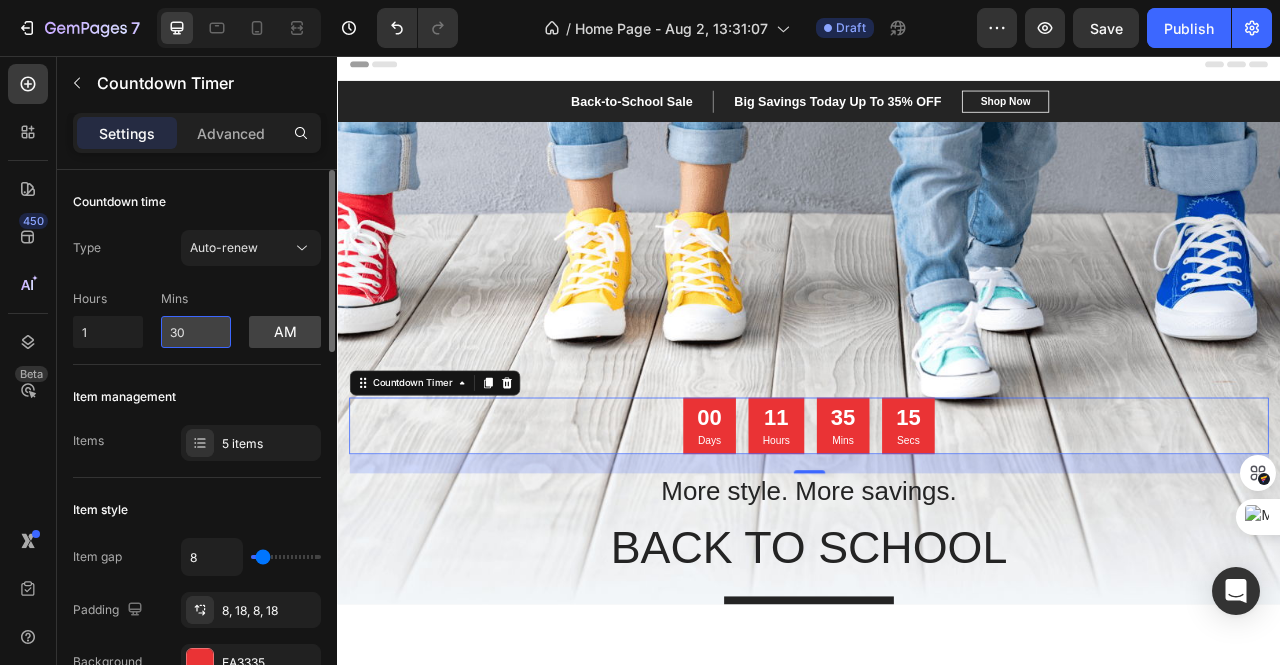 click on "30" at bounding box center [196, 332] 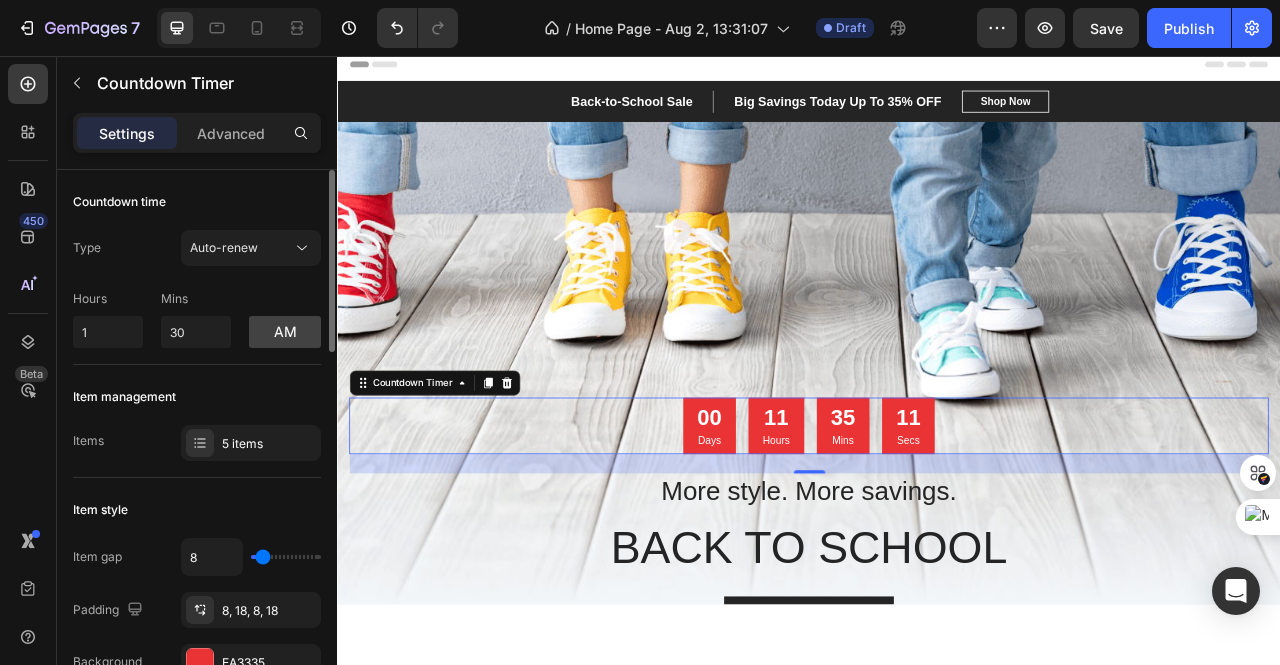 click on "Hours 1 Mins 30 am" at bounding box center (197, 315) 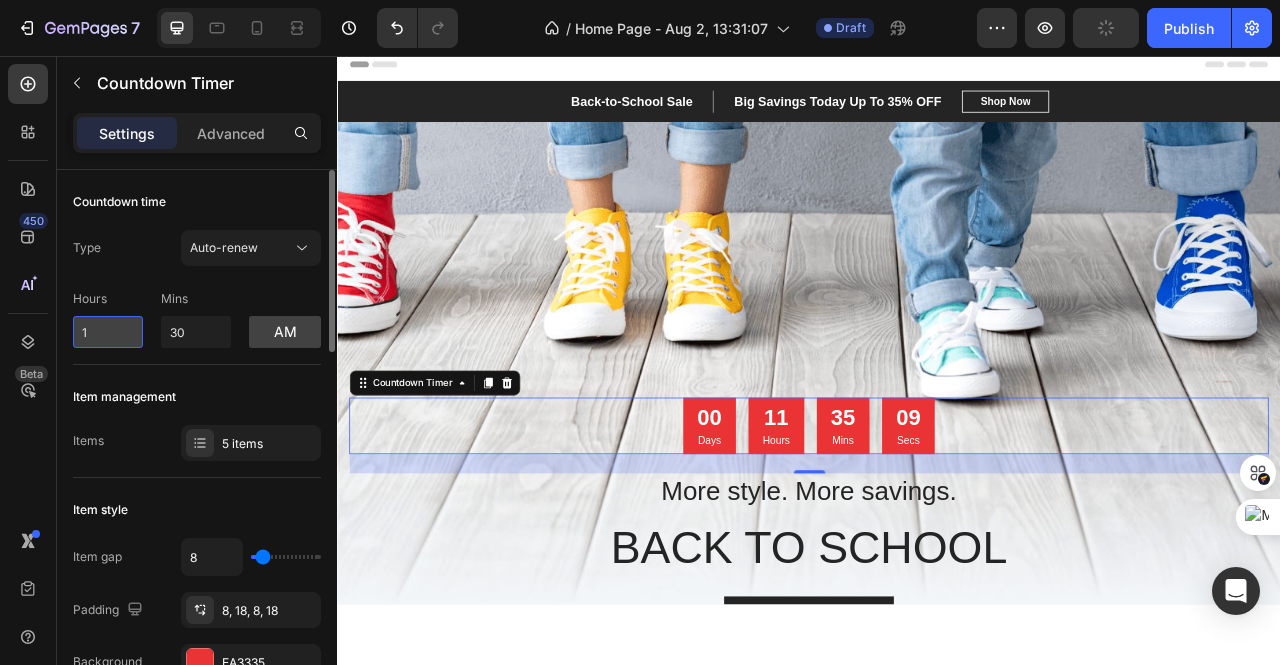 click on "1" at bounding box center (108, 332) 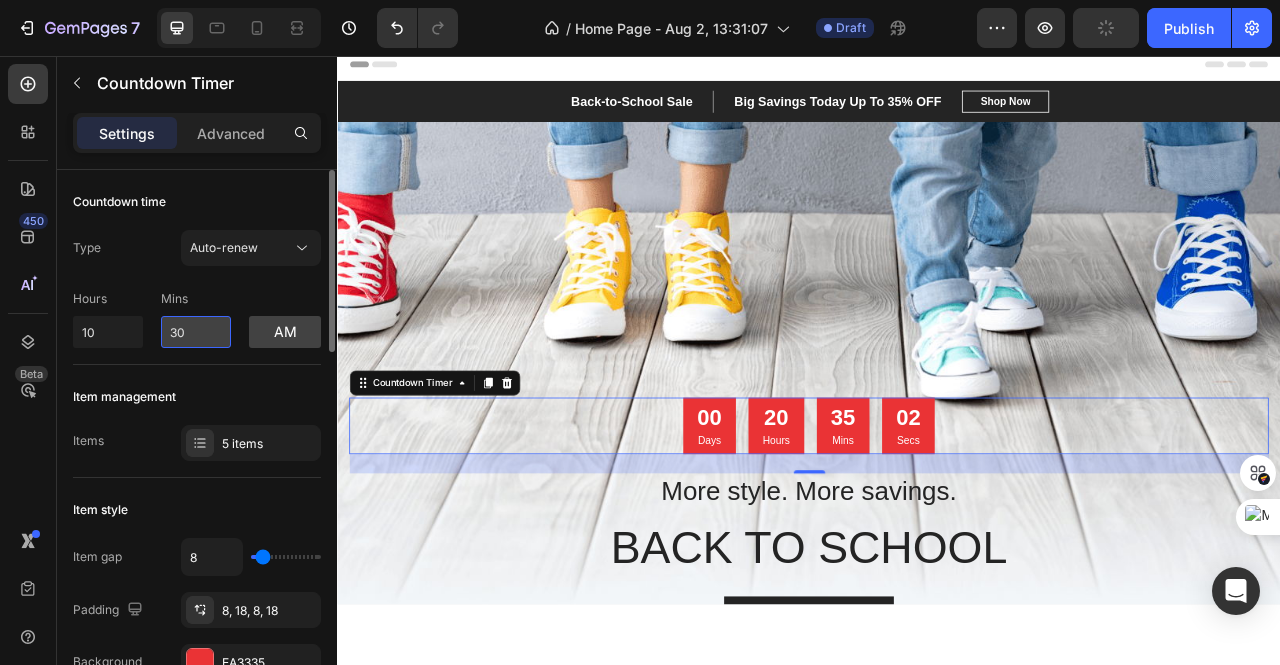 click on "30" at bounding box center (196, 332) 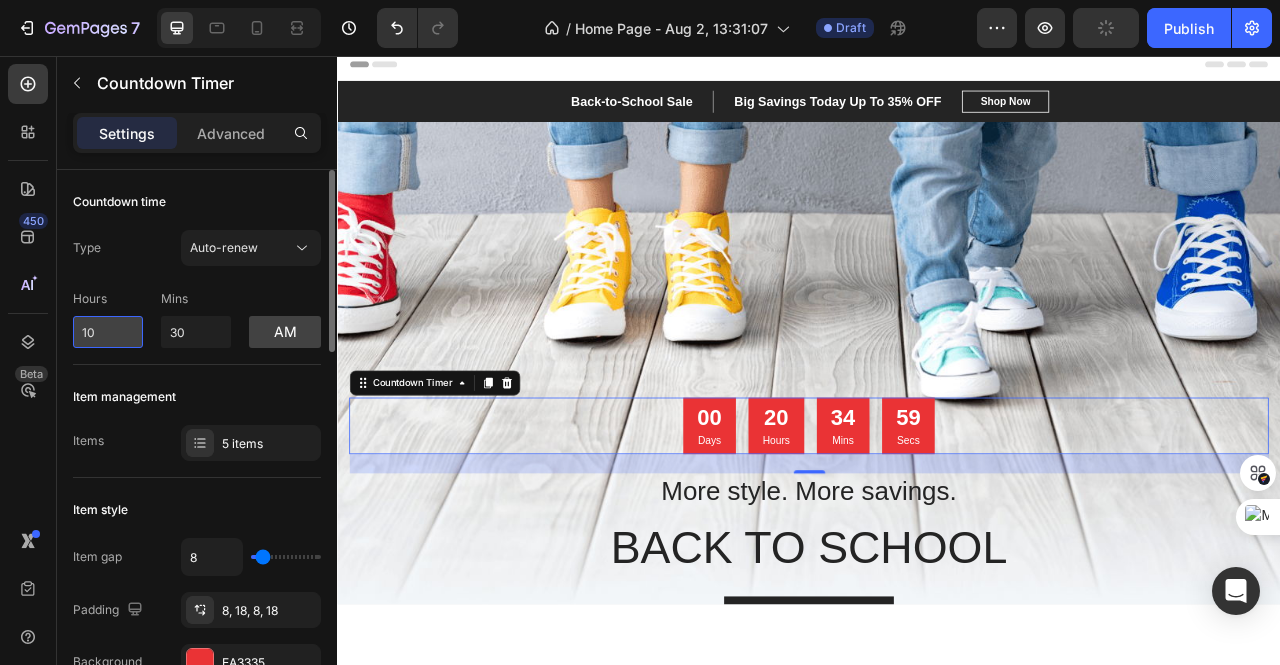 click on "10" at bounding box center [108, 332] 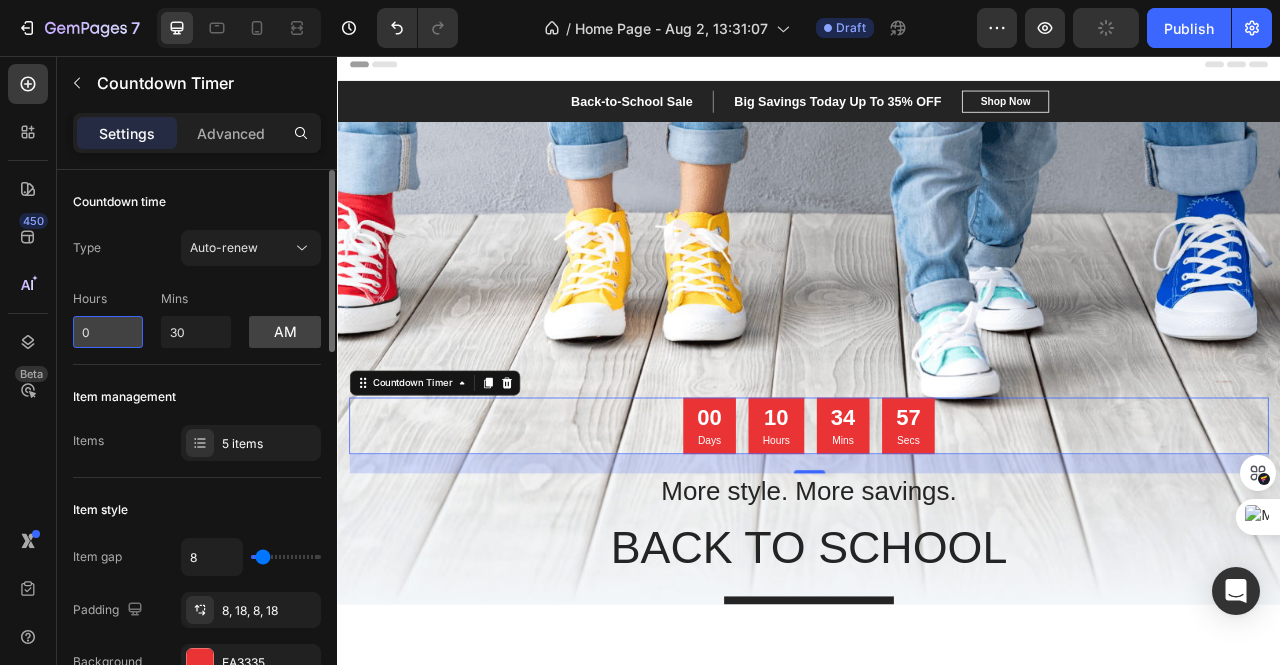 type on "0" 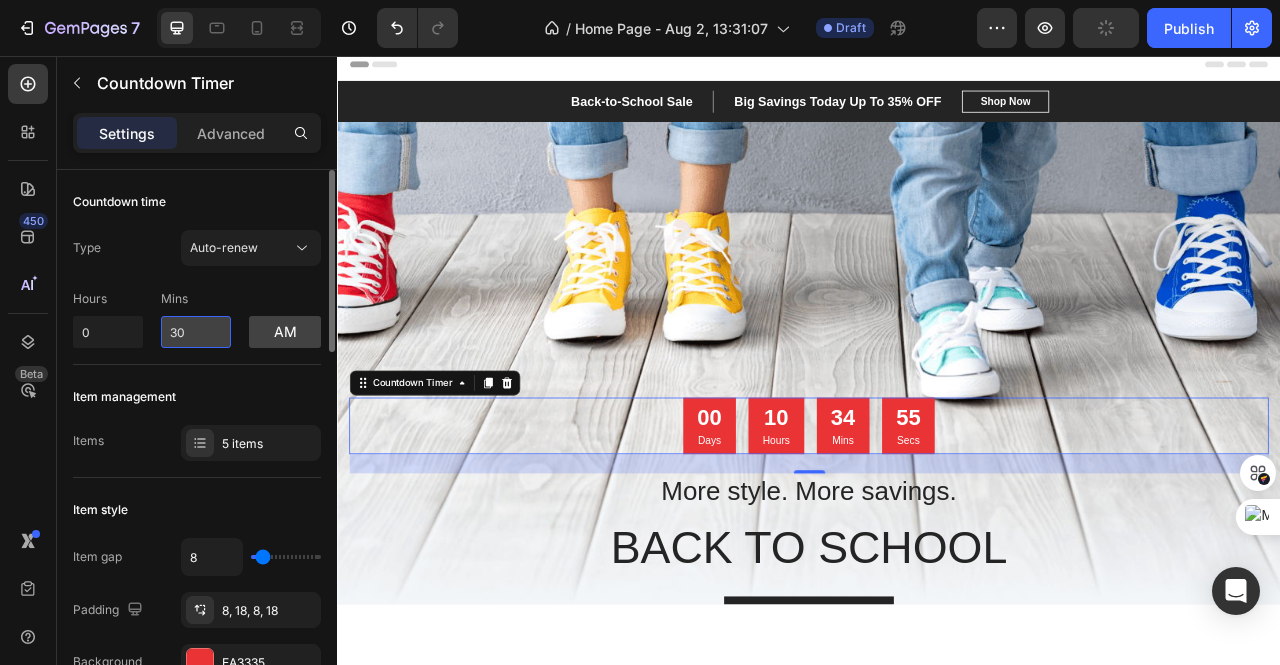 click on "30" at bounding box center [196, 332] 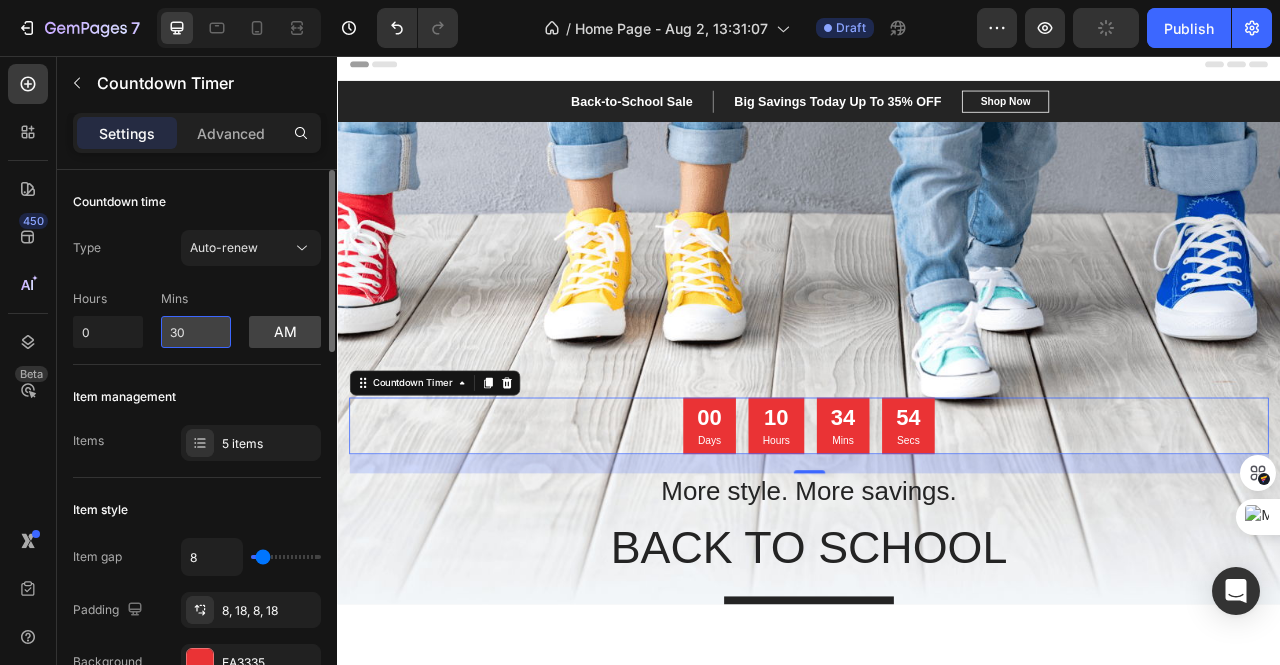 type on "3" 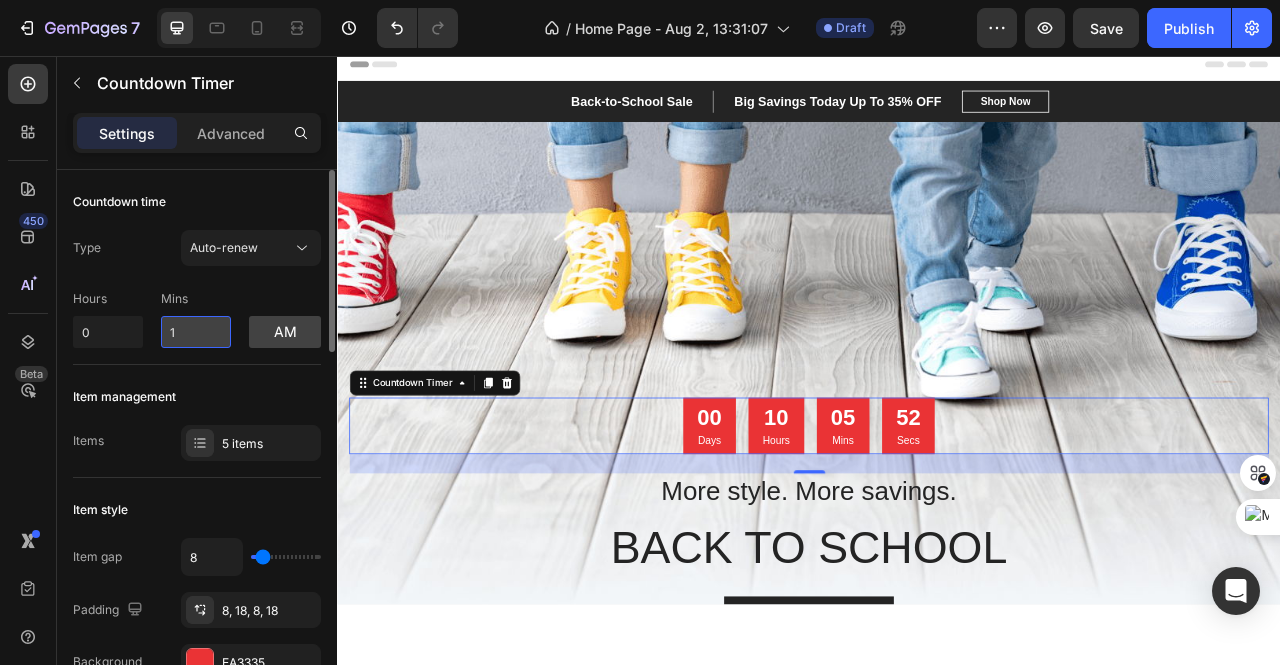 type on "1" 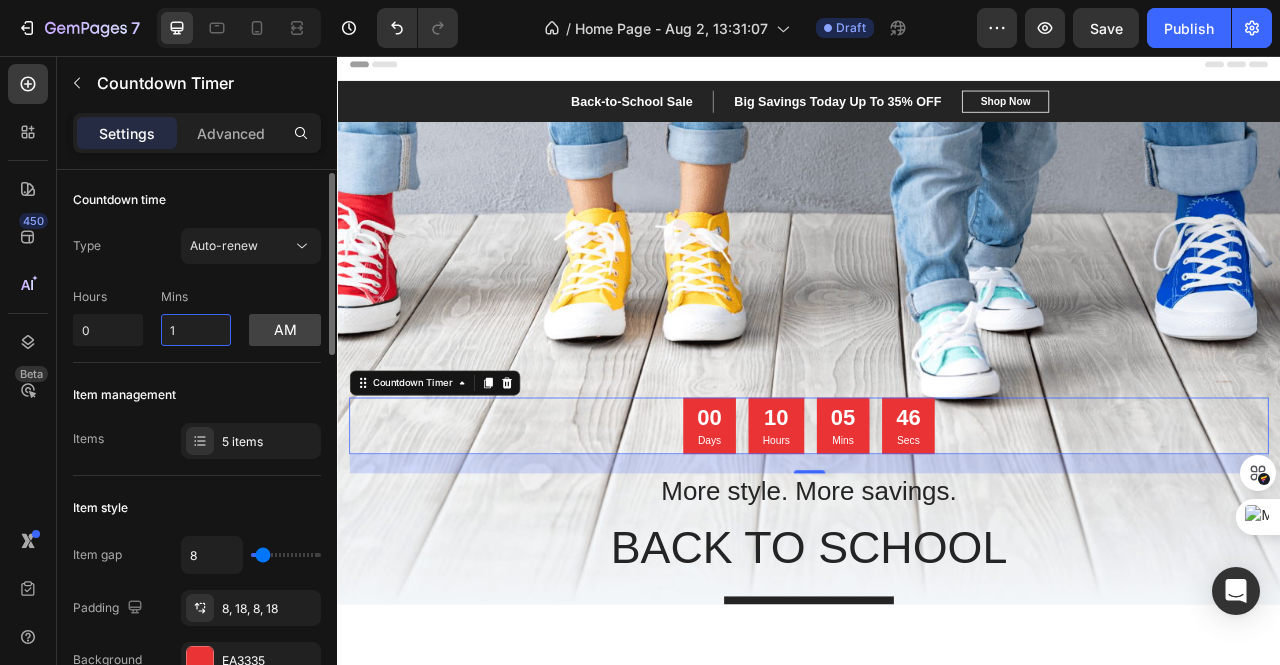 scroll, scrollTop: 0, scrollLeft: 0, axis: both 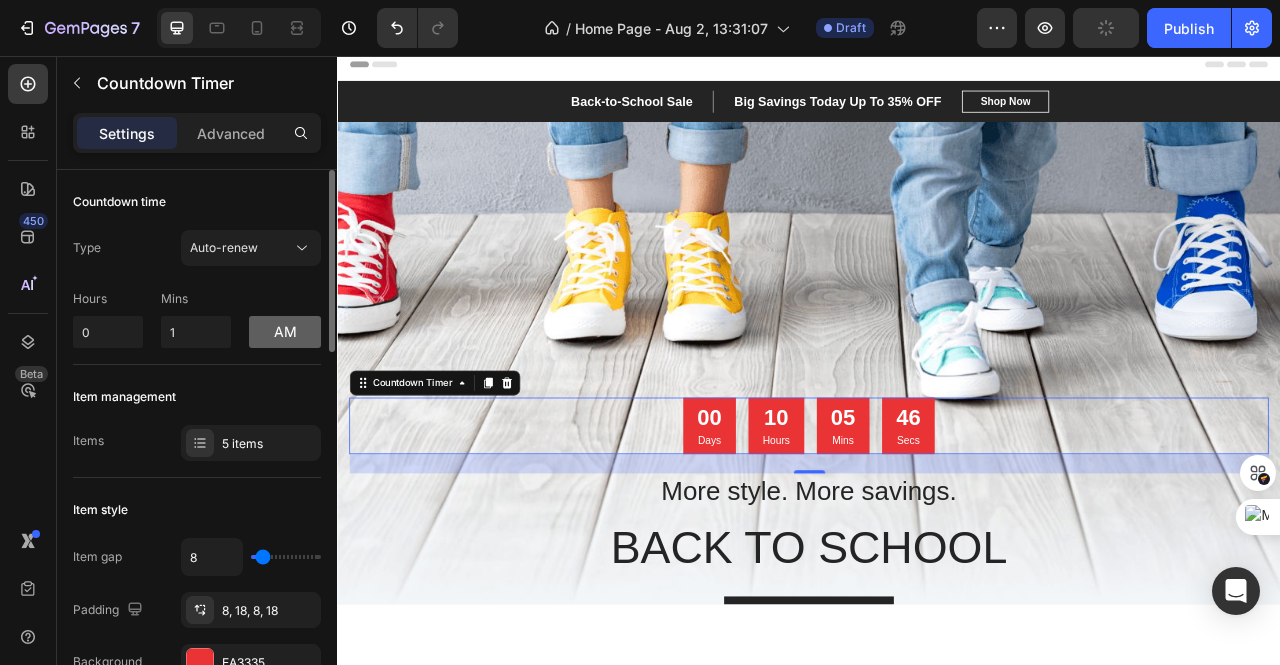 click on "am" at bounding box center [285, 332] 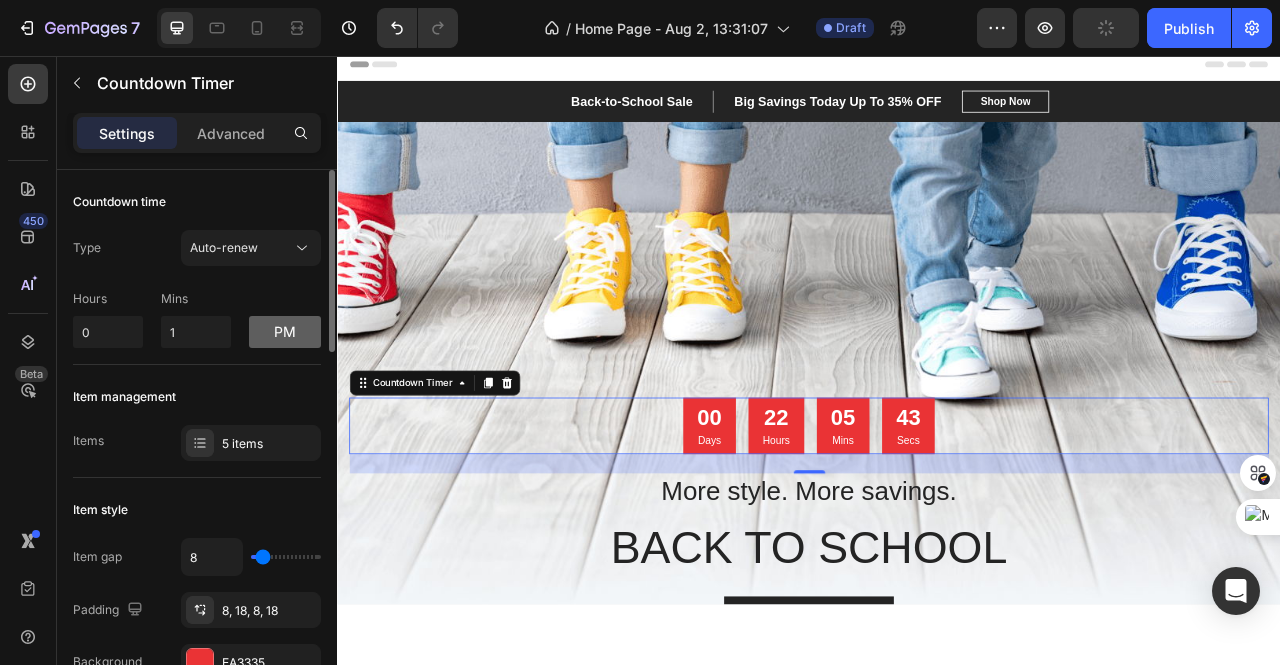 click on "pm" at bounding box center [285, 332] 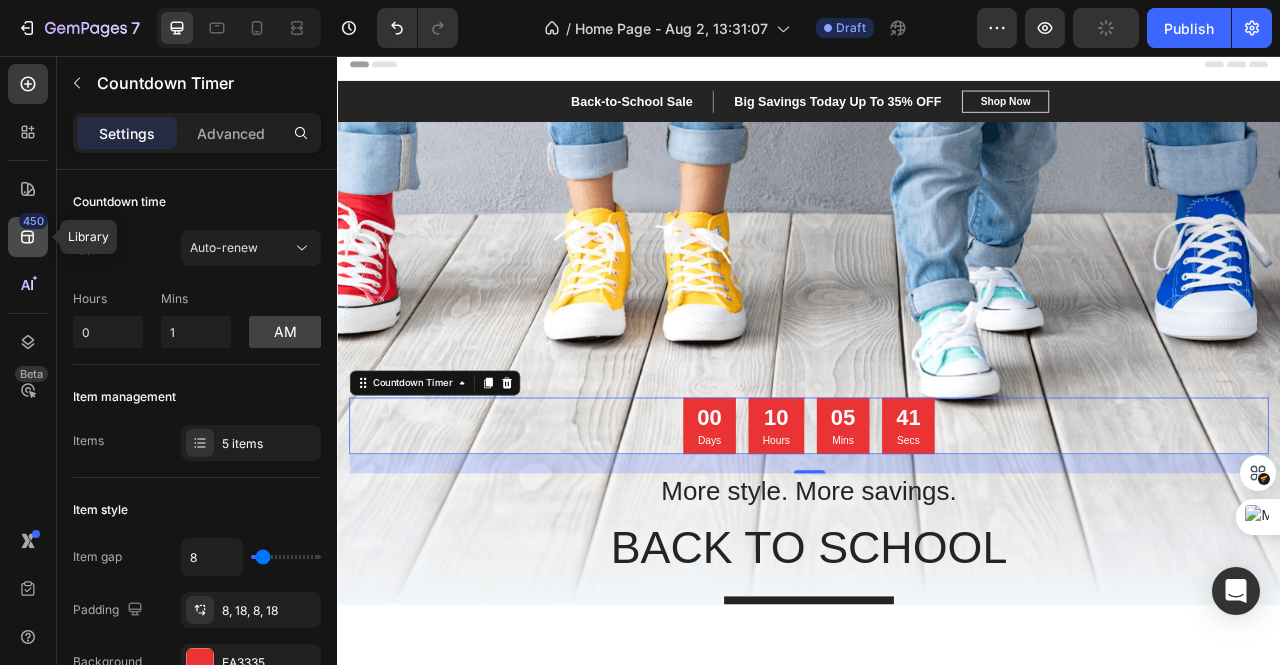 click 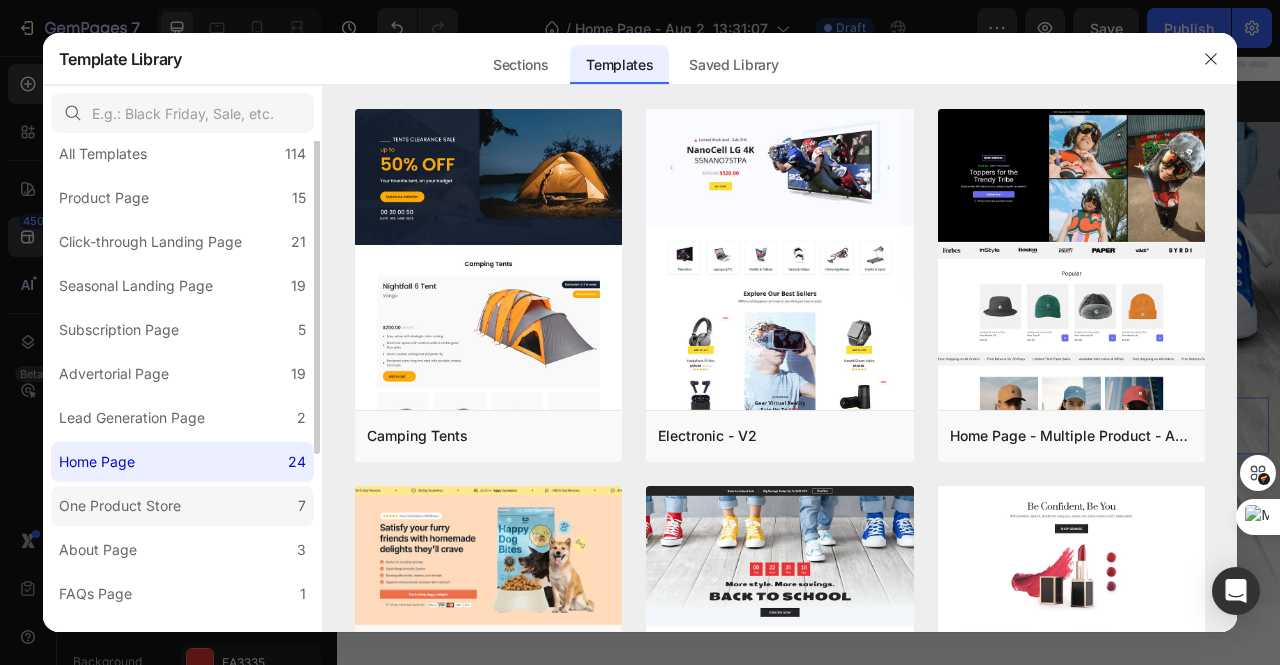 scroll, scrollTop: 0, scrollLeft: 0, axis: both 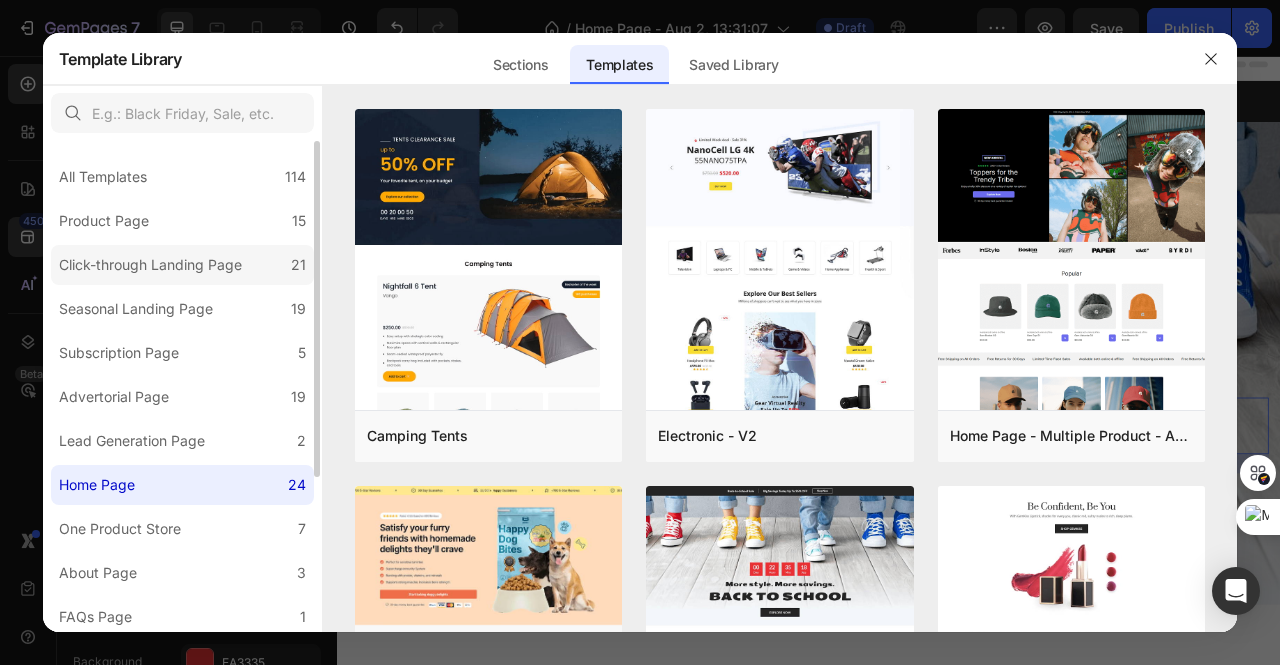 click on "Click-through Landing Page 21" 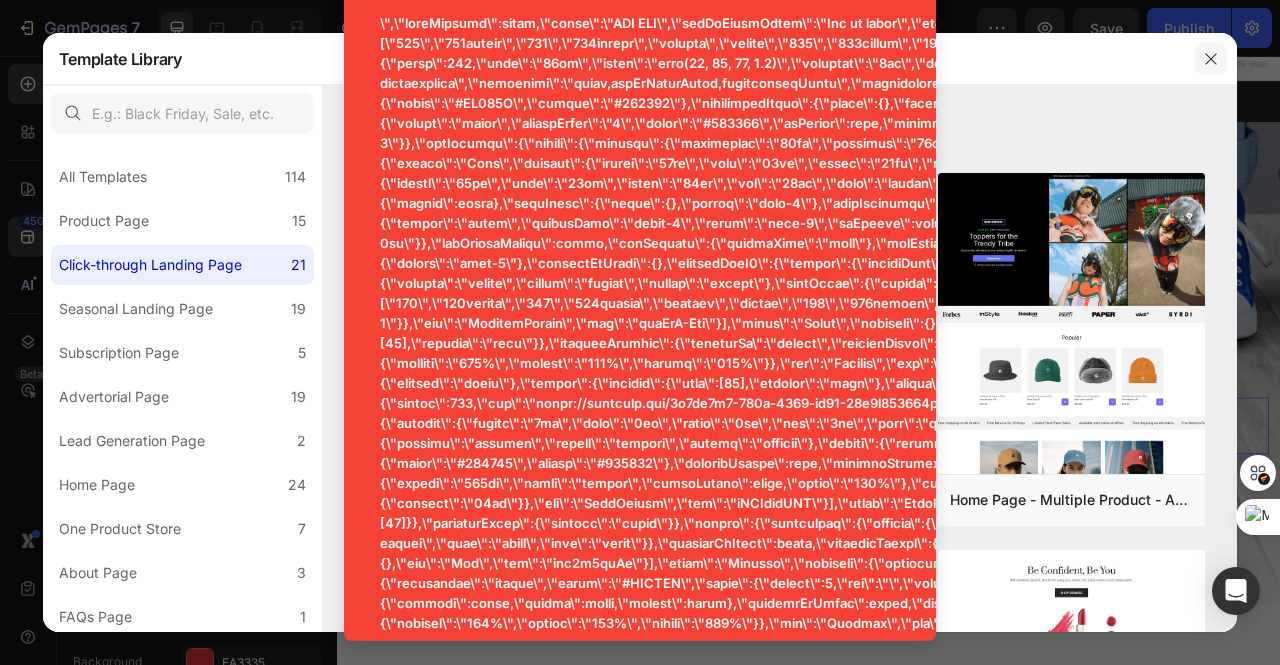 click 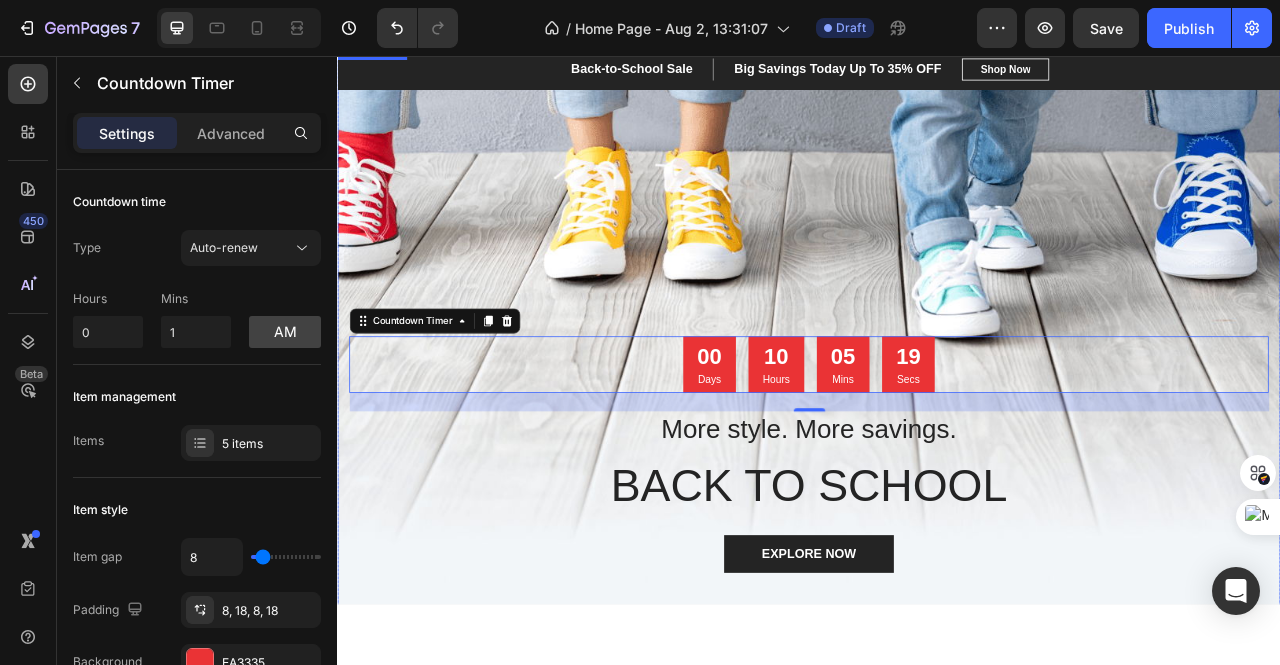 scroll, scrollTop: 0, scrollLeft: 0, axis: both 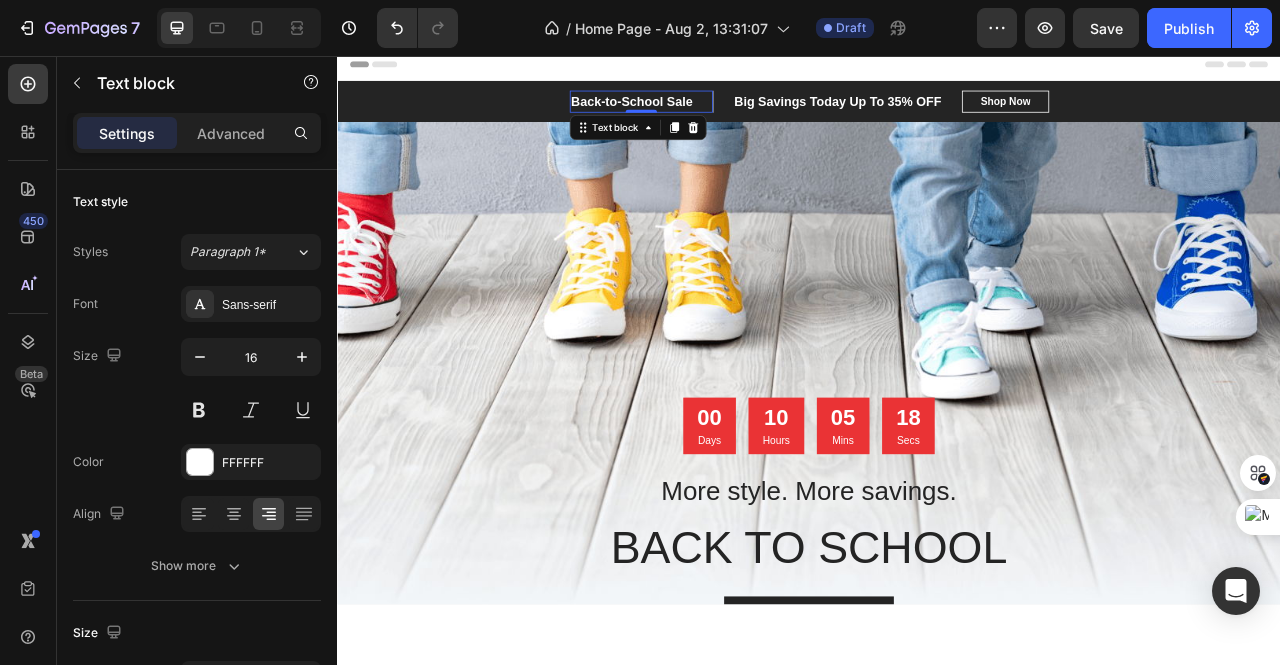 click on "Back-to-School Sale" at bounding box center [711, 115] 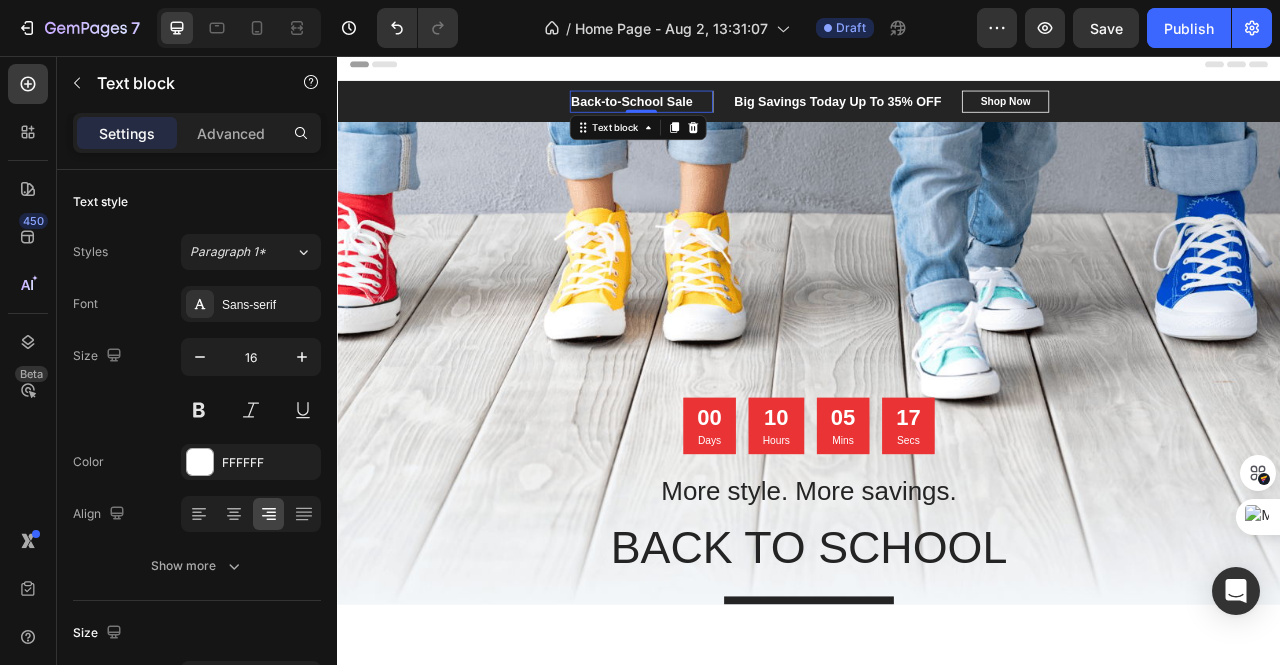 click on "Back-to-School Sale" at bounding box center (711, 115) 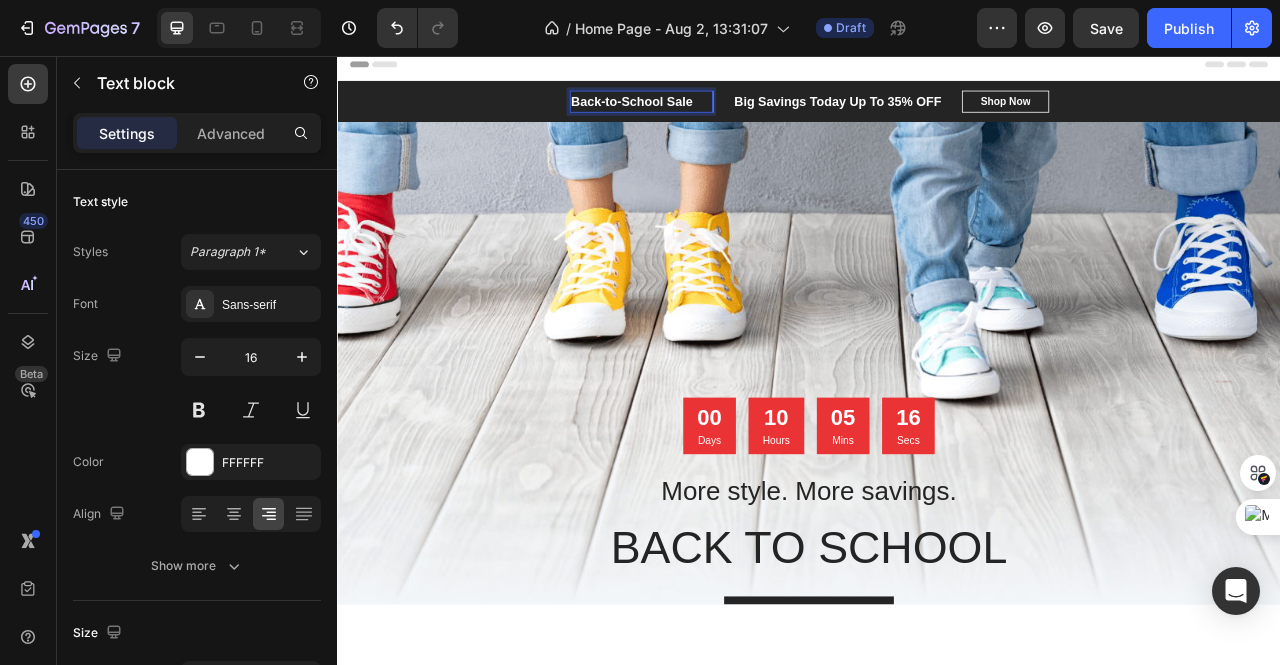 click on "Back-to-School Sale Text block   0" at bounding box center [724, 115] 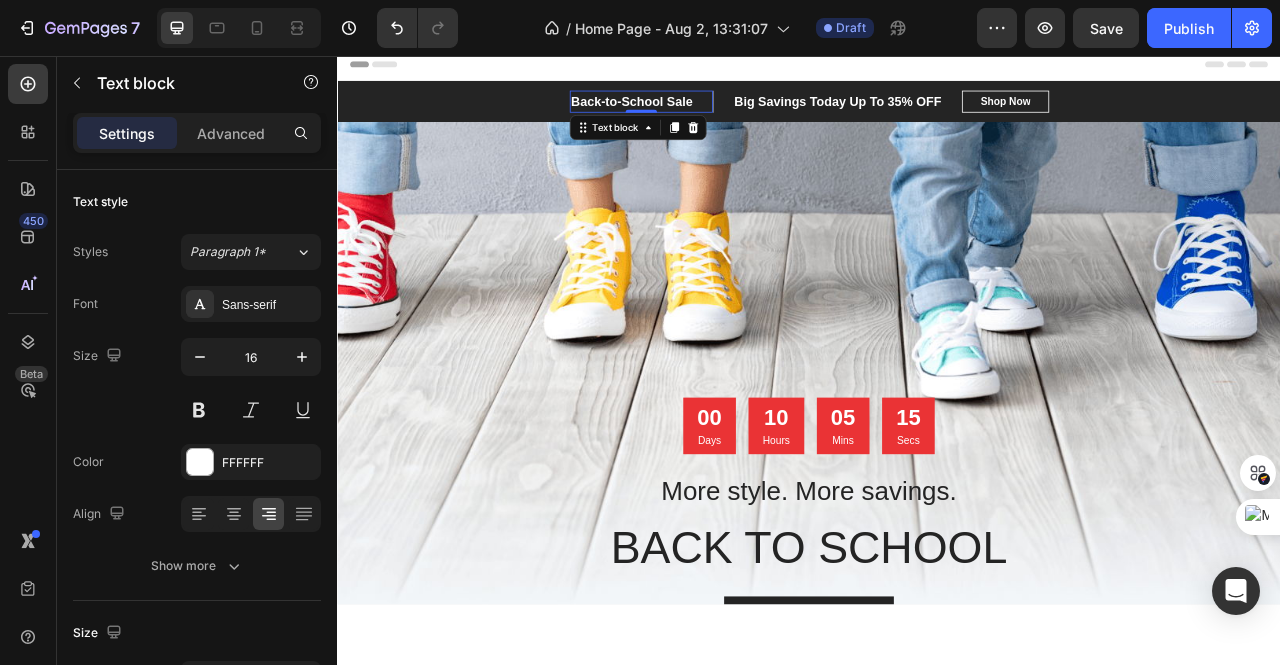 click on "Back-to-School Sale" at bounding box center (711, 115) 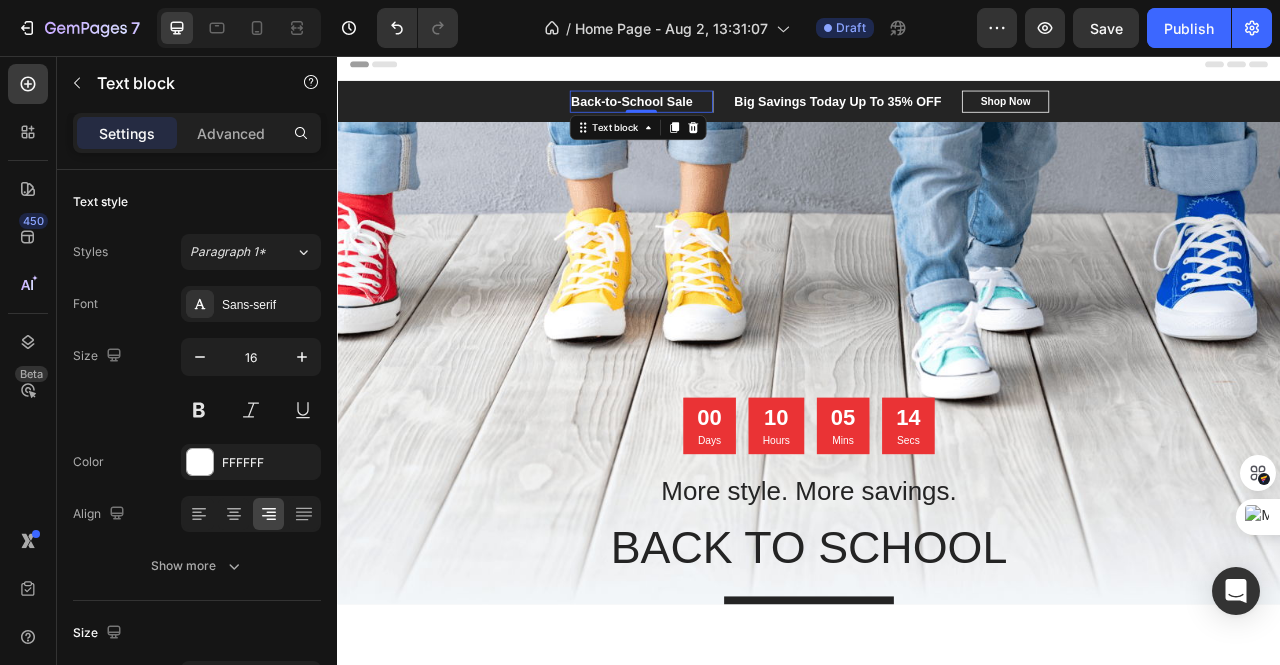 click on "Back-to-School Sale Text block   0" at bounding box center (724, 115) 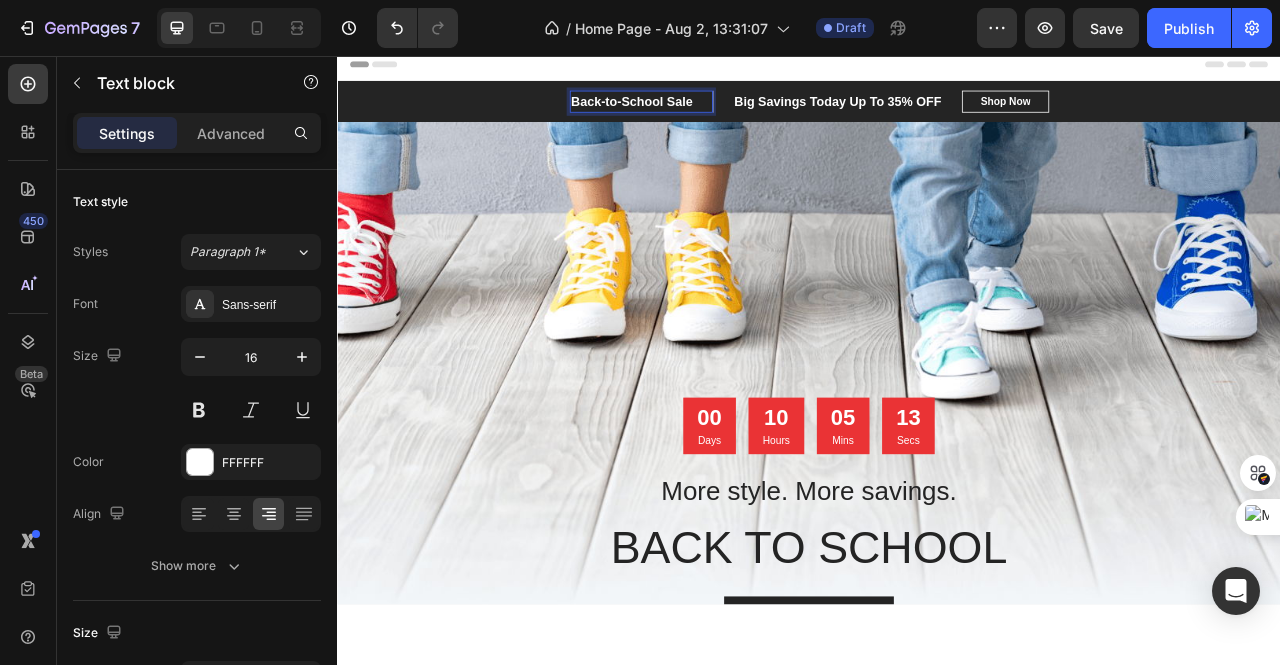 click on "Back-to-School Sale" at bounding box center (711, 115) 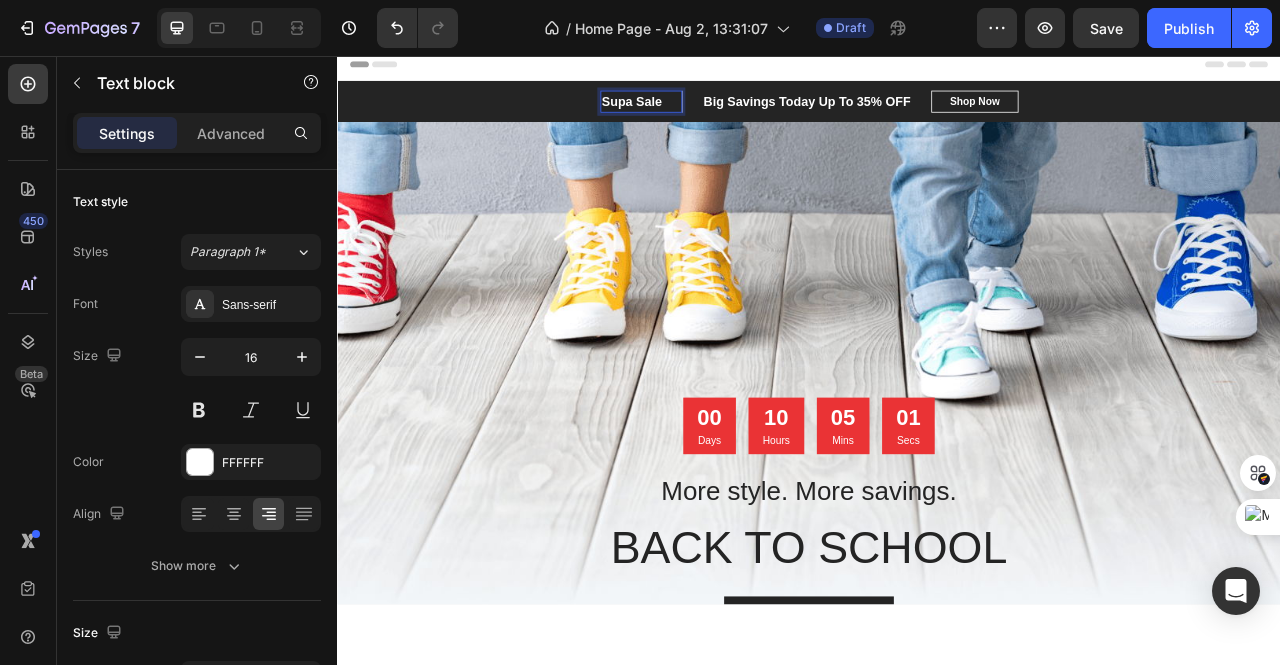 click on "Supa Sale" at bounding box center (711, 115) 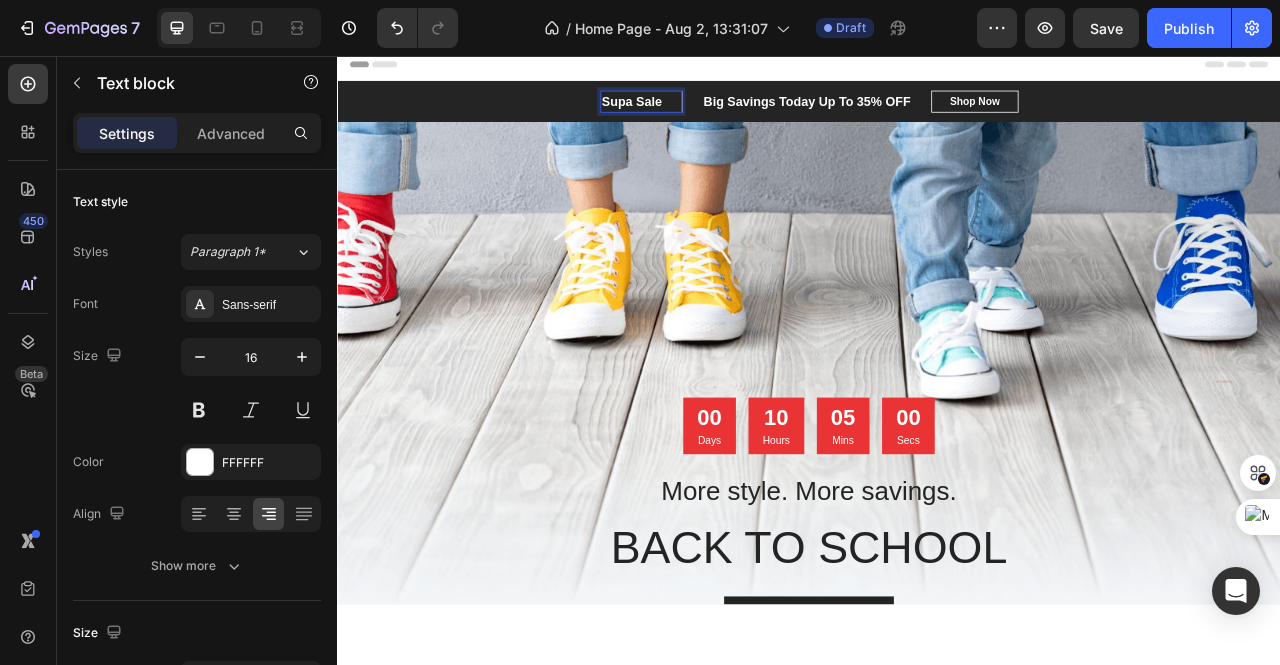 click on "Supa Sale" at bounding box center (711, 115) 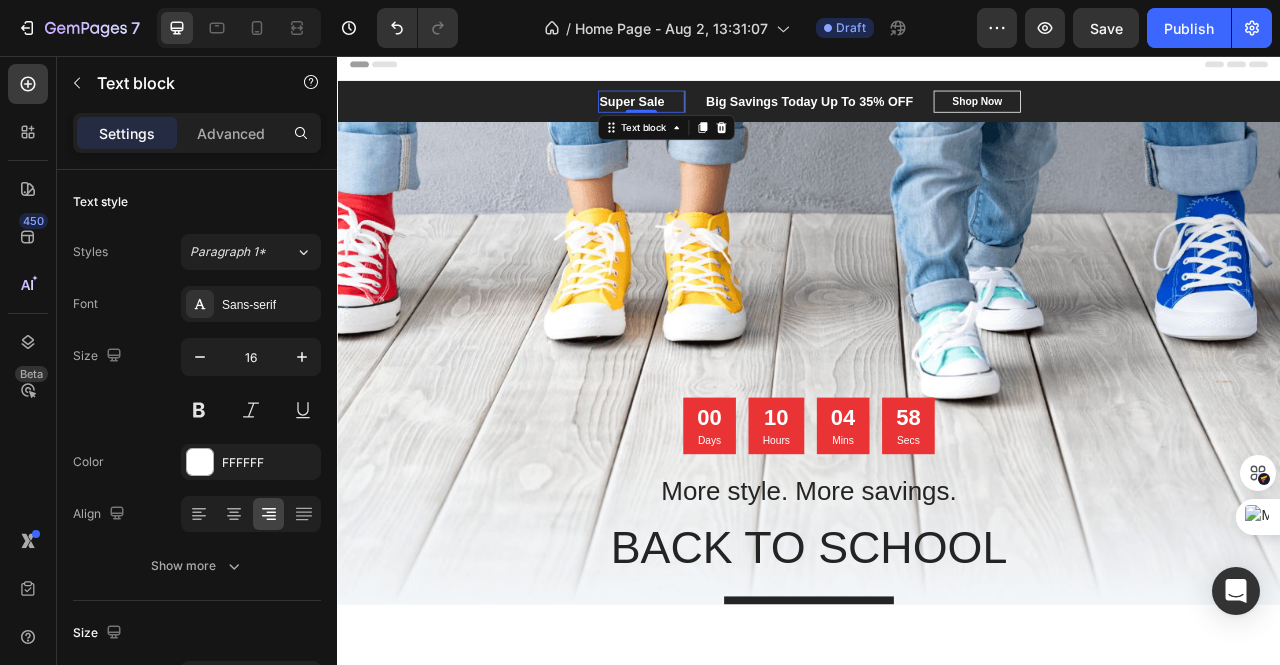 click on "Super Sale Text block   0" at bounding box center [724, 115] 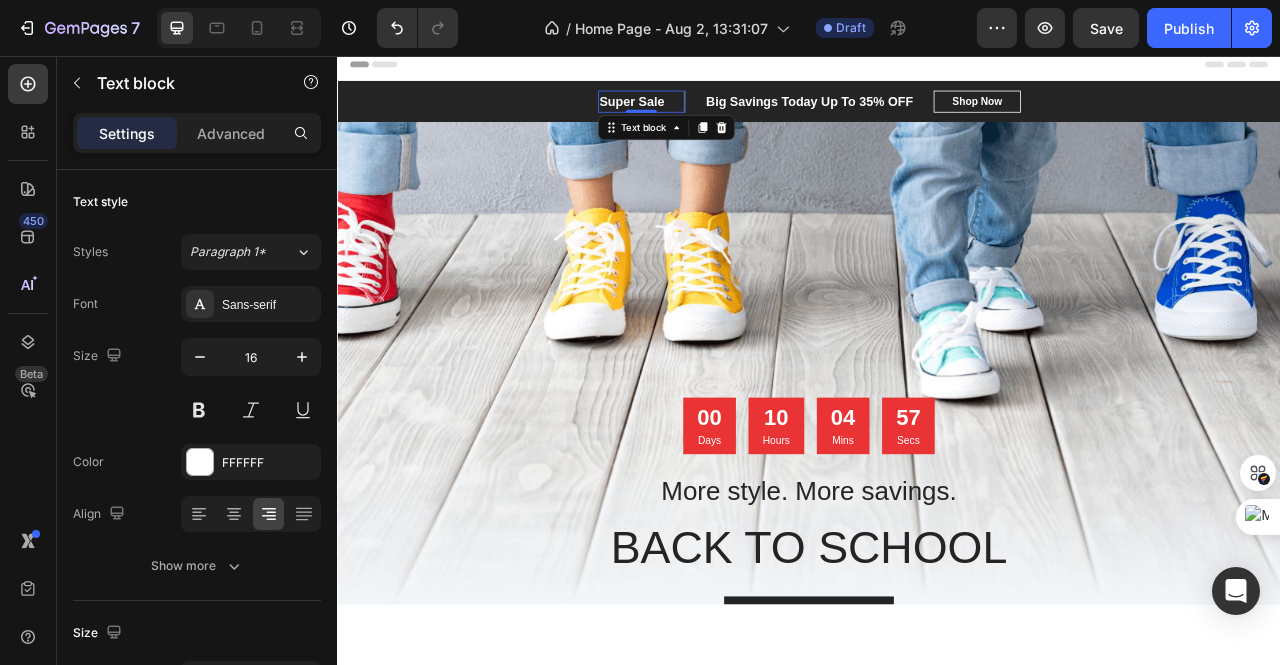click on "Super Sale Text block   0" at bounding box center (724, 115) 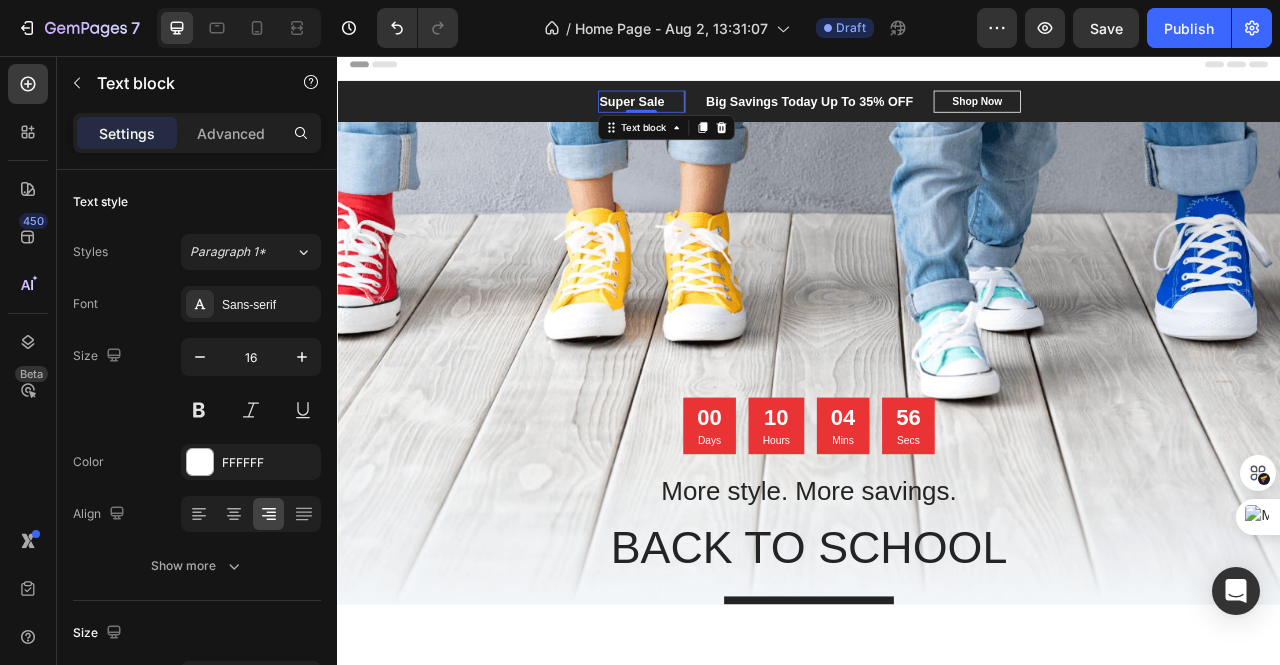 click on "Super Sale Text block   0" at bounding box center (724, 115) 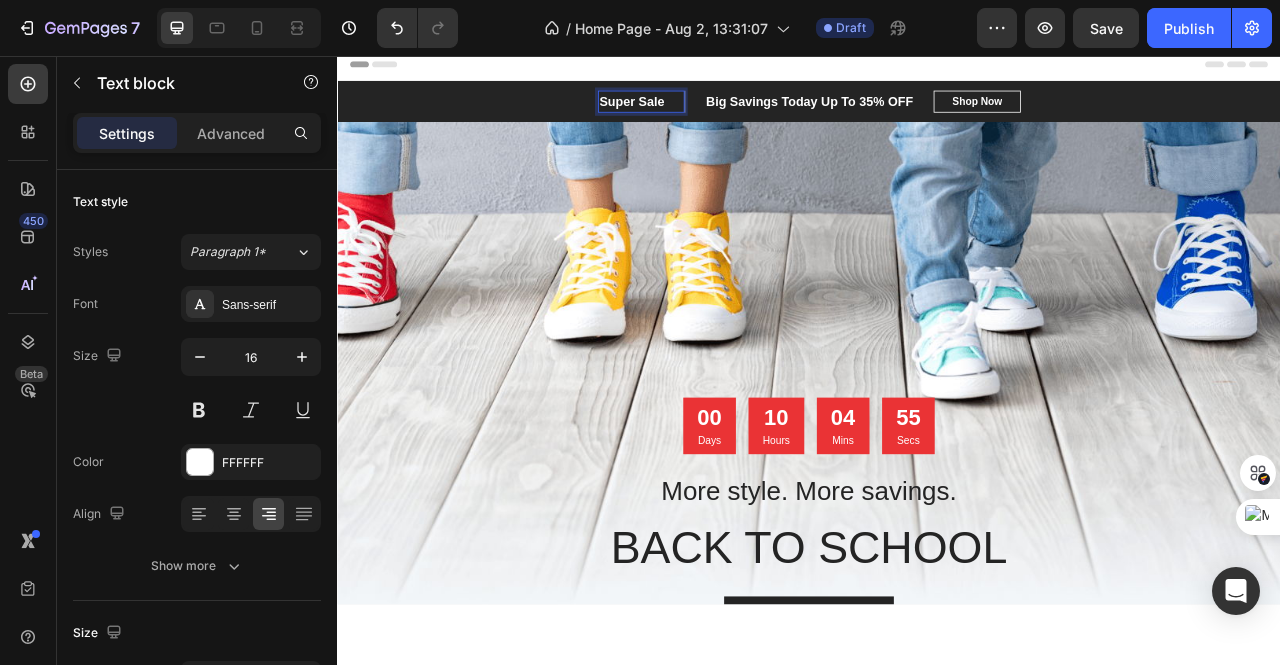 click on "Super Sale" at bounding box center (711, 115) 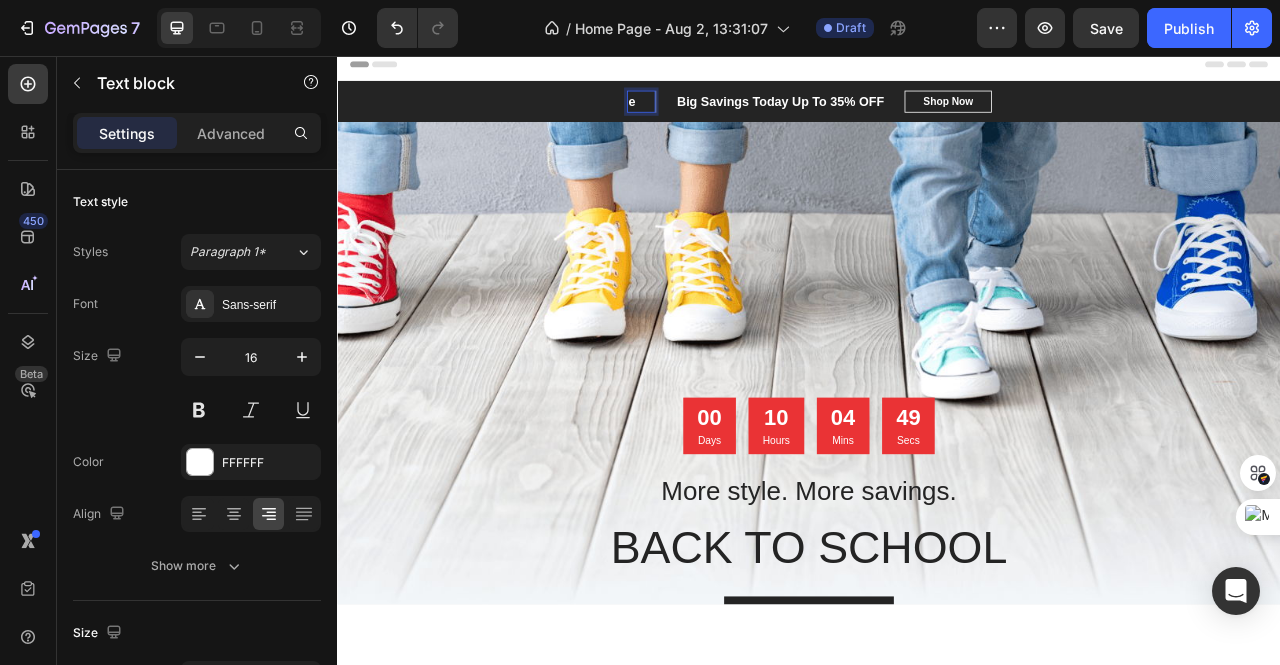 click on "e Text block   0" at bounding box center [724, 115] 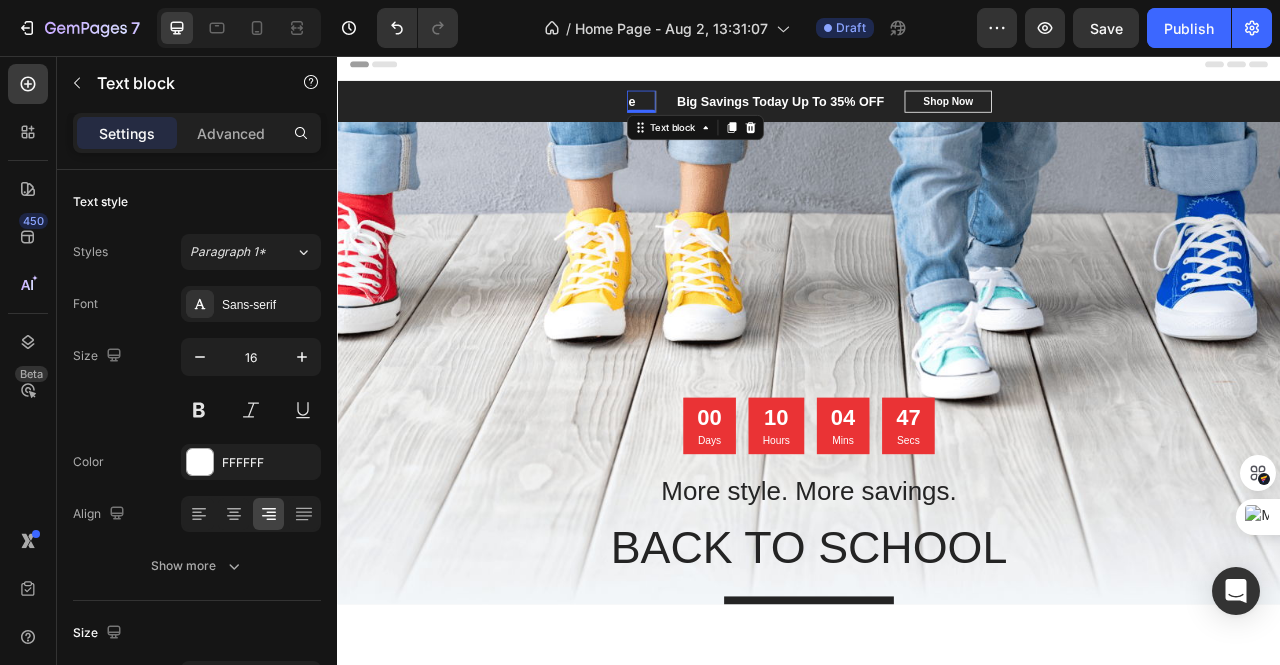 click on "e Text block   0" at bounding box center [724, 115] 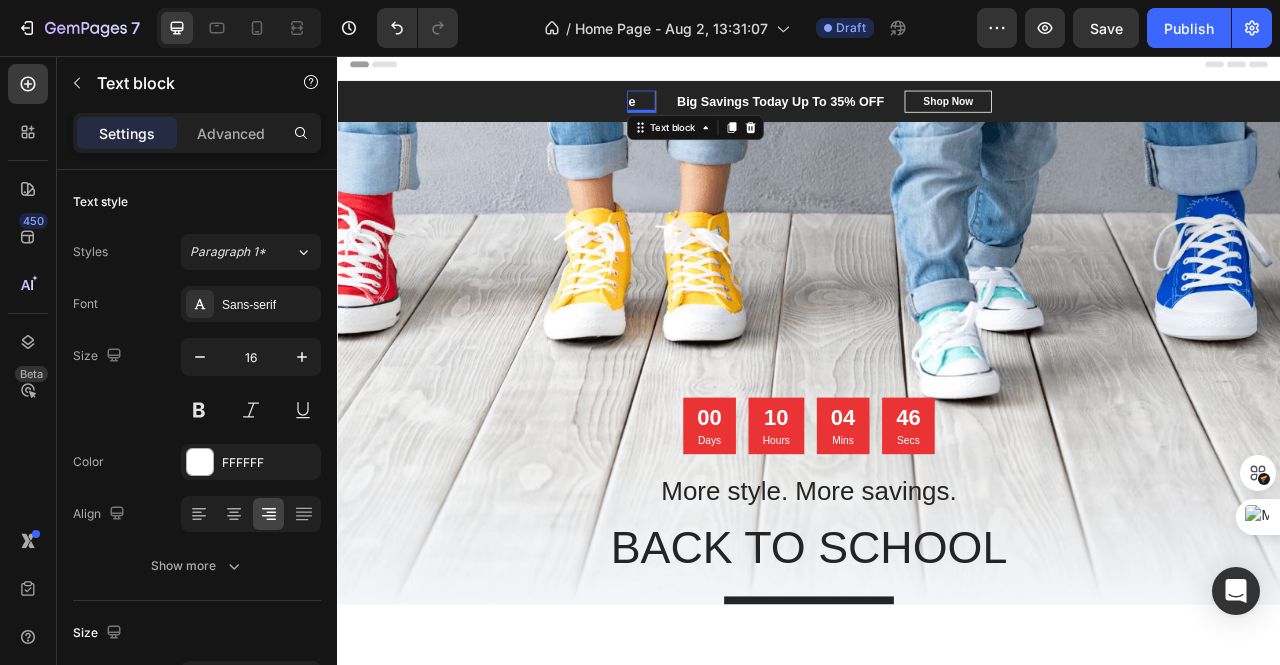 click on "e Text block   0" at bounding box center [724, 115] 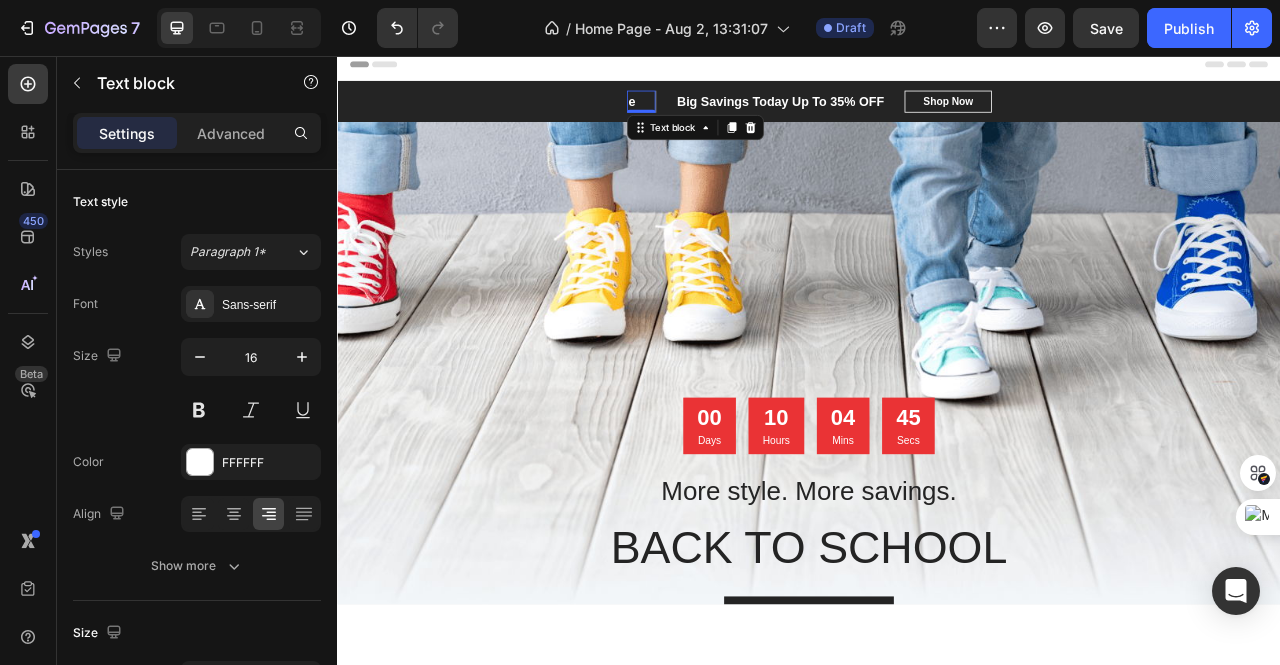 drag, startPoint x: 710, startPoint y: 114, endPoint x: 698, endPoint y: 120, distance: 13.416408 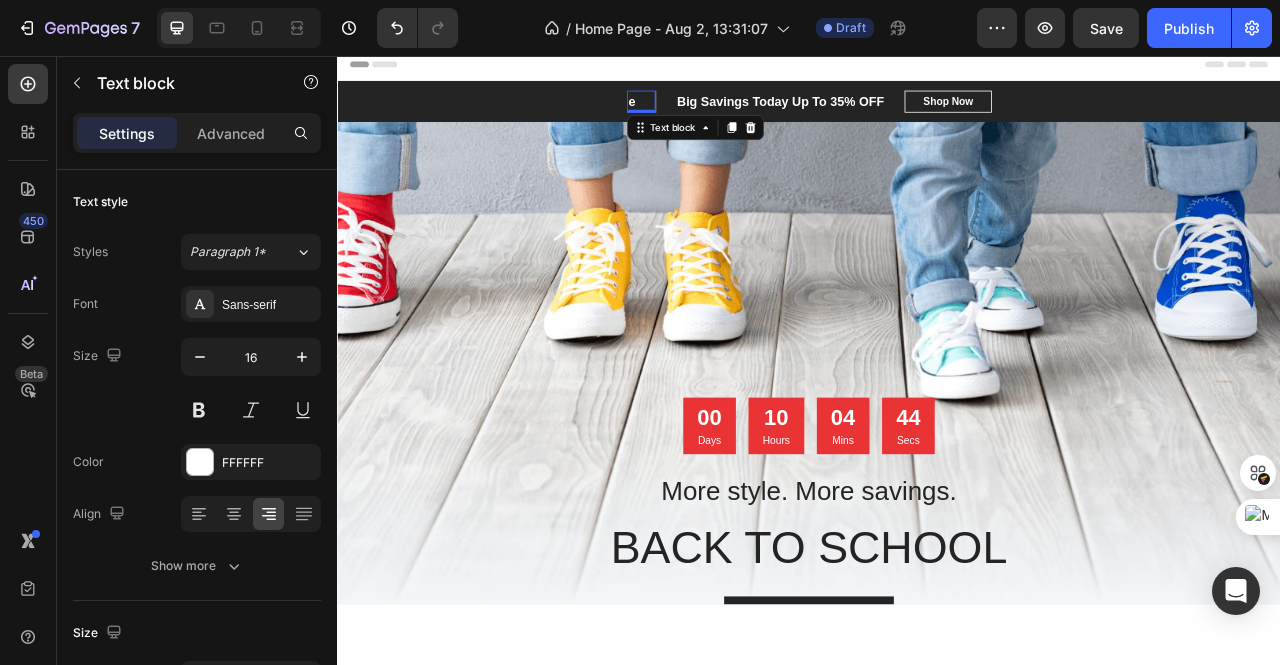 click on "e Text block   0" at bounding box center (724, 115) 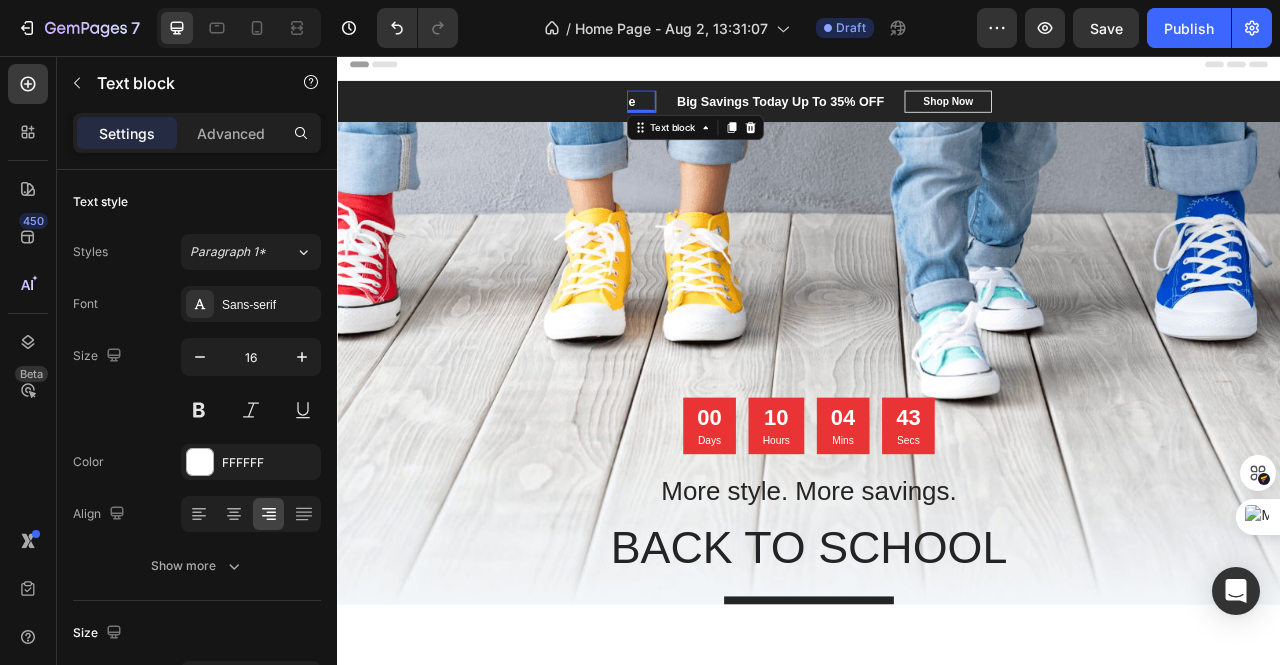 click on "e Text block   0" at bounding box center (724, 115) 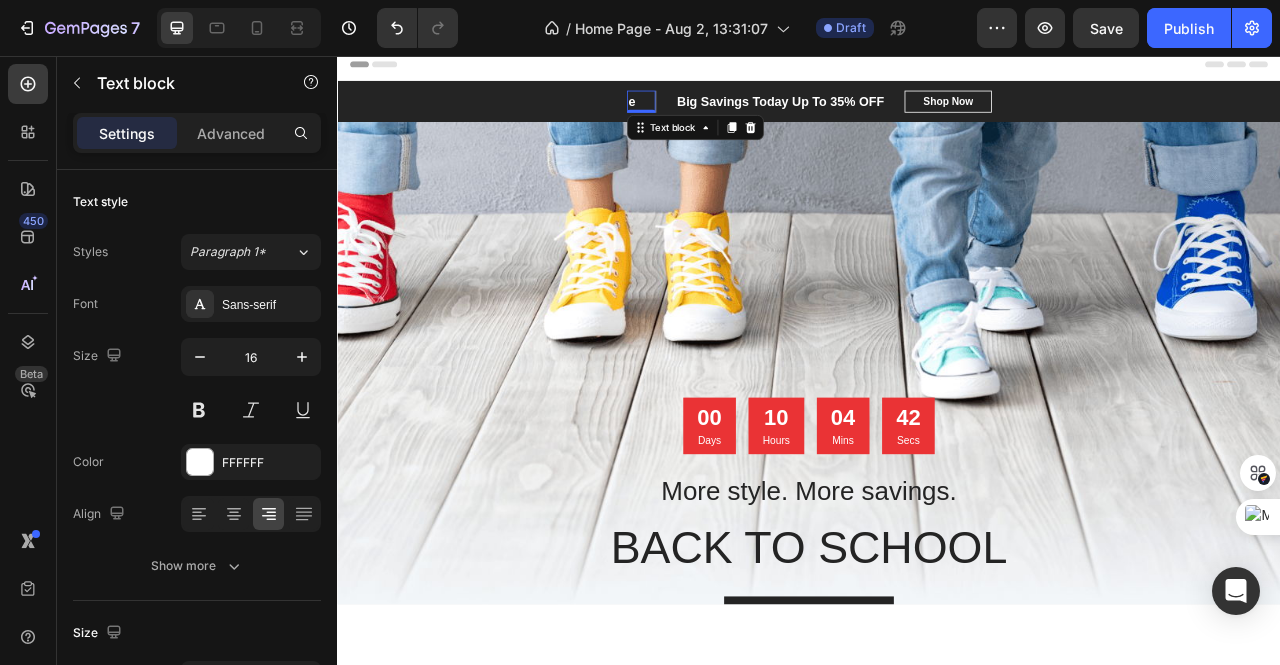click on "e Text block   0" at bounding box center (724, 115) 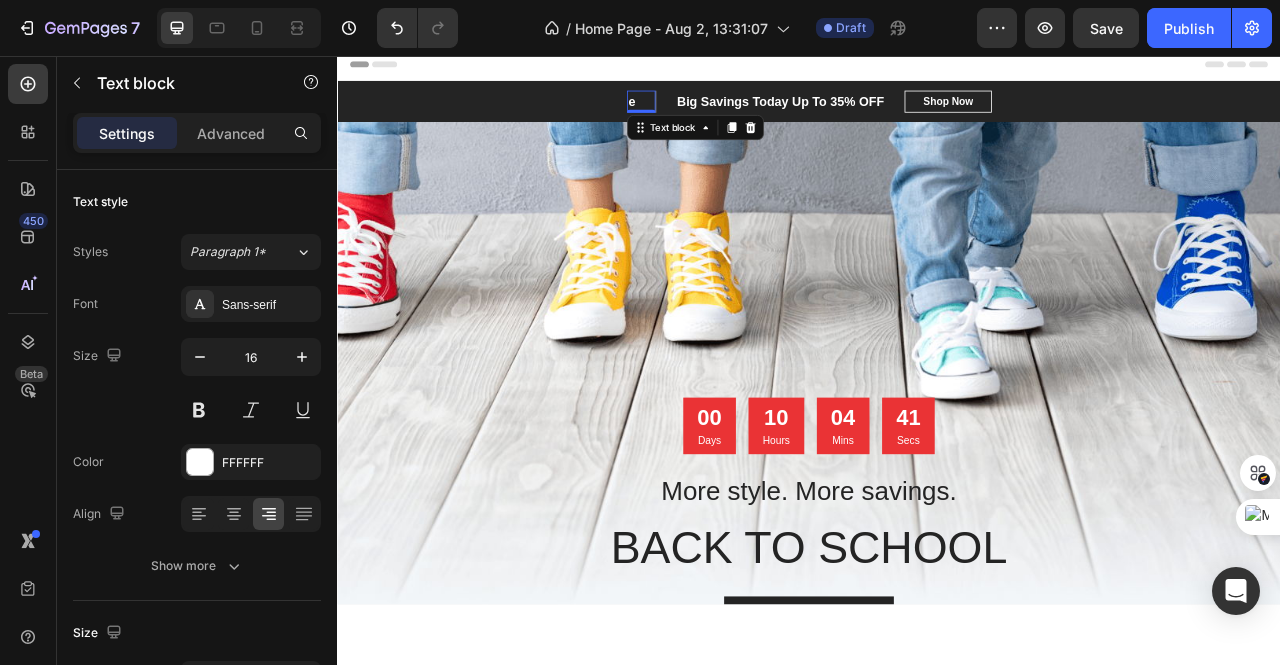 click at bounding box center [705, 101] 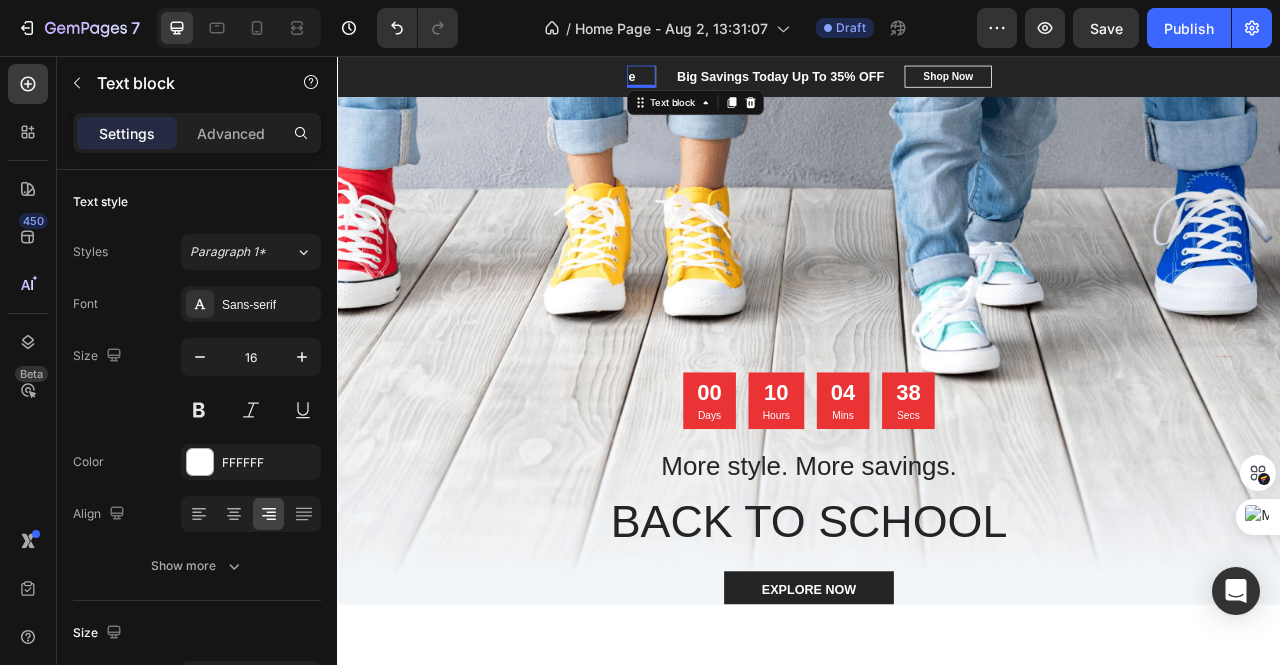 scroll, scrollTop: 0, scrollLeft: 0, axis: both 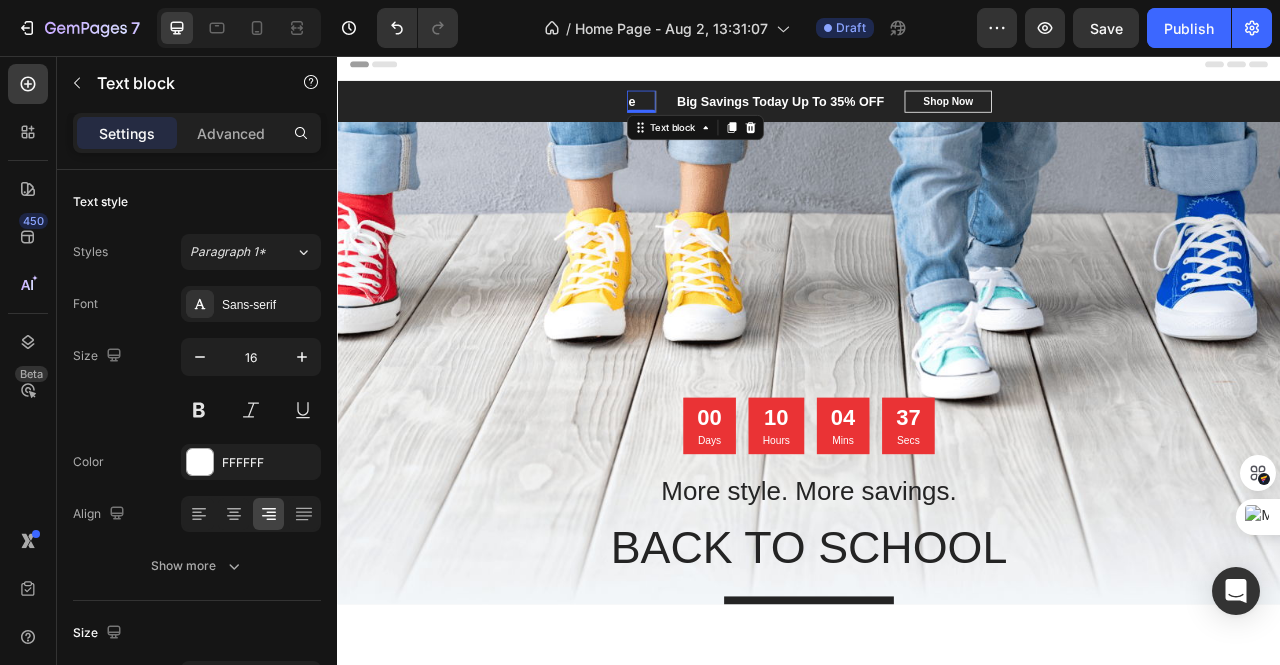 click on "e Text block   0" at bounding box center [724, 115] 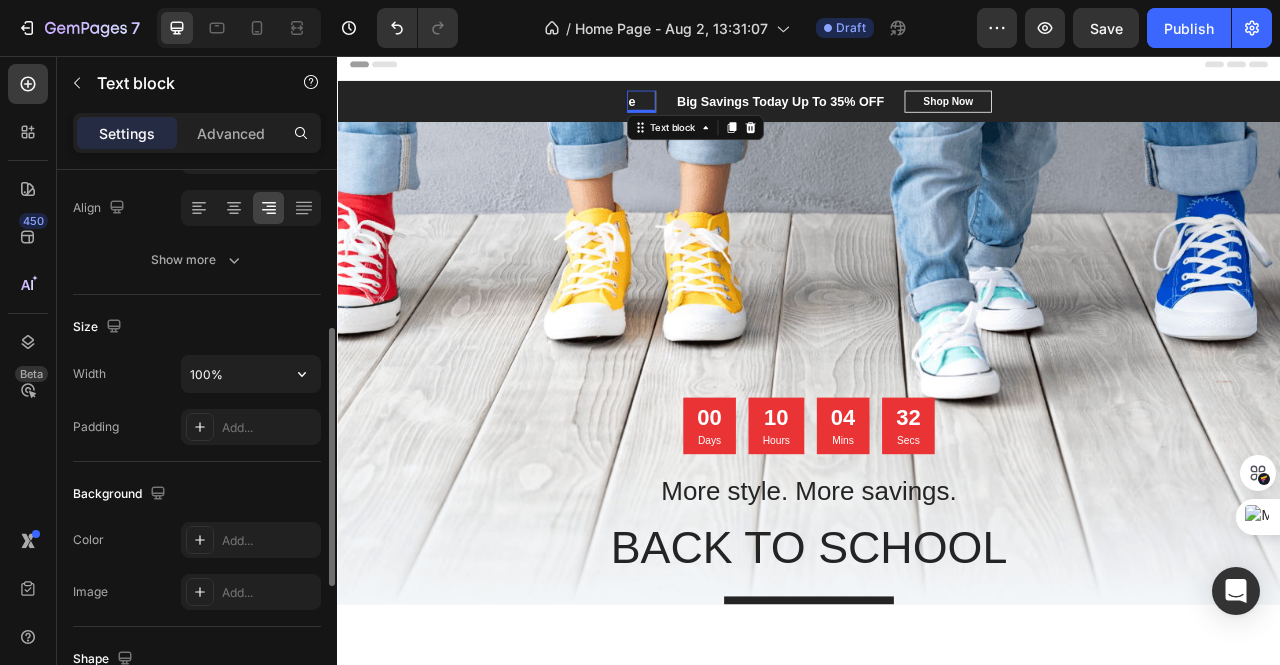 scroll, scrollTop: 0, scrollLeft: 0, axis: both 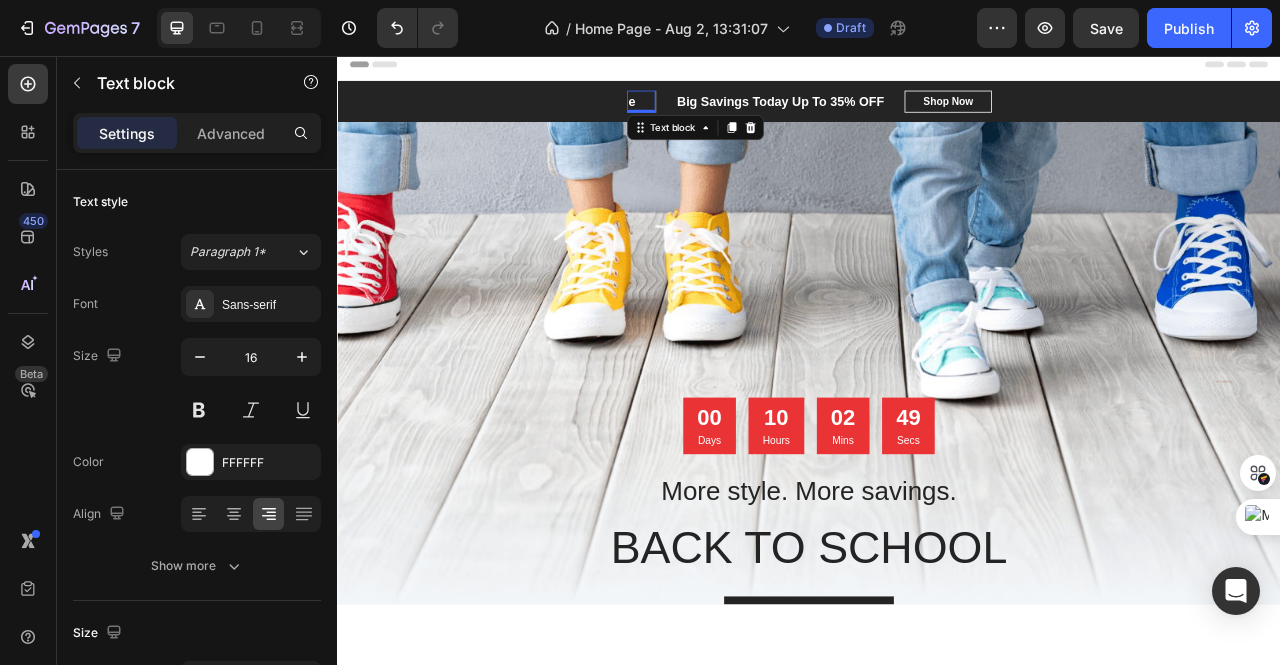 click on "e Text block   0" at bounding box center [724, 115] 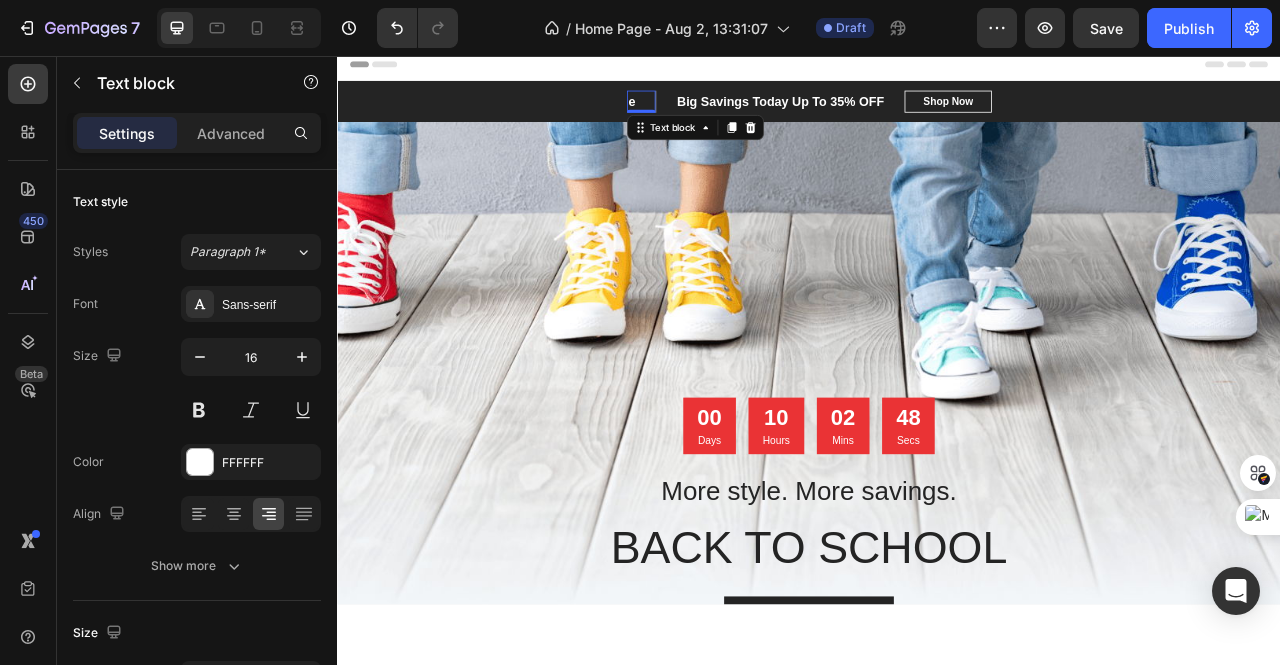 click on "e Text block   0" at bounding box center (724, 115) 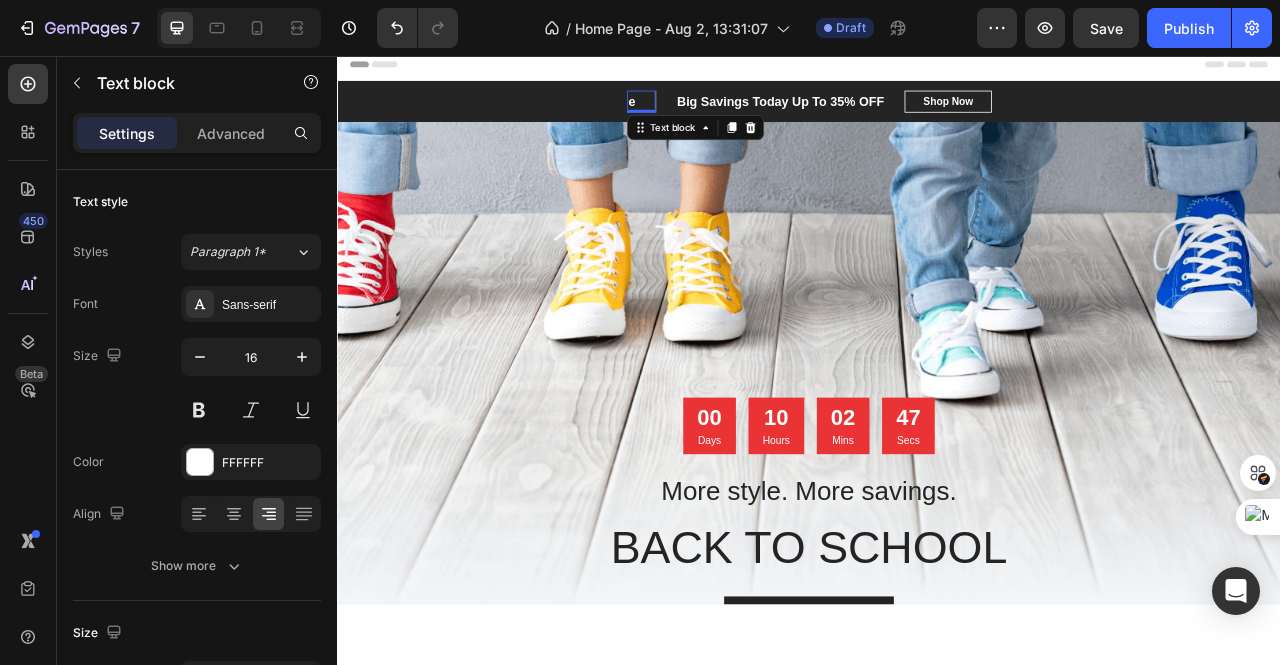 drag, startPoint x: 711, startPoint y: 113, endPoint x: 697, endPoint y: 110, distance: 14.3178215 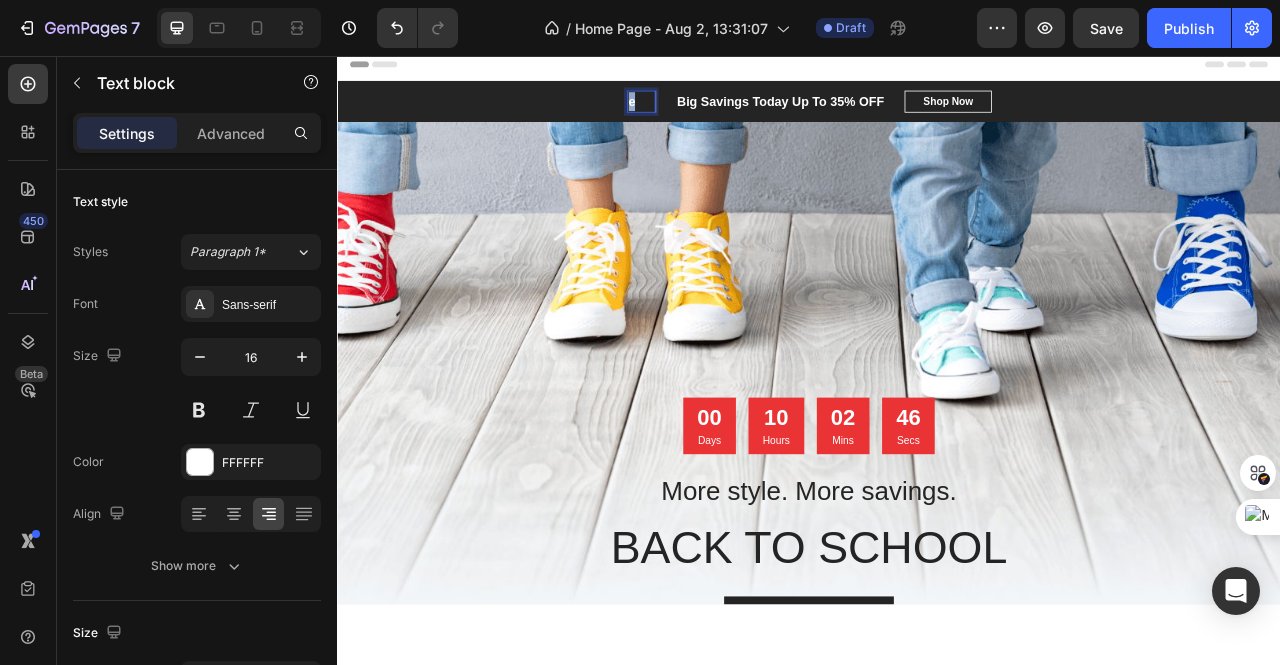 click on "e" at bounding box center [711, 115] 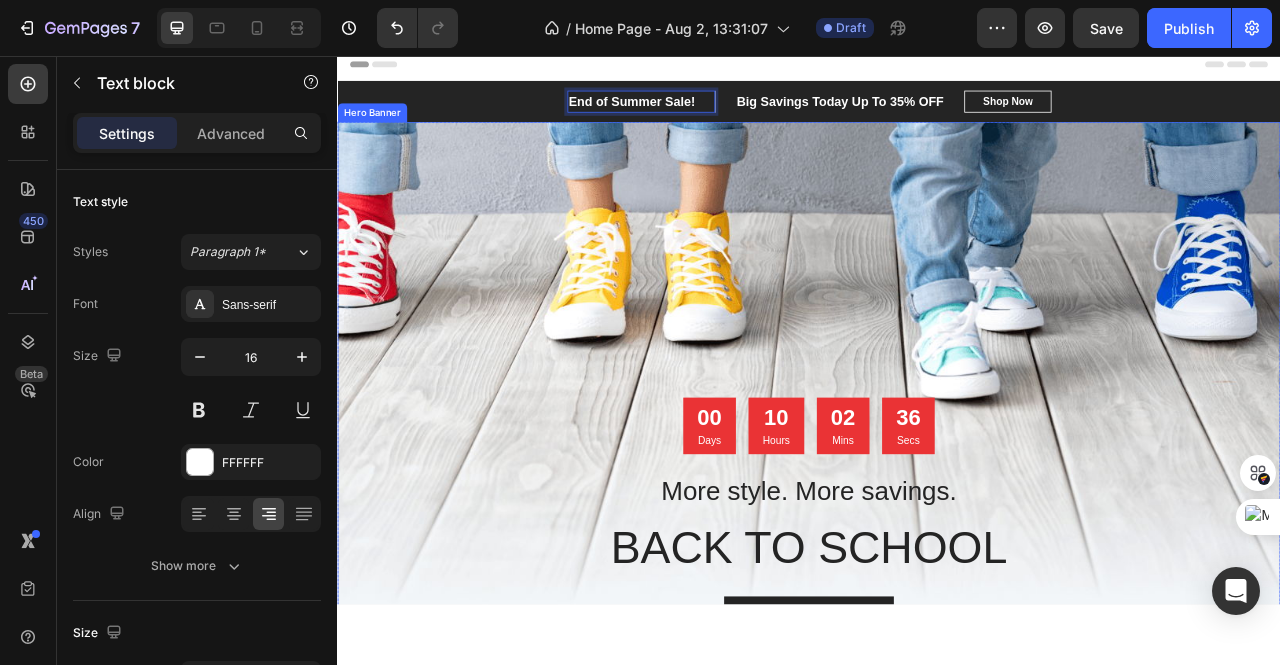 click at bounding box center [937, 491] 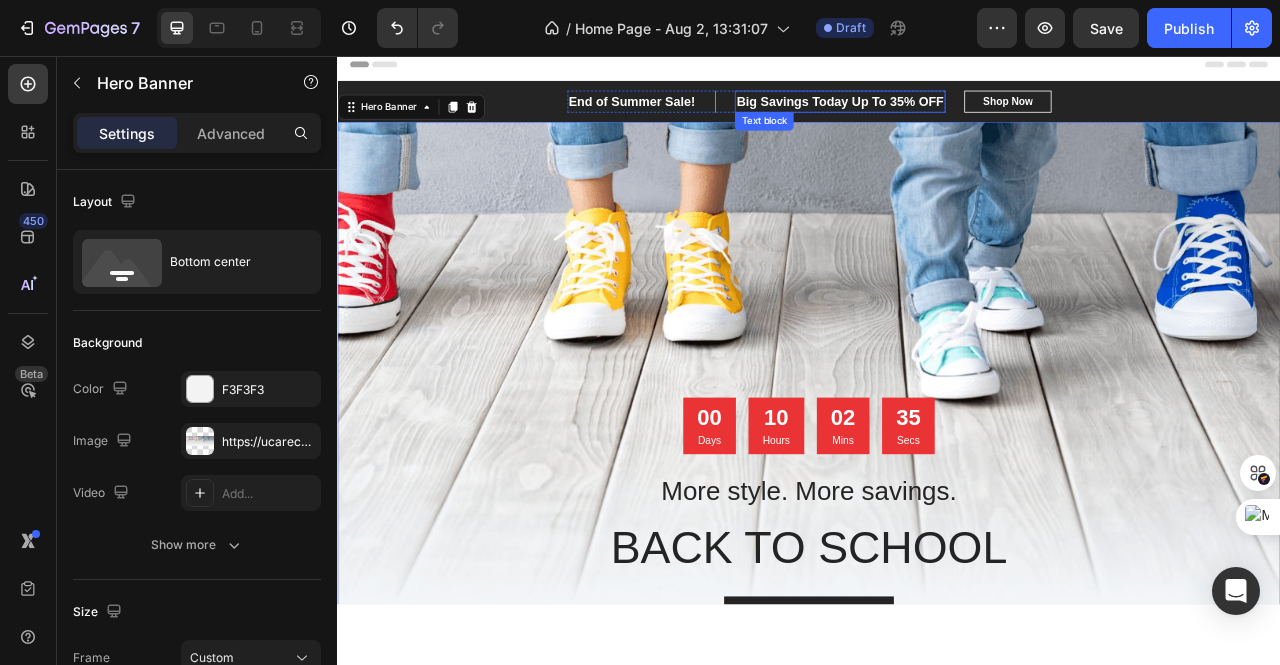 click on "Big Savings Today Up To 35% OFF" at bounding box center [975, 115] 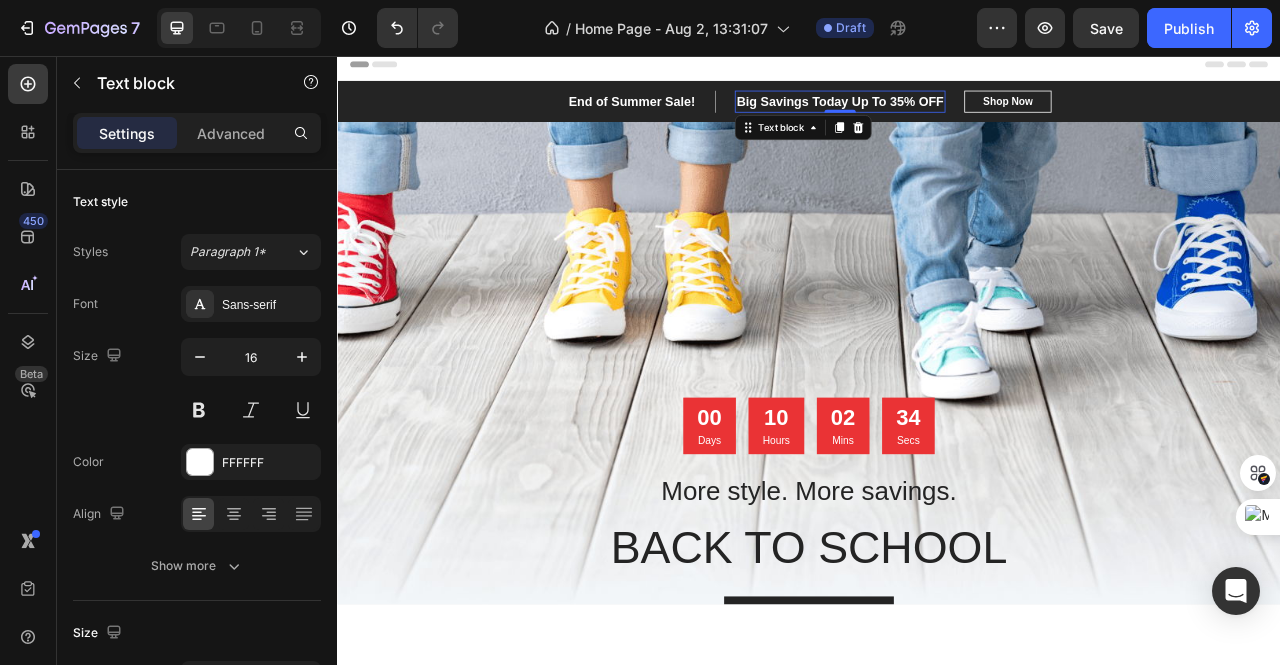 click on "Big Savings Today Up To 35% OFF" at bounding box center [975, 115] 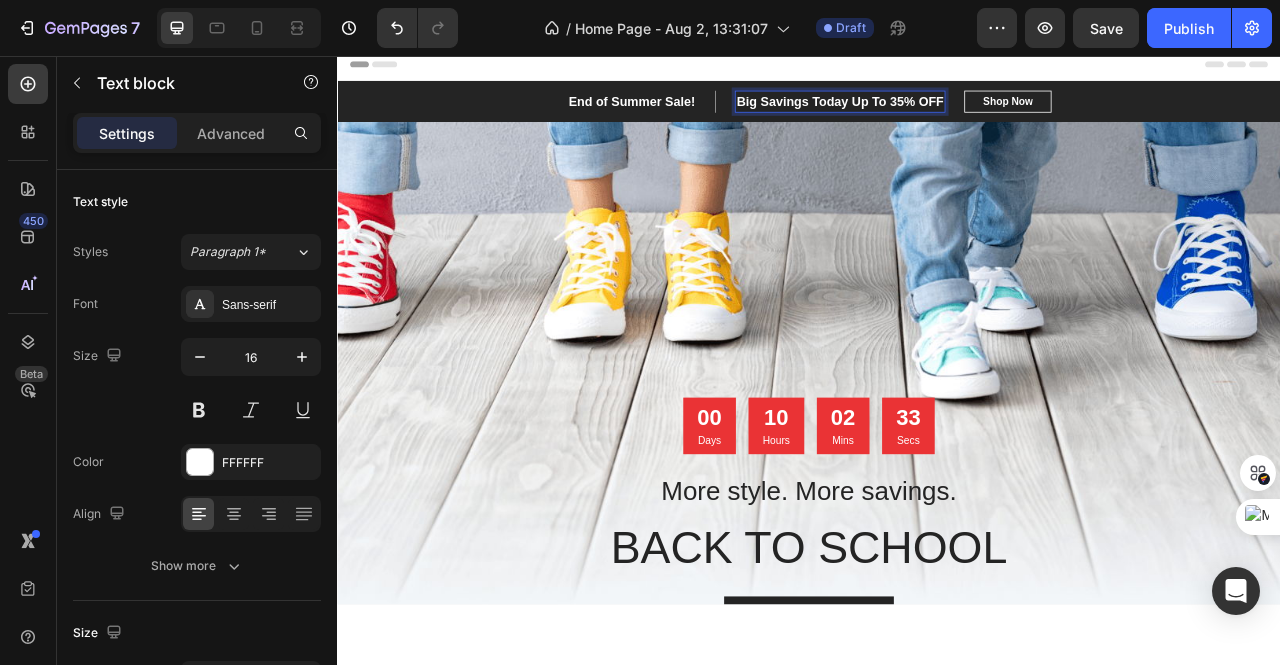 click on "Big Savings Today Up To 35% OFF" at bounding box center [975, 115] 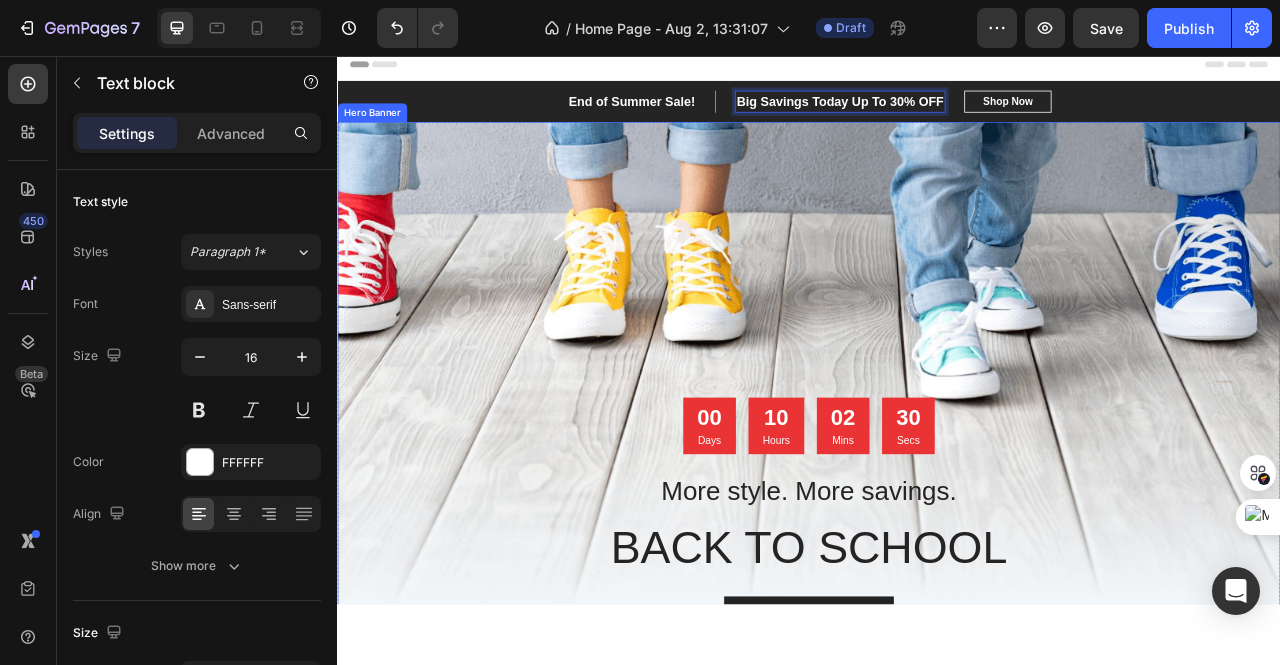 click at bounding box center [937, 491] 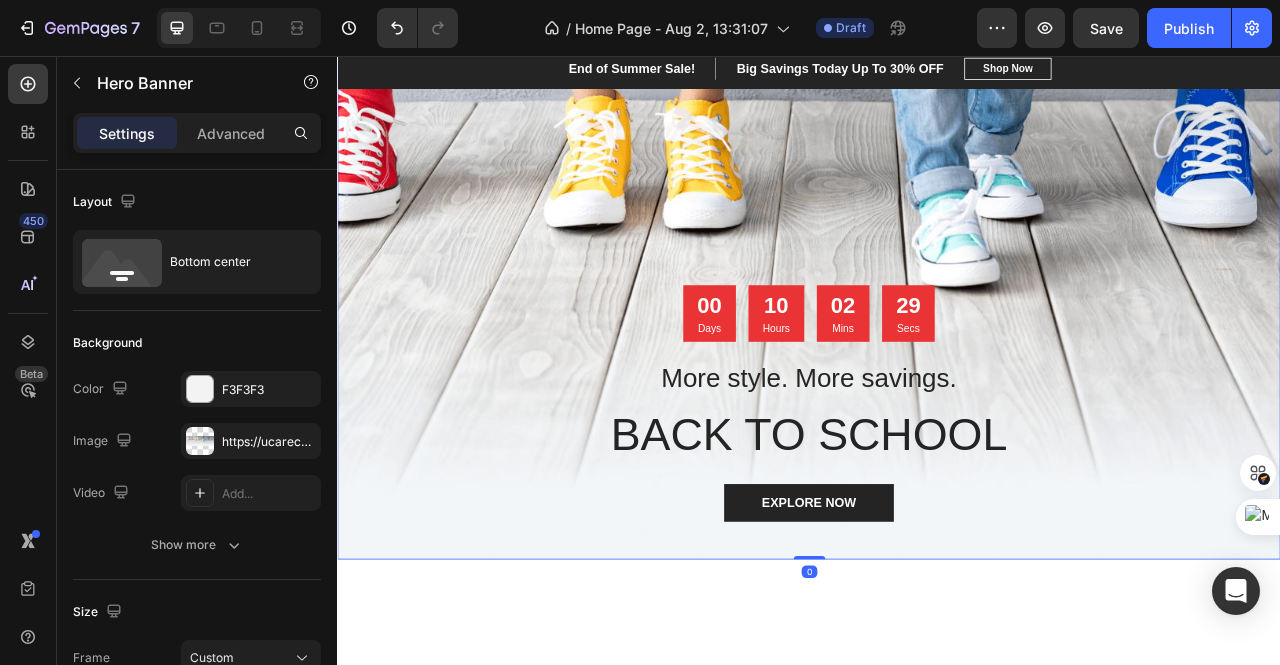 scroll, scrollTop: 200, scrollLeft: 0, axis: vertical 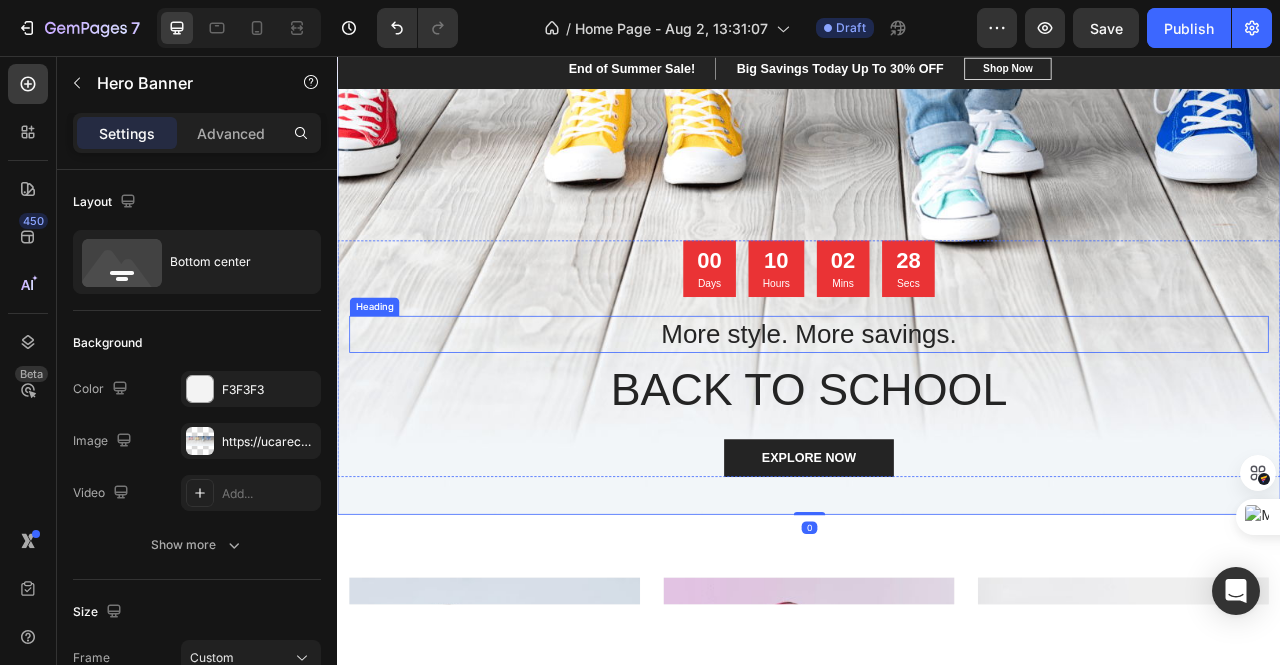 click on "More style. More savings." at bounding box center [937, 411] 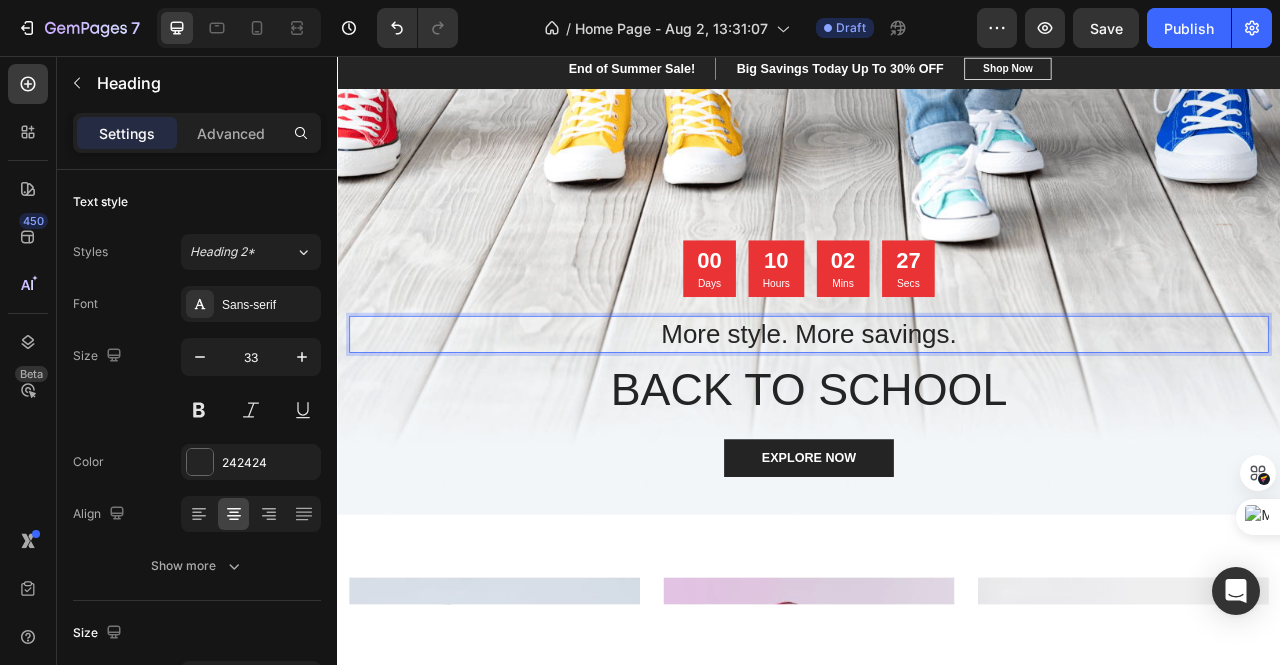 click on "More style. More savings." at bounding box center (937, 411) 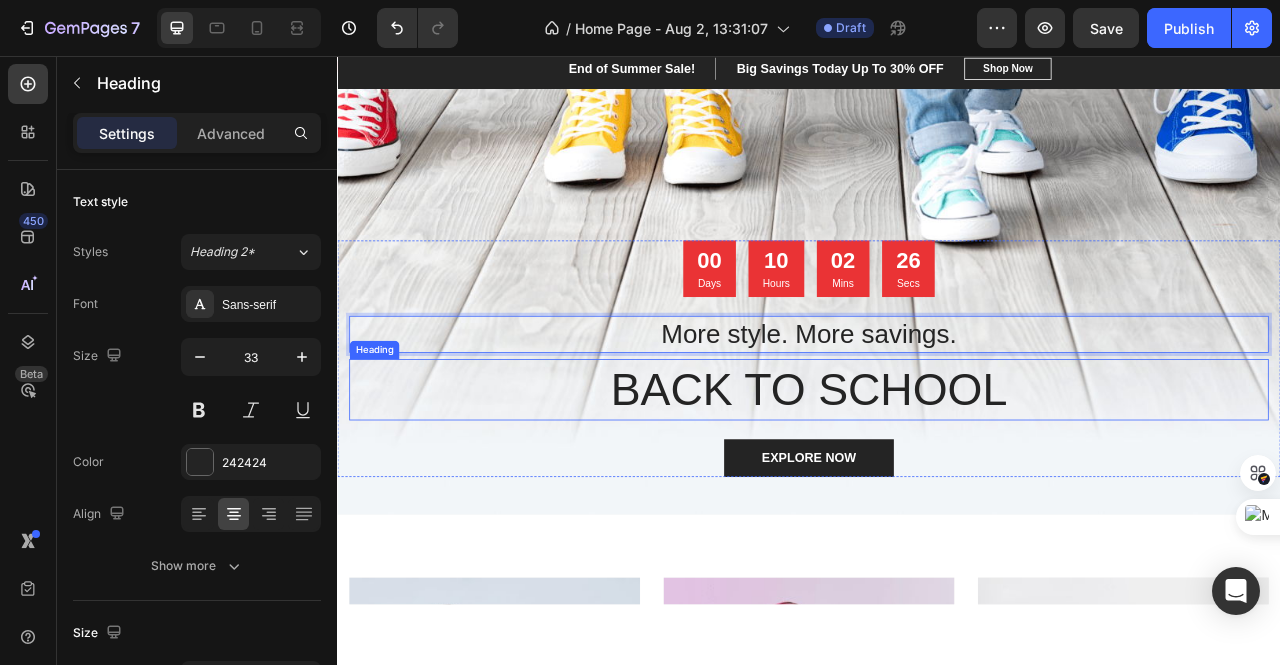 click on "BACK TO SCHOOL" at bounding box center (937, 482) 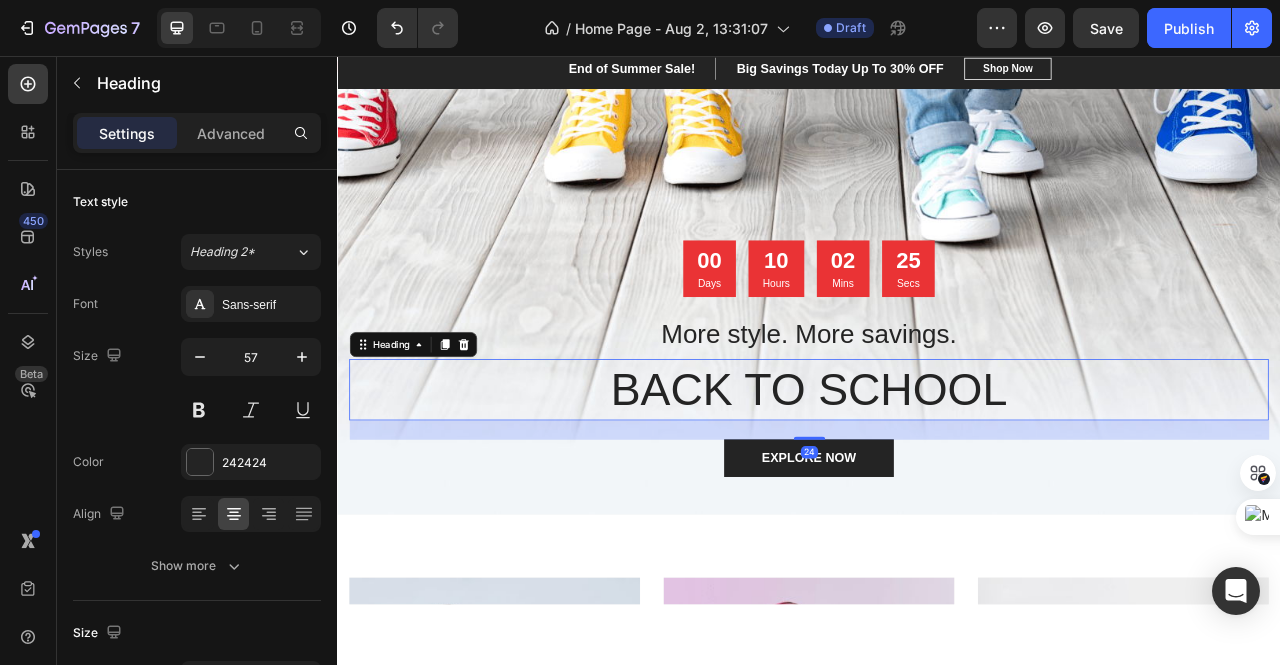 click on "BACK TO SCHOOL" at bounding box center [937, 482] 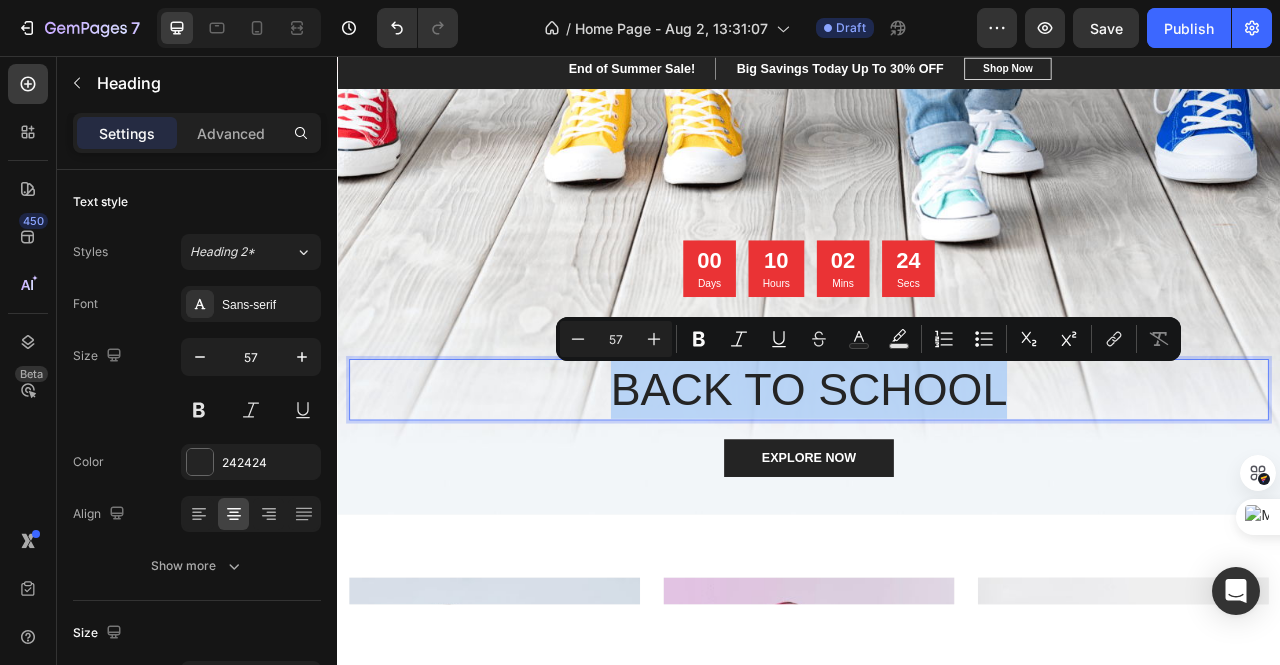 drag, startPoint x: 1198, startPoint y: 482, endPoint x: 847, endPoint y: 452, distance: 352.27972 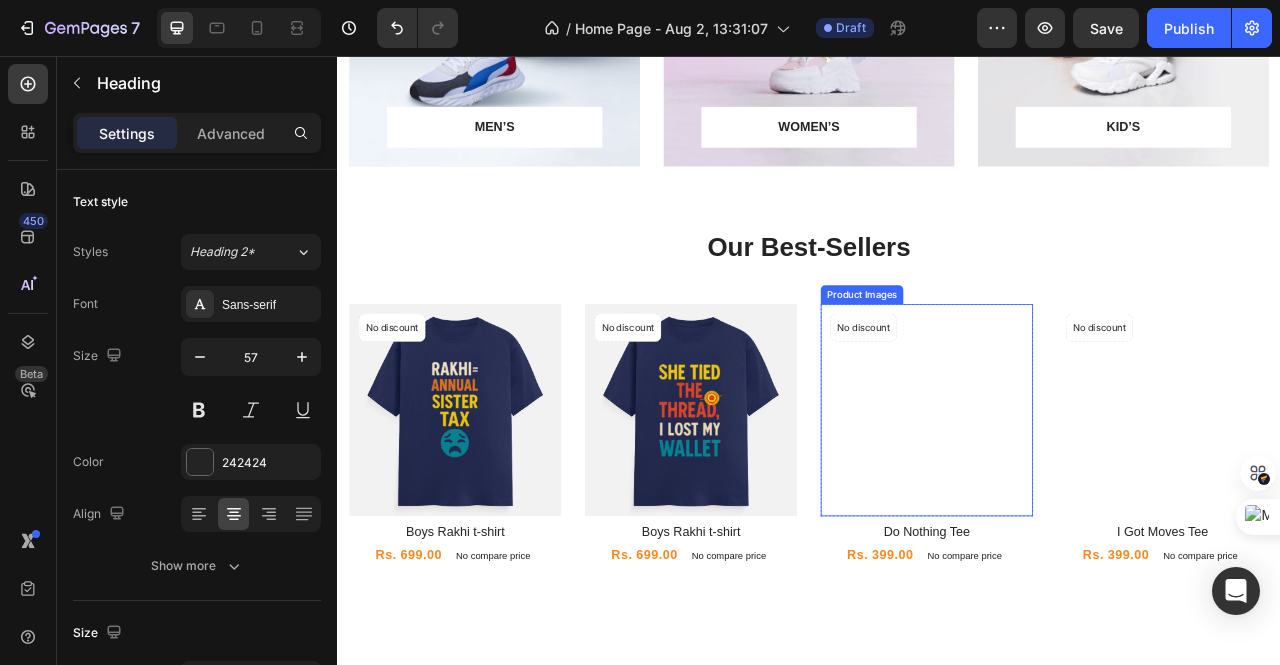 scroll, scrollTop: 1200, scrollLeft: 0, axis: vertical 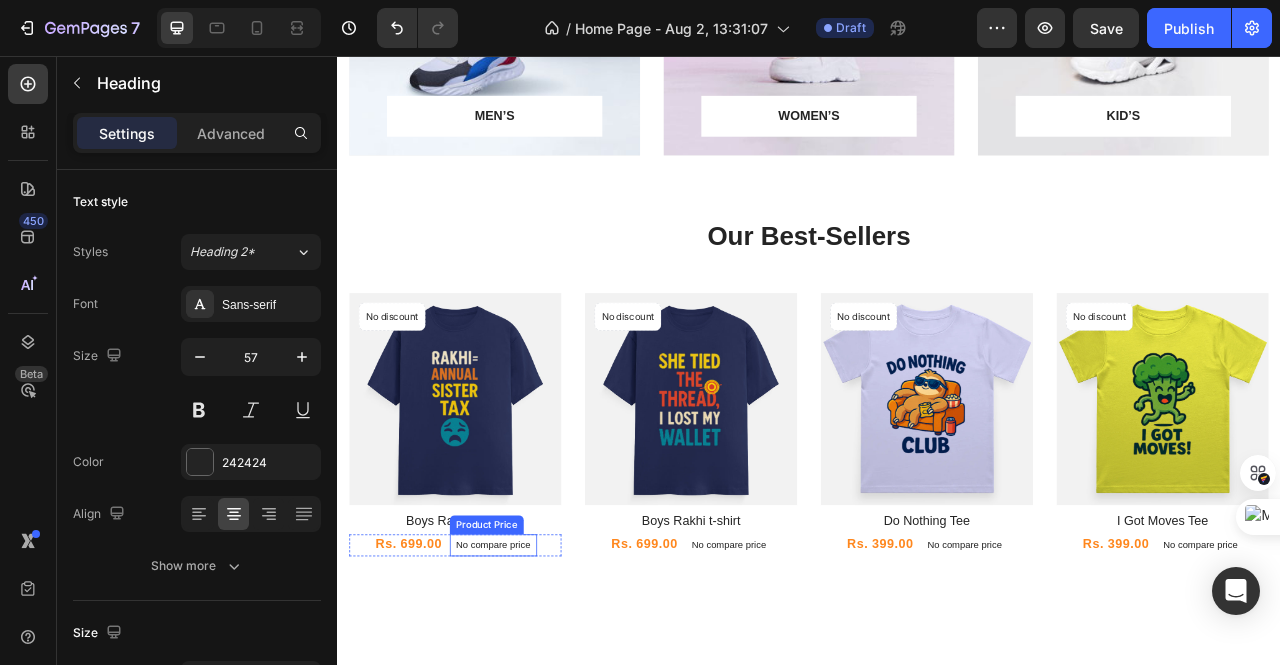 click on "No compare price" at bounding box center (535, 680) 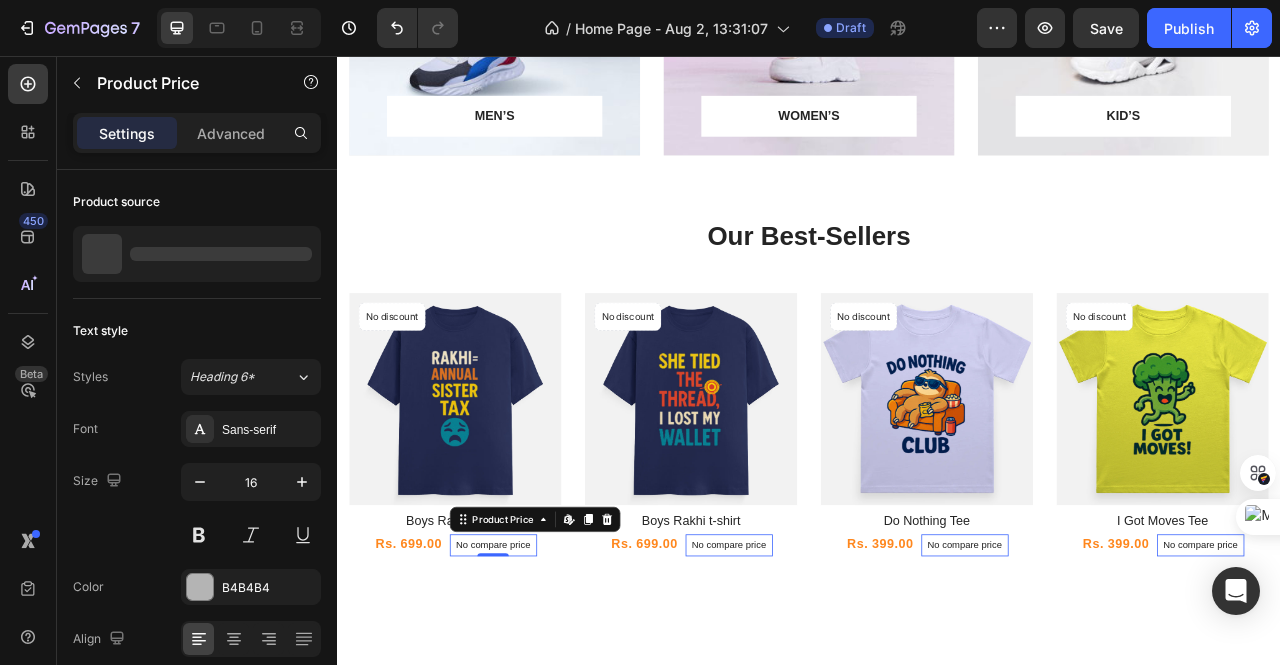 click on "No compare price" at bounding box center [535, 680] 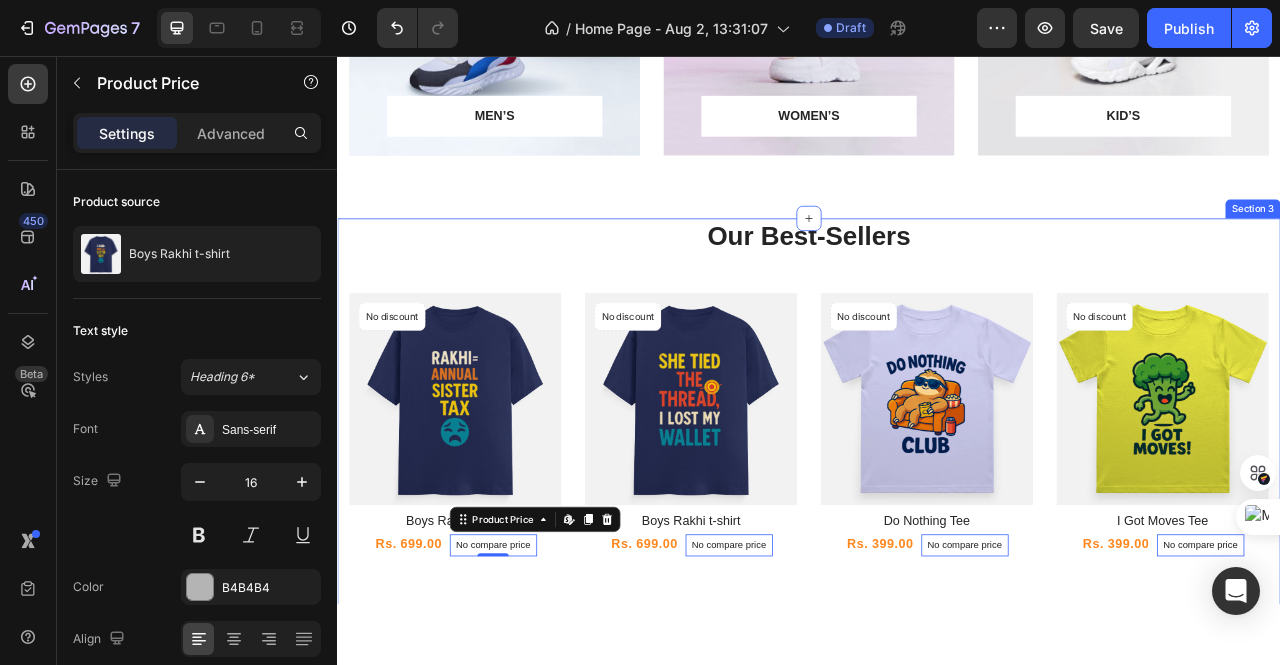 click on "Our Best-Sellers Heading Product Images No discount   Not be displayed when published Product Badge Row Boys Rakhi t-shirt Product Title Rs. 699.00 Product Price Product Price No compare price Product Price   Edit content in Shopify 0 Row Product List Product Images No discount   Not be displayed when published Product Badge Row Boys Rakhi t-shirt Product Title Rs. 699.00 Product Price Product Price No compare price Product Price   Edit content in Shopify 0 Row Product List Product Images No discount   Not be displayed when published Product Badge Row Do Nothing Tee Product Title Rs. 399.00 Product Price Product Price No compare price Product Price   Edit content in Shopify 0 Row Product List Product Images No discount   Not be displayed when published Product Badge Row I Got Moves Tee Product Title Rs. 399.00 Product Price Product Price No compare price Product Price   Edit content in Shopify 0 Row Product List Product List Row Section 3" at bounding box center [937, 519] 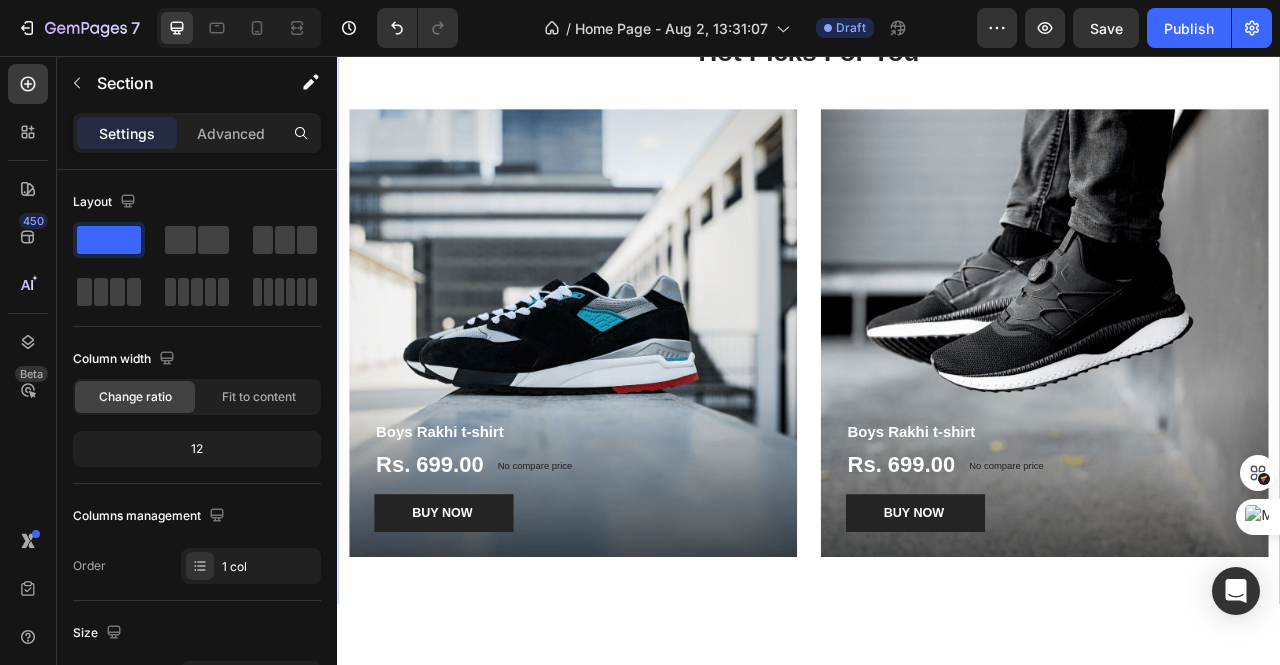 scroll, scrollTop: 1900, scrollLeft: 0, axis: vertical 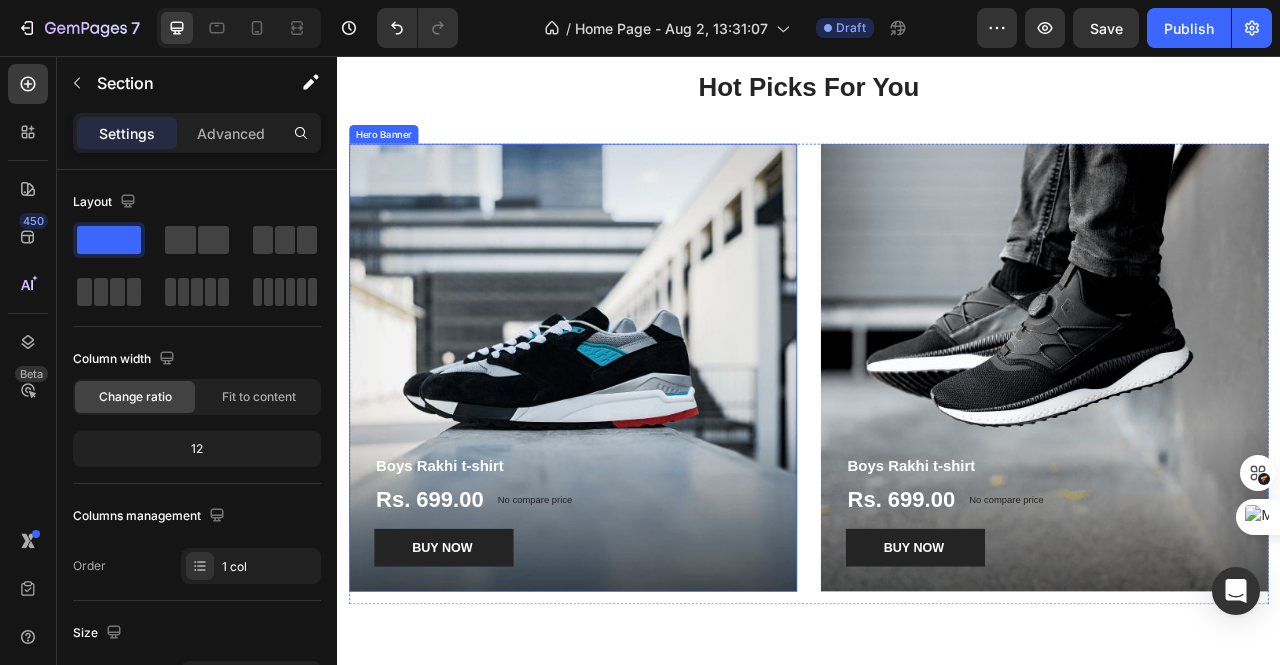 click at bounding box center [637, 454] 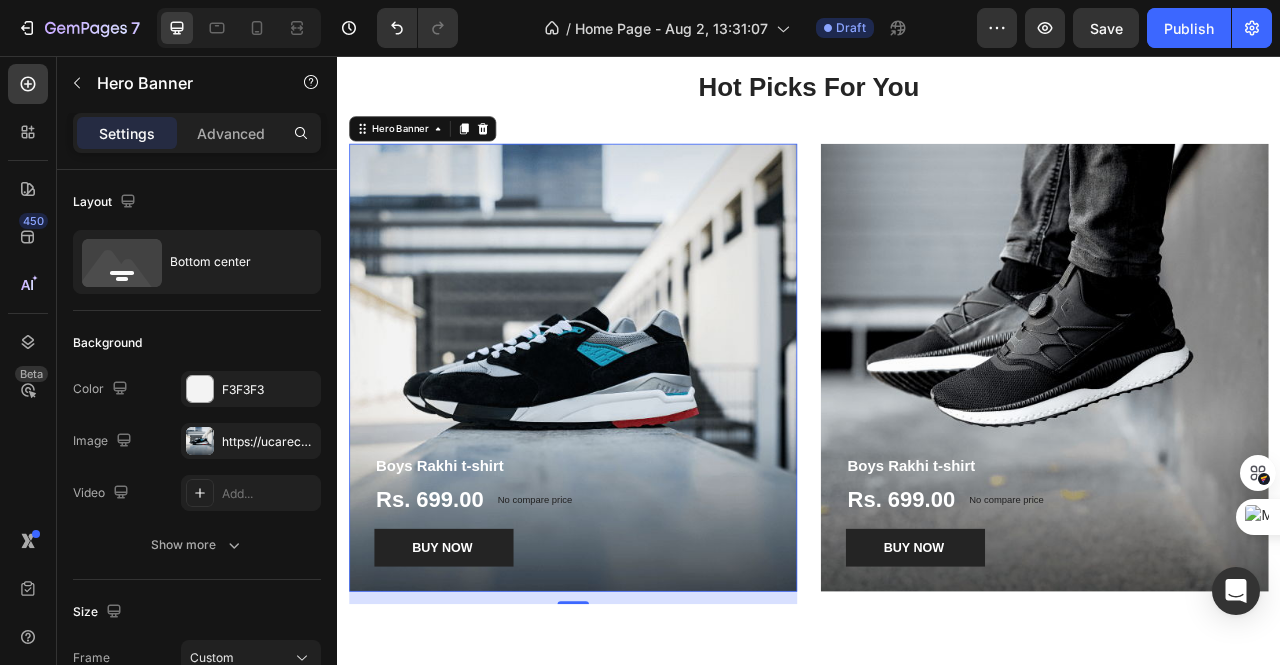 click at bounding box center [637, 454] 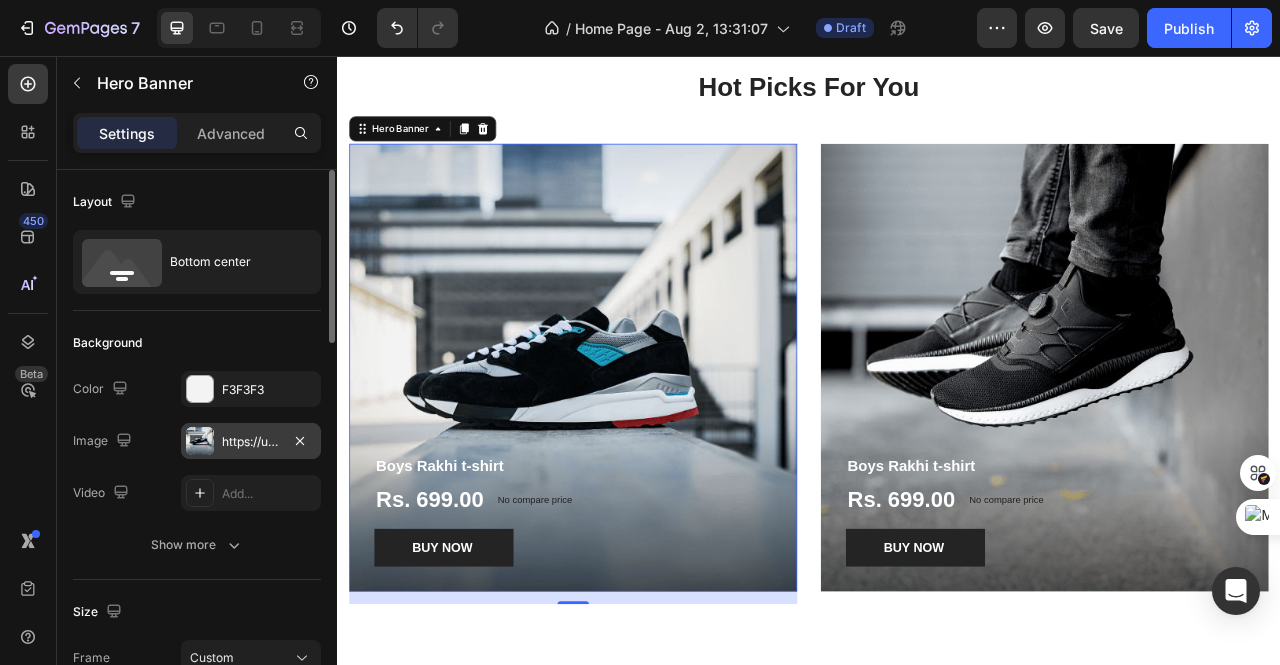 click at bounding box center [200, 441] 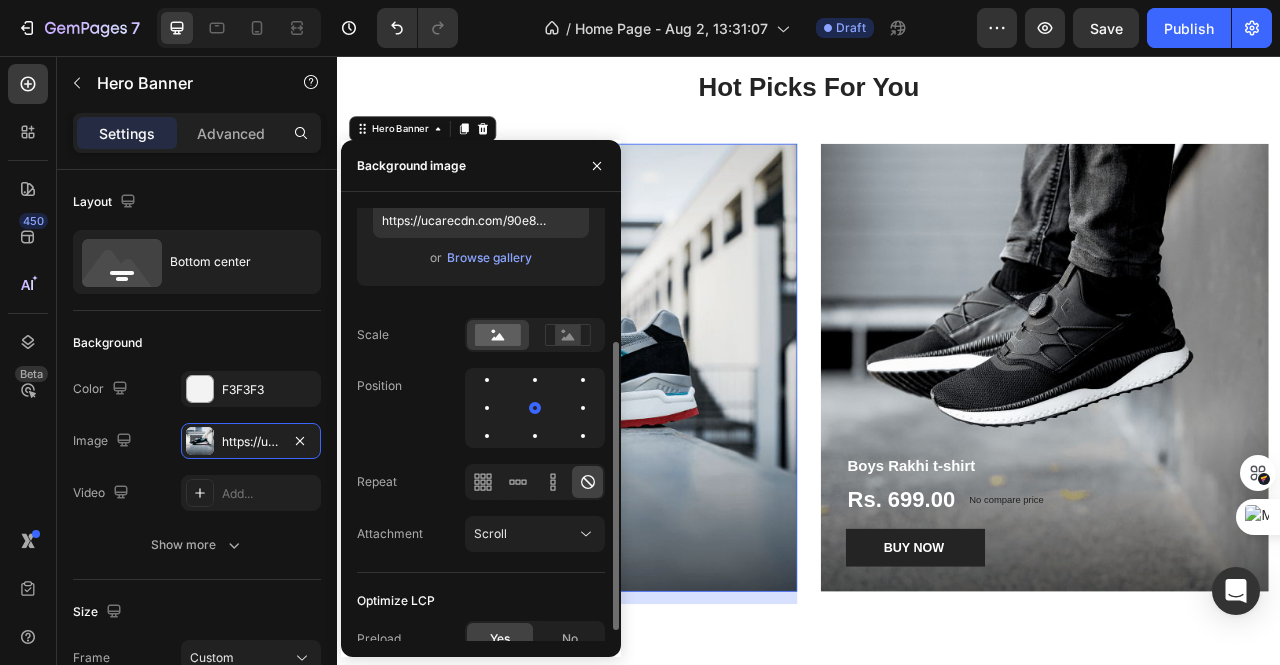 scroll, scrollTop: 215, scrollLeft: 0, axis: vertical 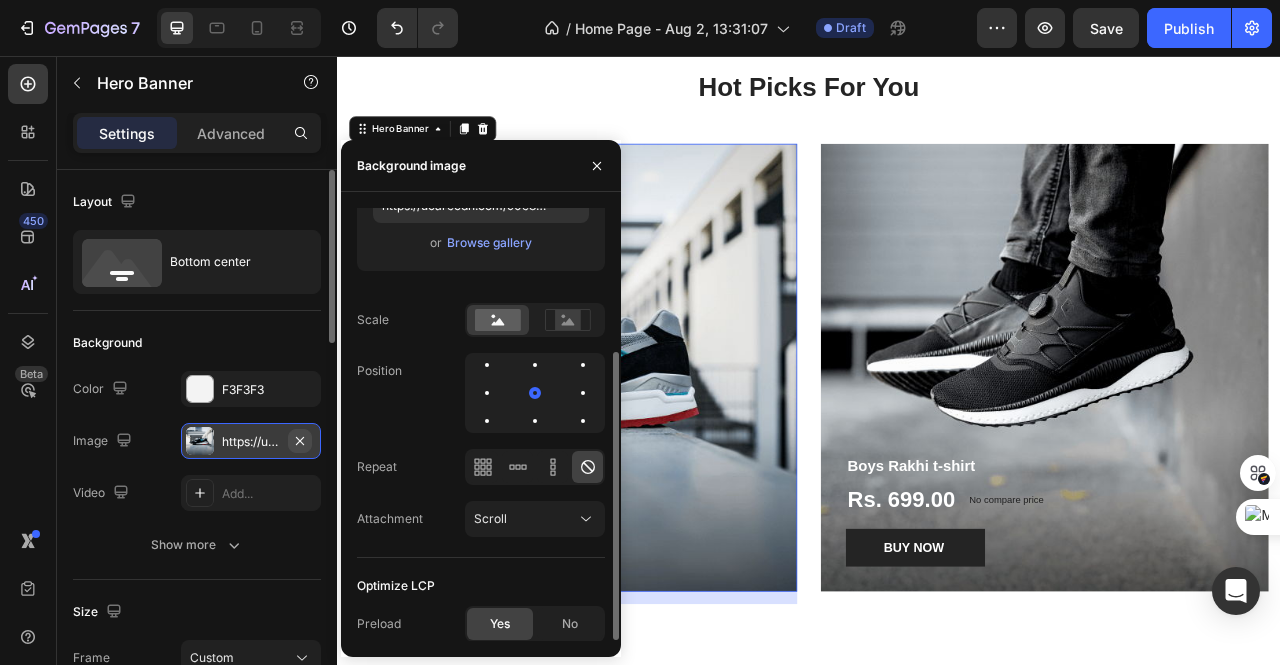 click 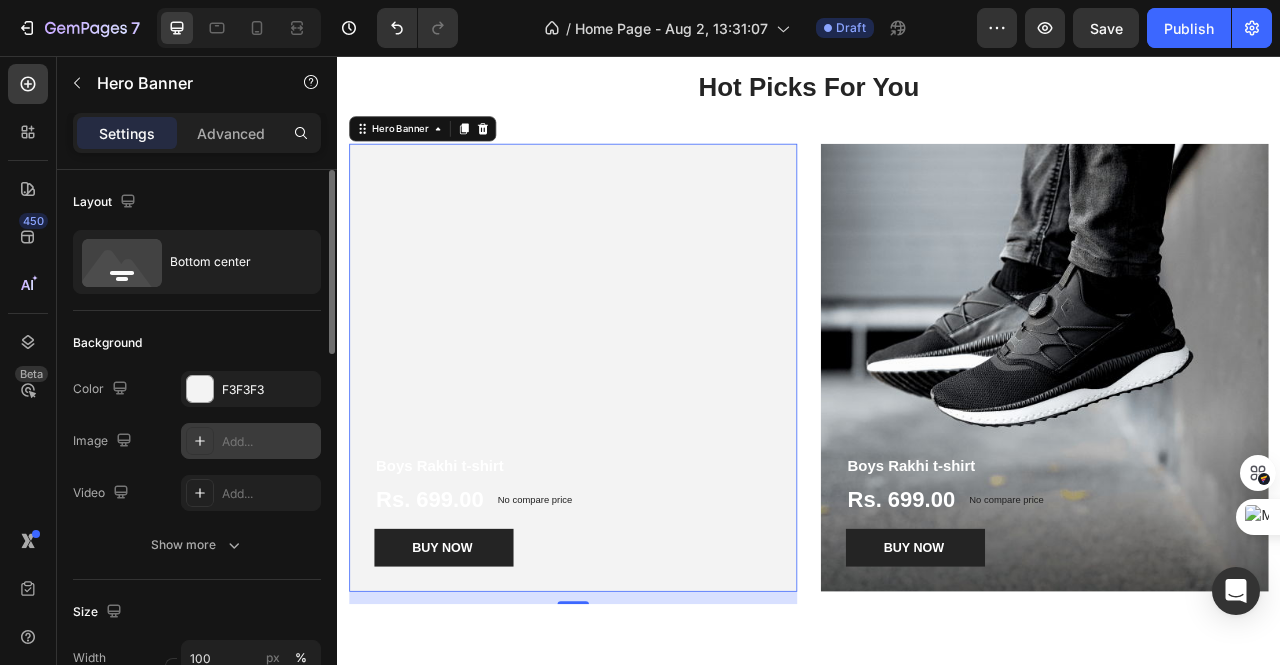 click 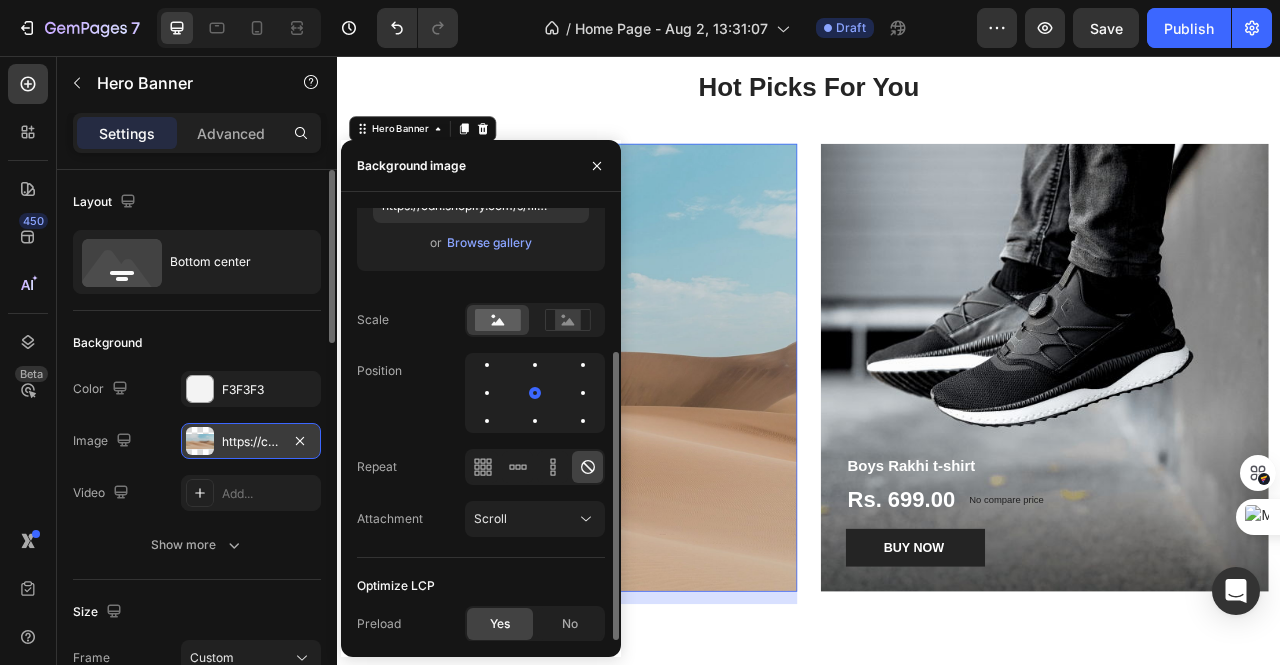 scroll, scrollTop: 0, scrollLeft: 0, axis: both 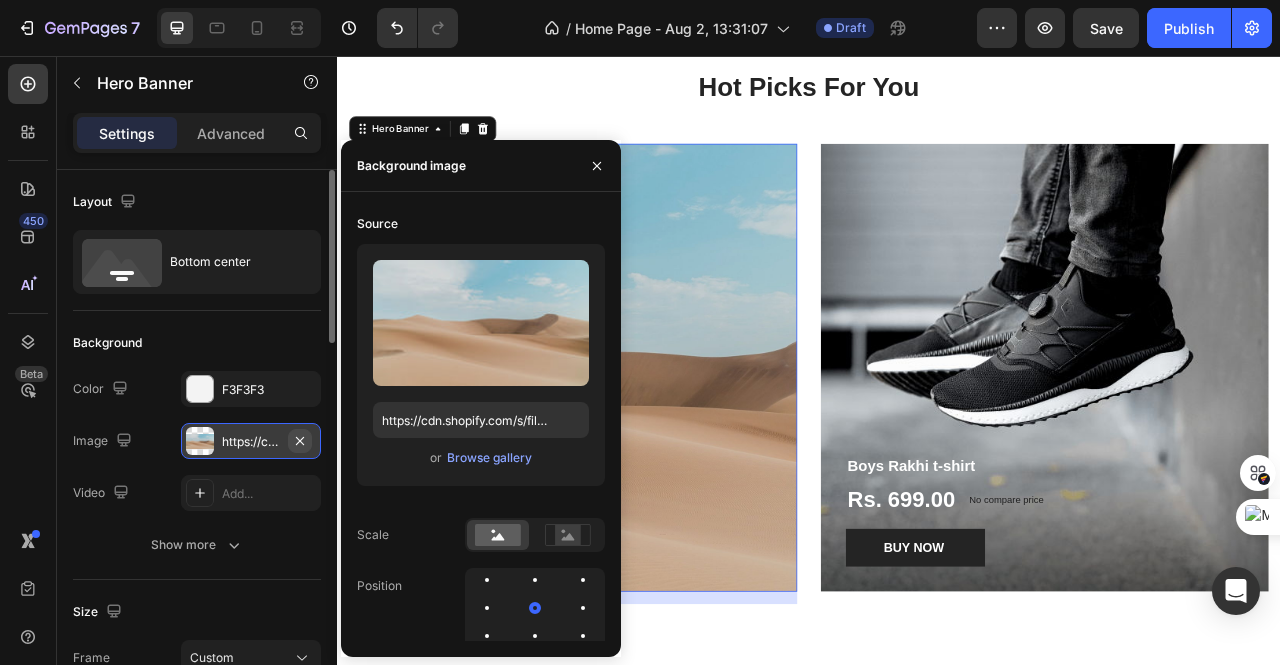 click 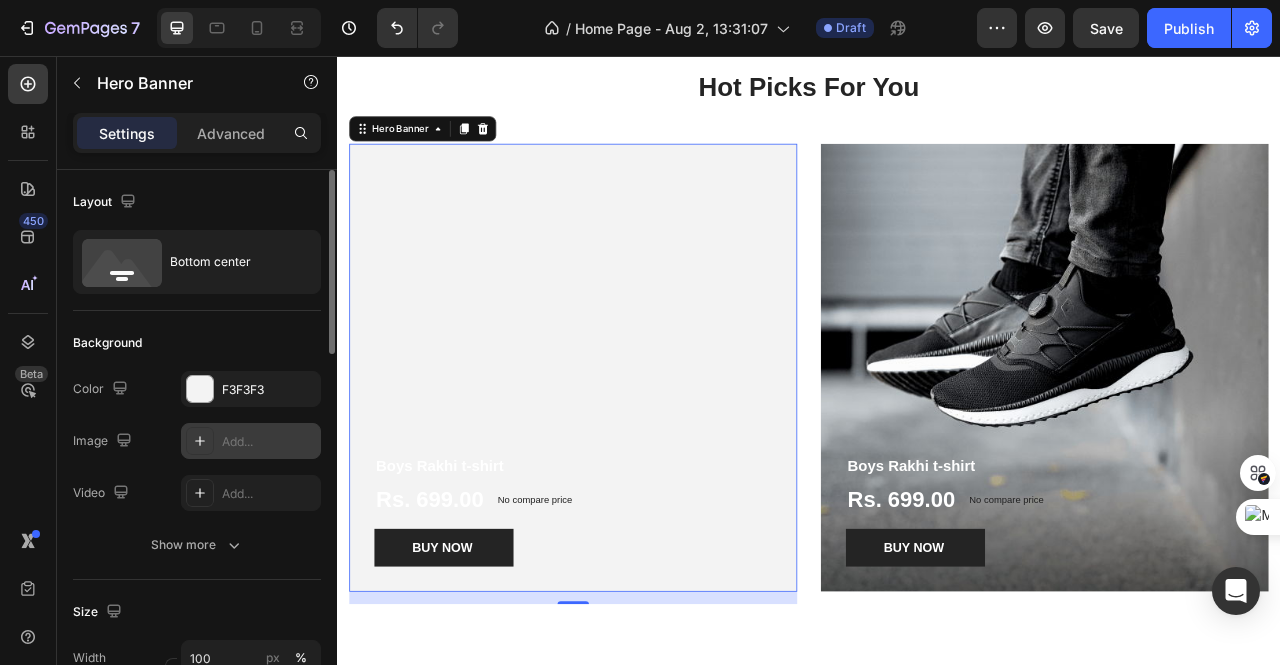 click at bounding box center (200, 441) 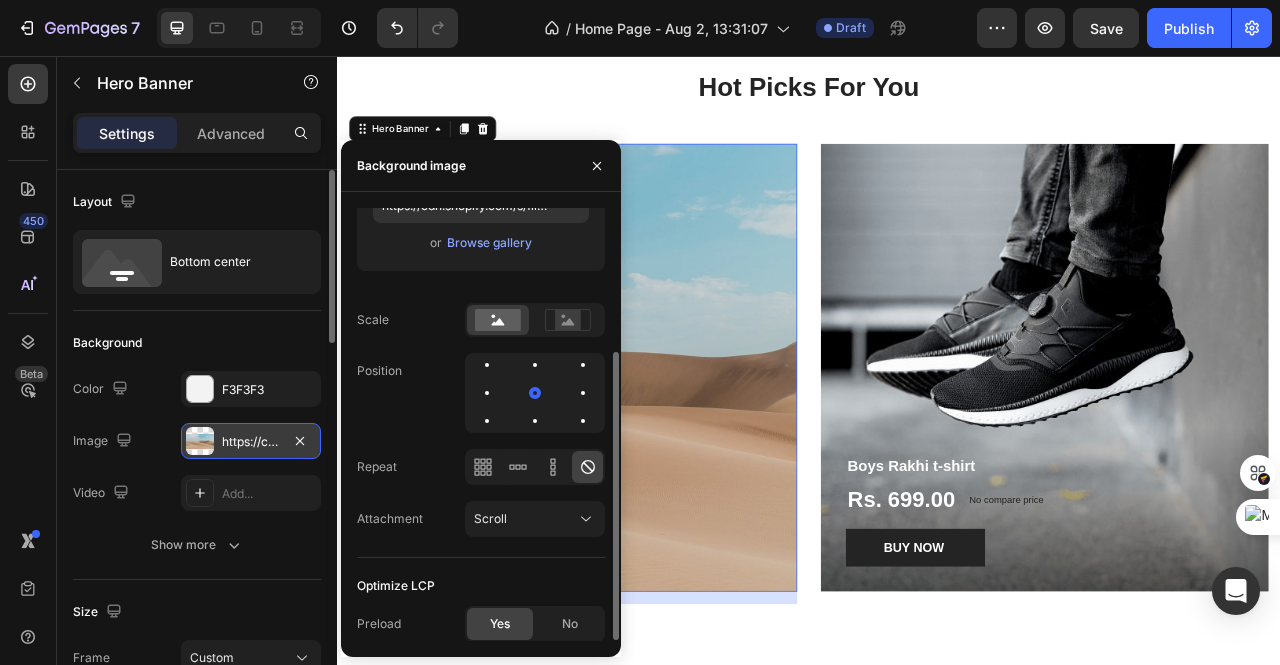 scroll, scrollTop: 0, scrollLeft: 0, axis: both 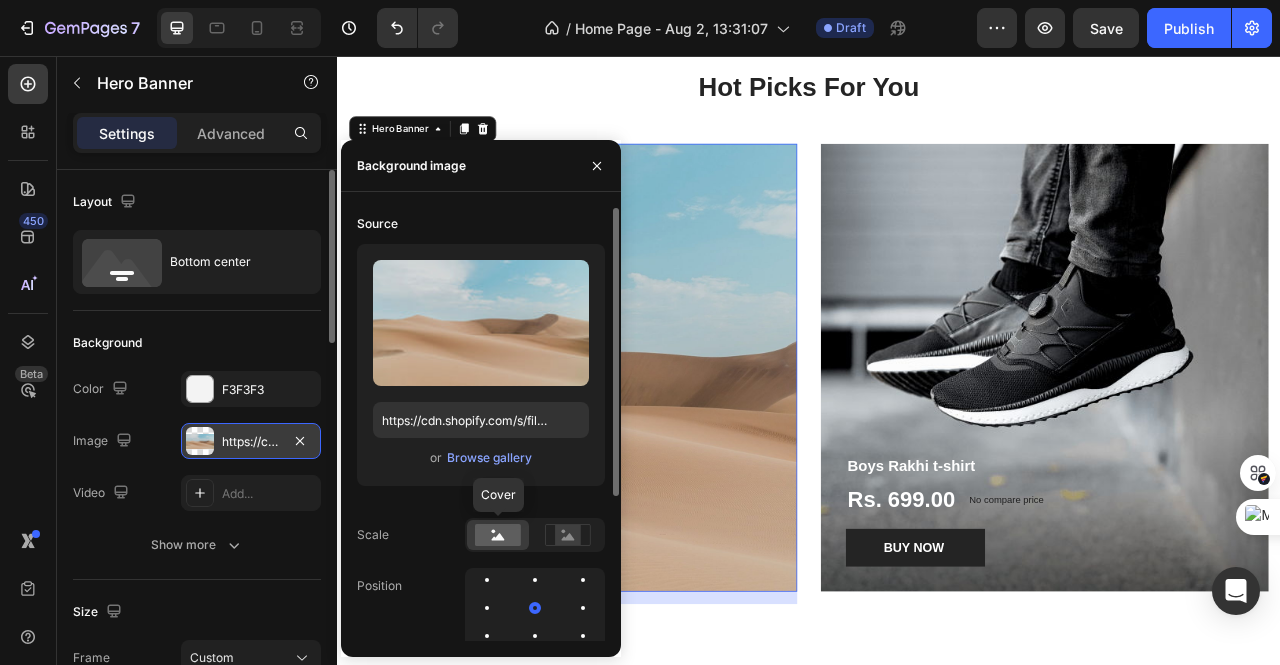 click 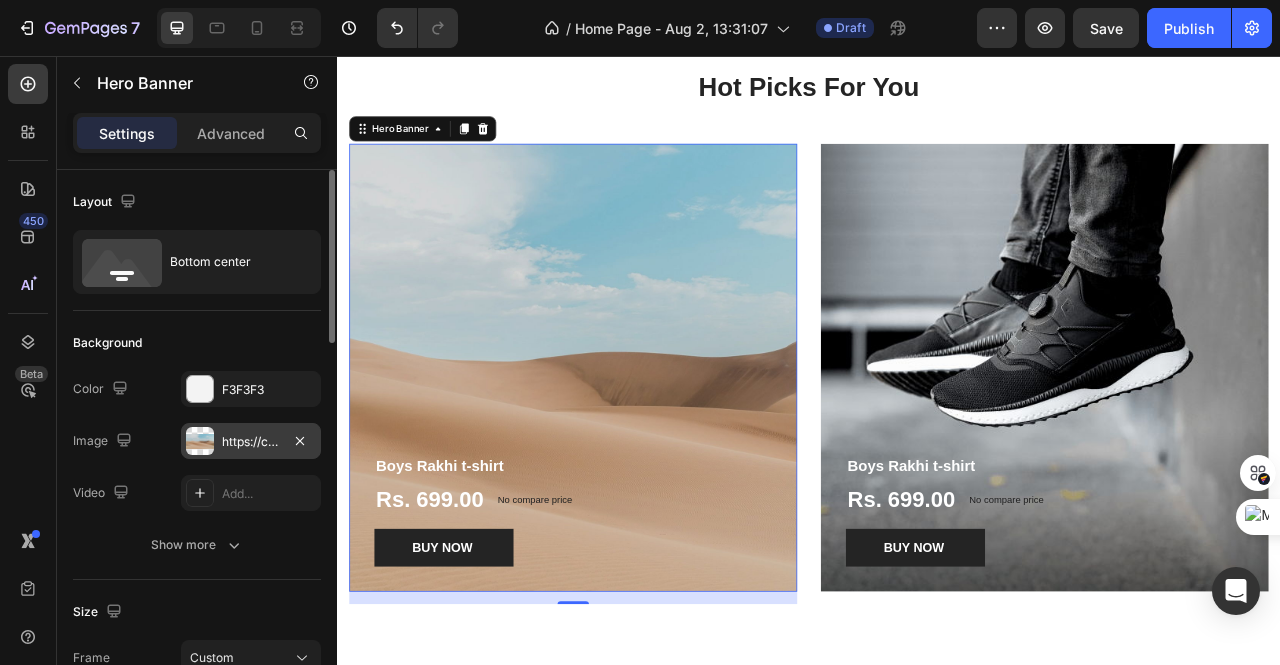 click on "The changes might be hidden by the image and the video. Color F3F3F3 Image https://cdn.shopify.com/s/files/1/2005/9307/files/background_settings.jpg Video Add..." 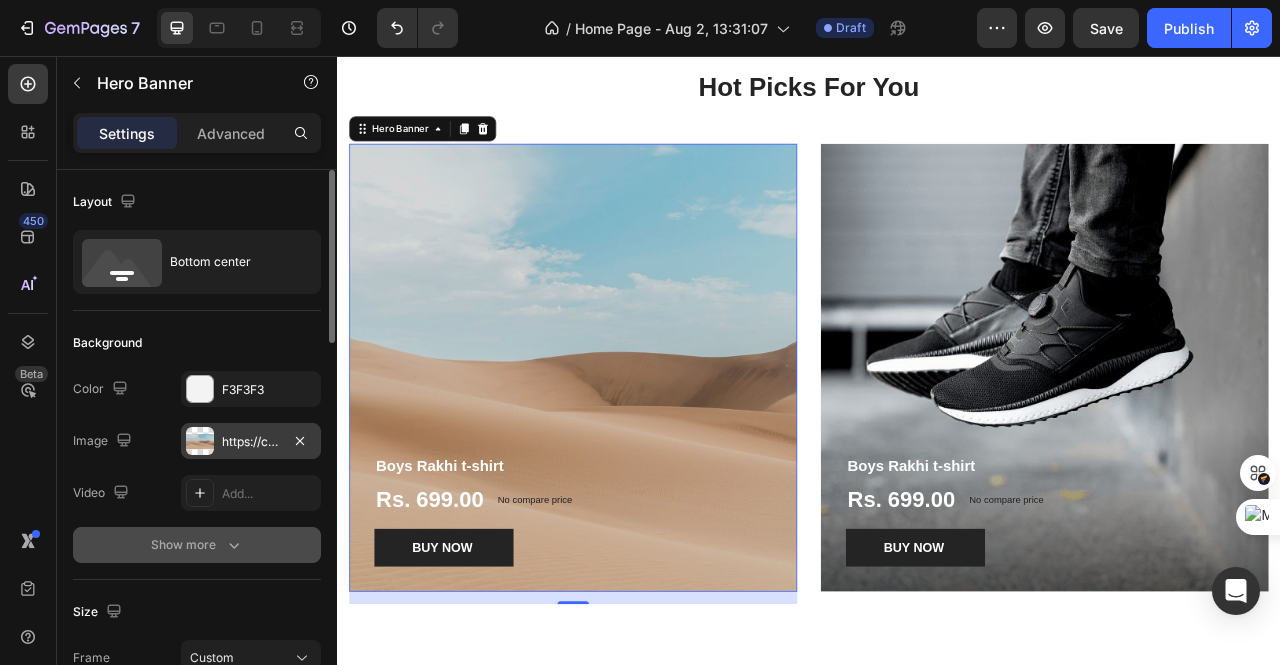 click on "Show more" at bounding box center (197, 545) 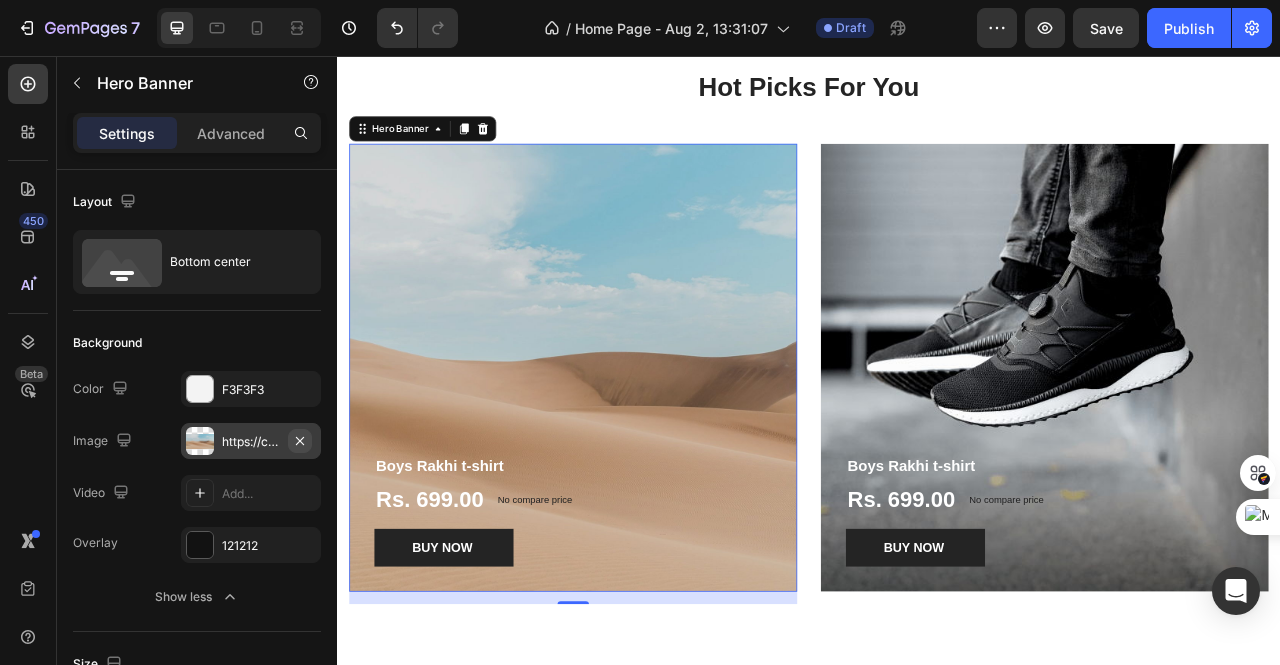 click 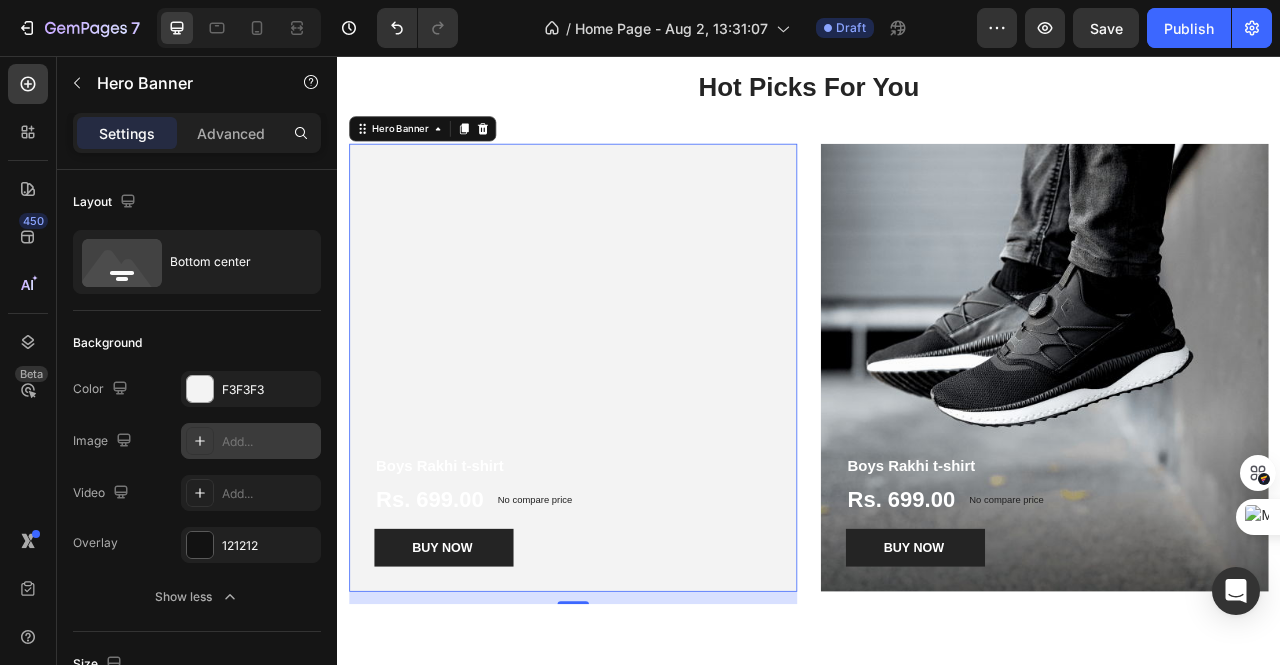 click 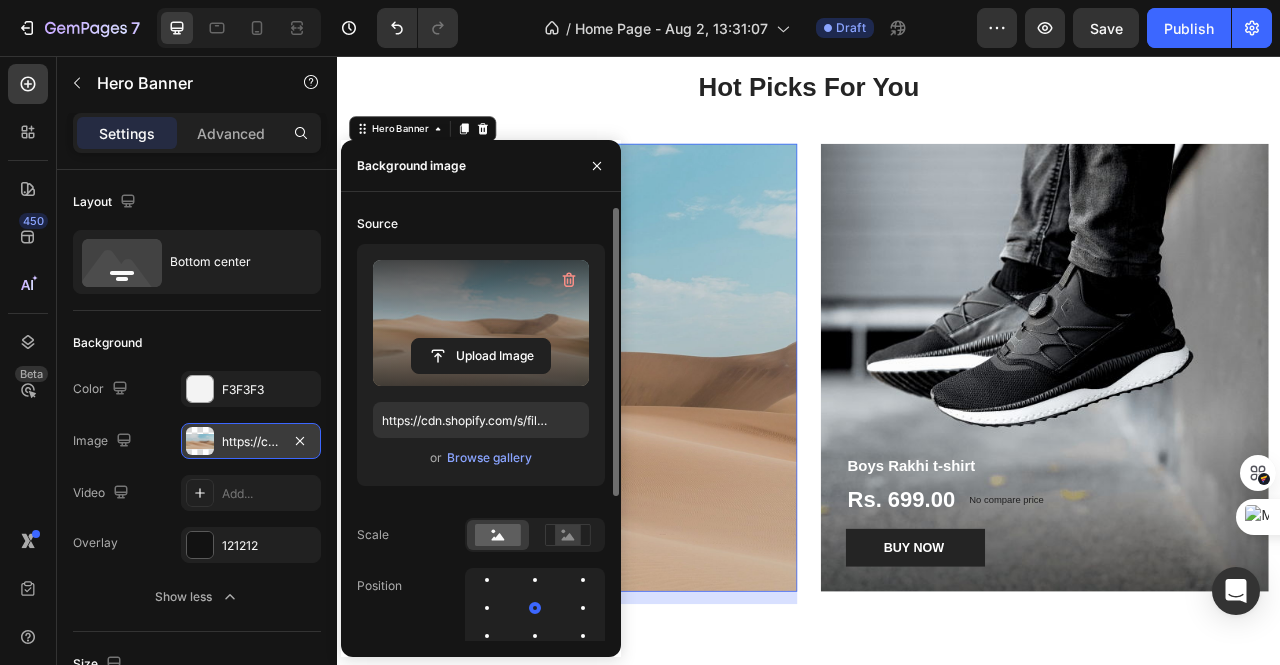 click on "Upload Image" at bounding box center [481, 356] 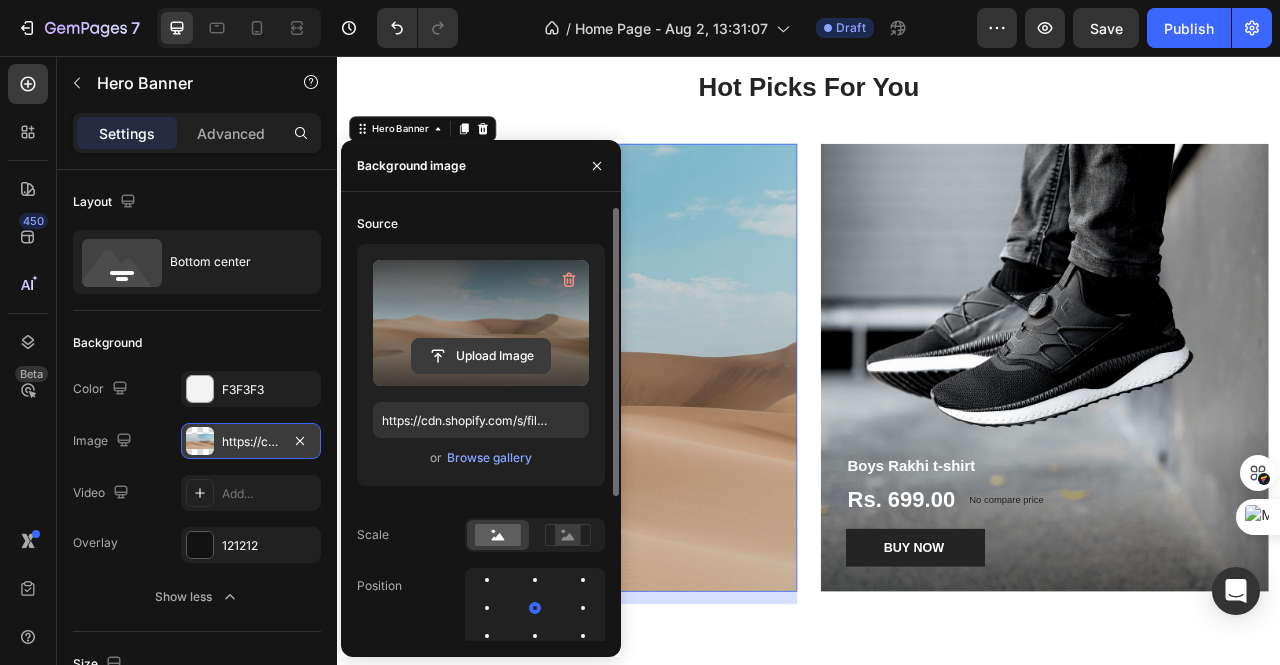 click 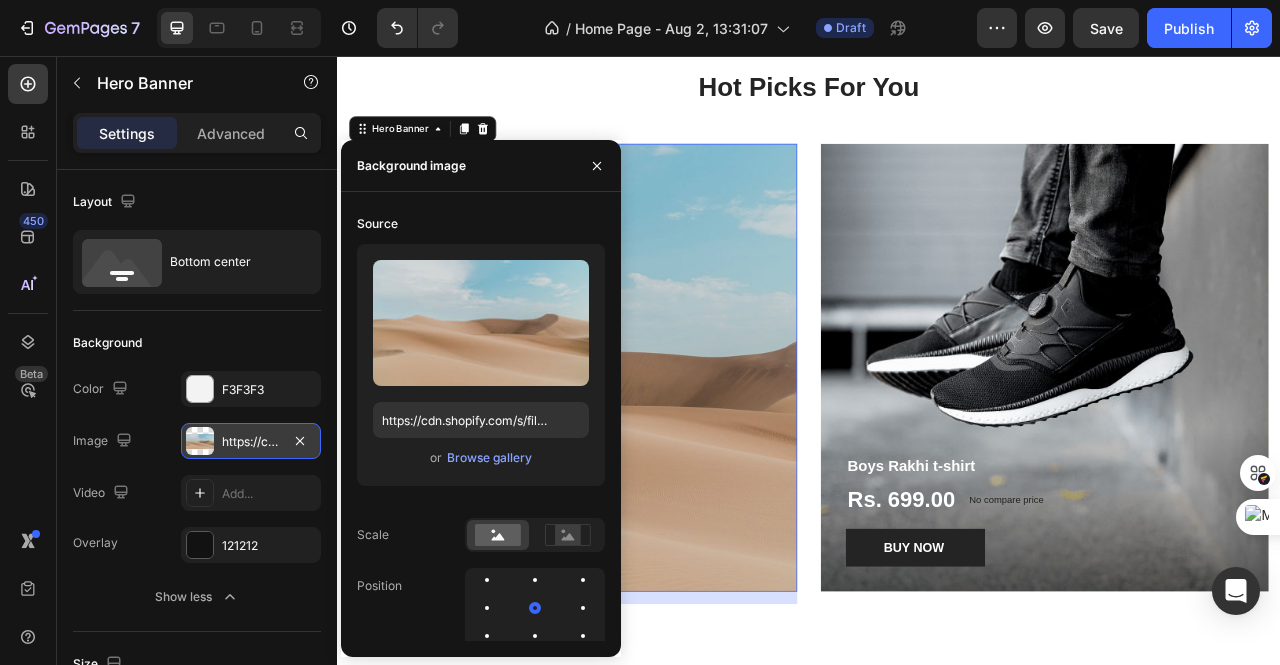 click 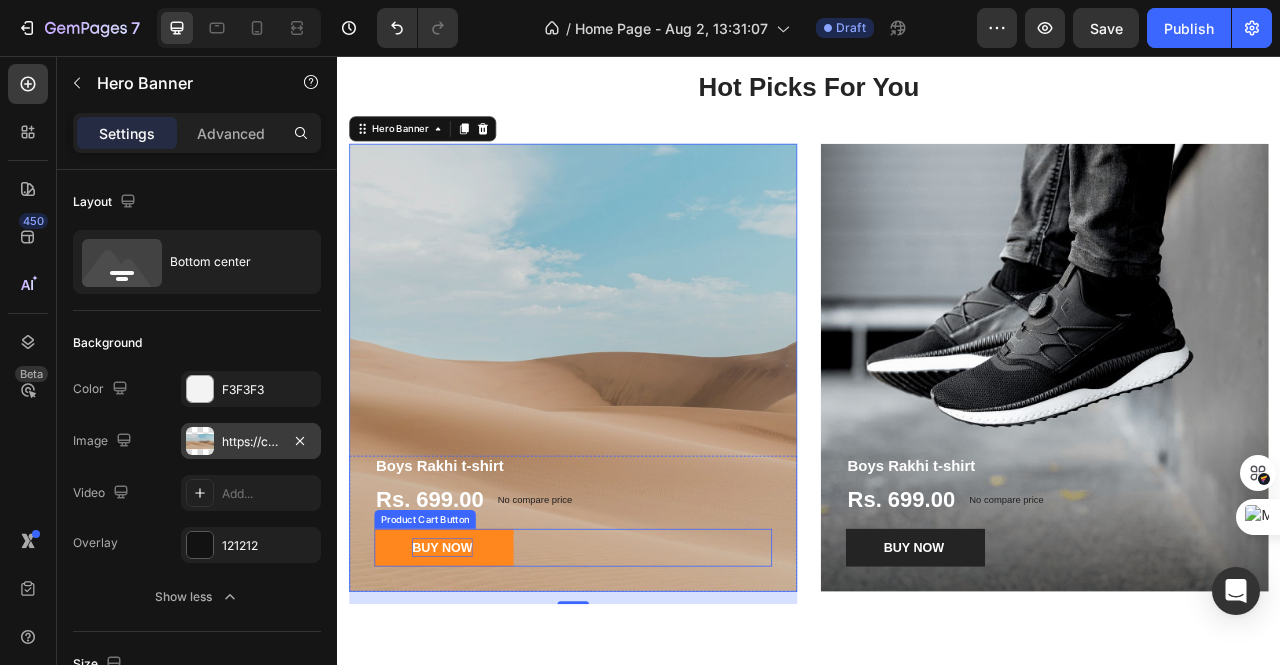 click on "BUY NOW" at bounding box center [470, 683] 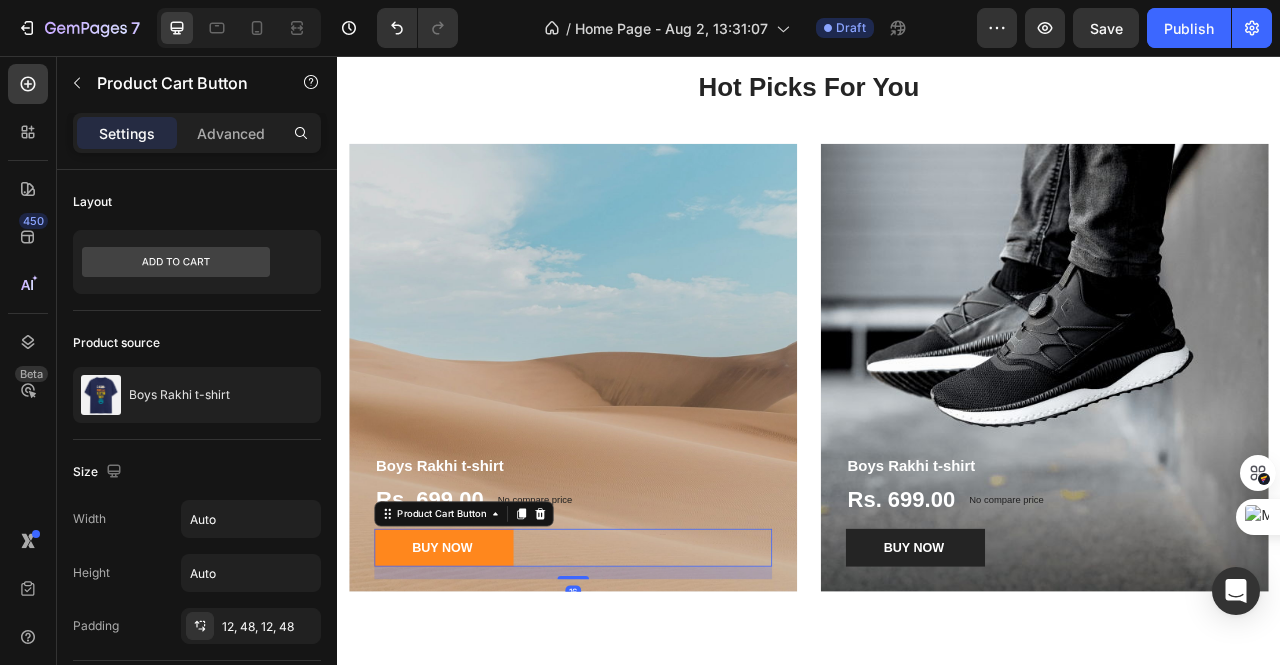 click on "BUY NOW" at bounding box center [472, 683] 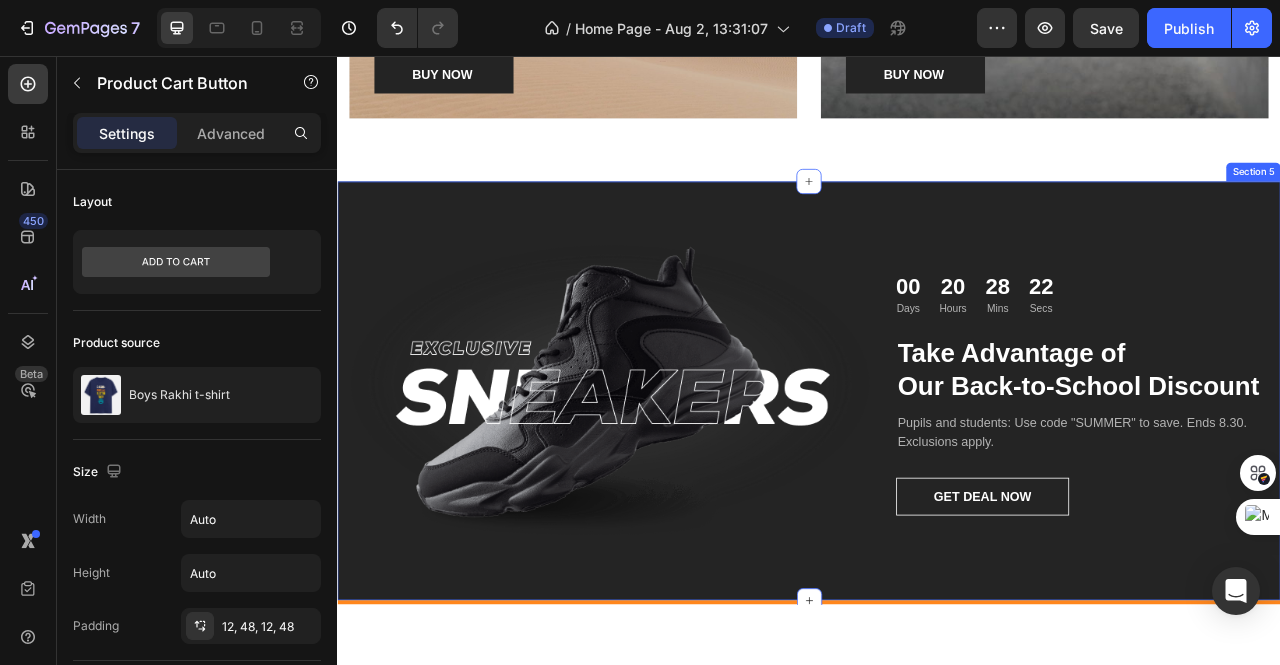 scroll, scrollTop: 2500, scrollLeft: 0, axis: vertical 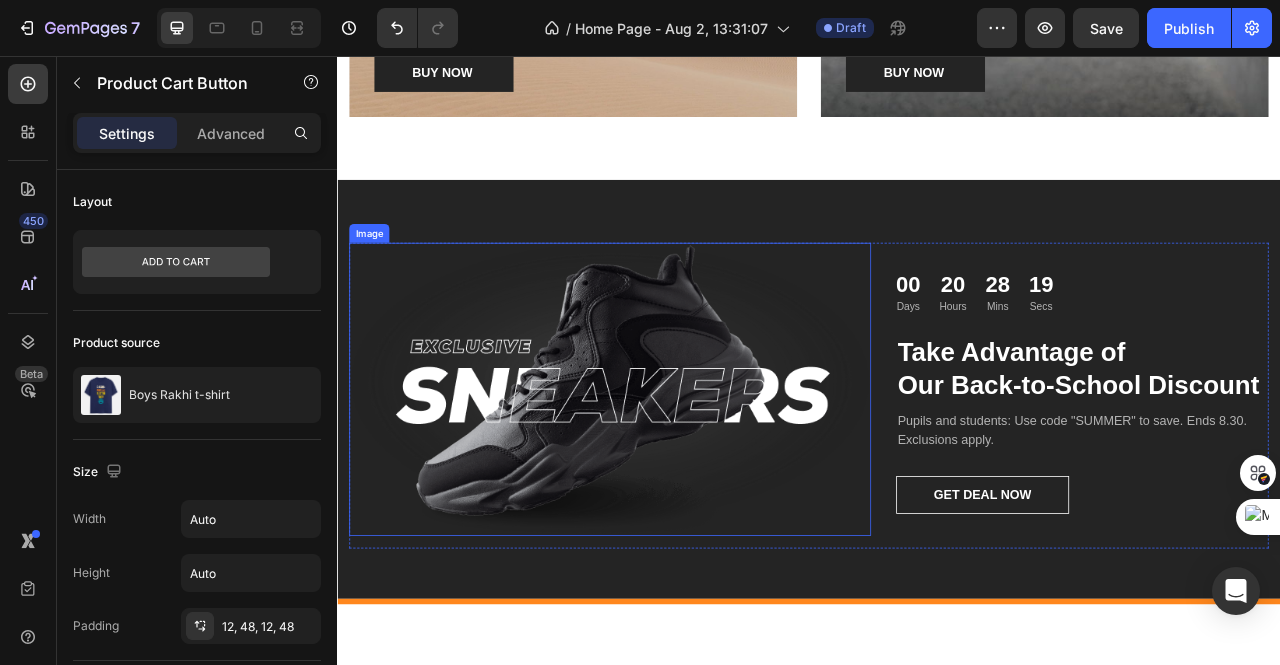 click at bounding box center (684, 482) 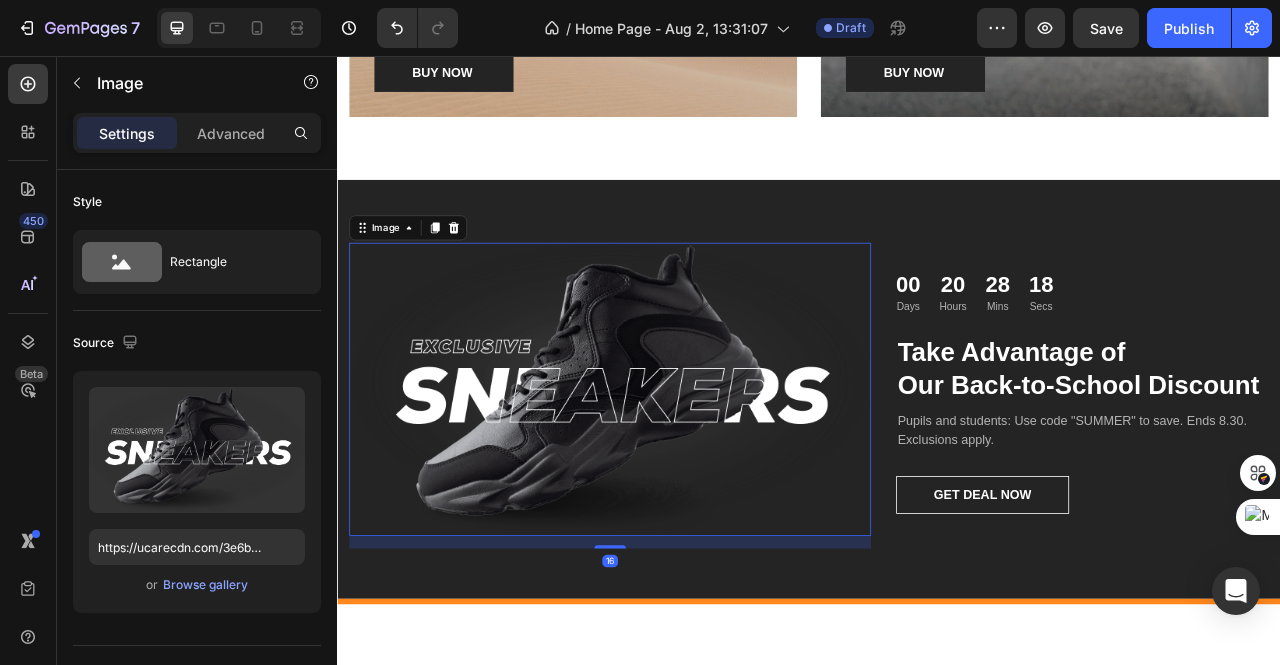 click at bounding box center [684, 482] 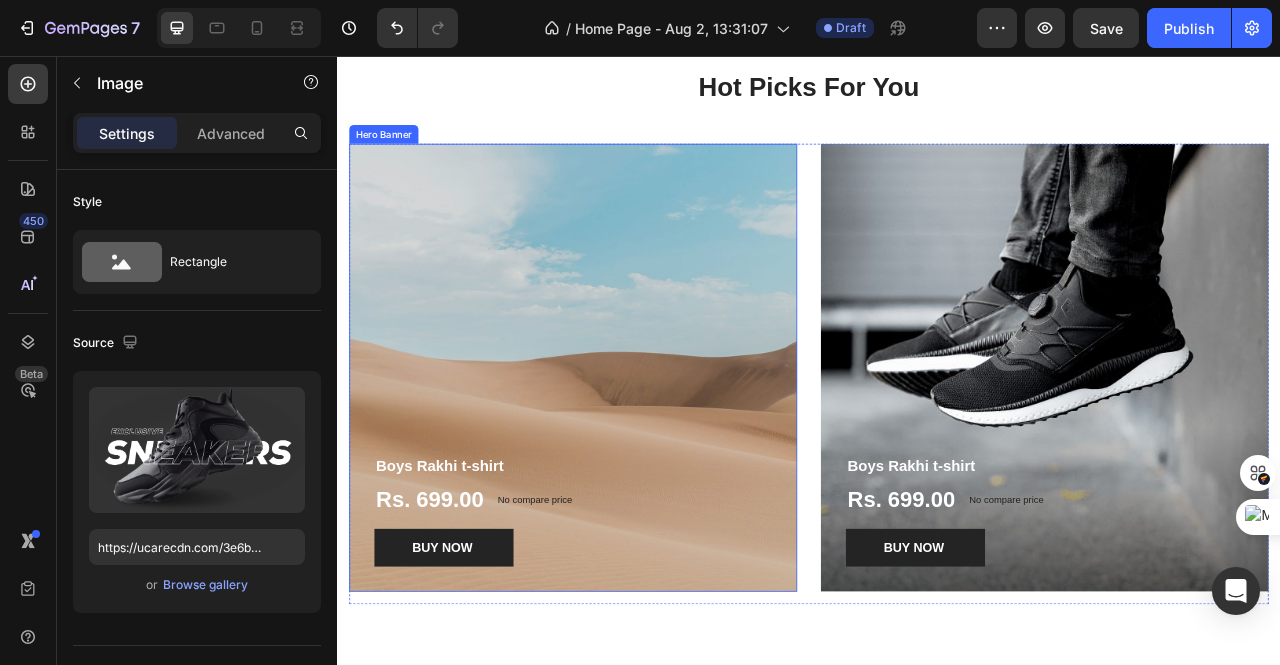 scroll, scrollTop: 1500, scrollLeft: 0, axis: vertical 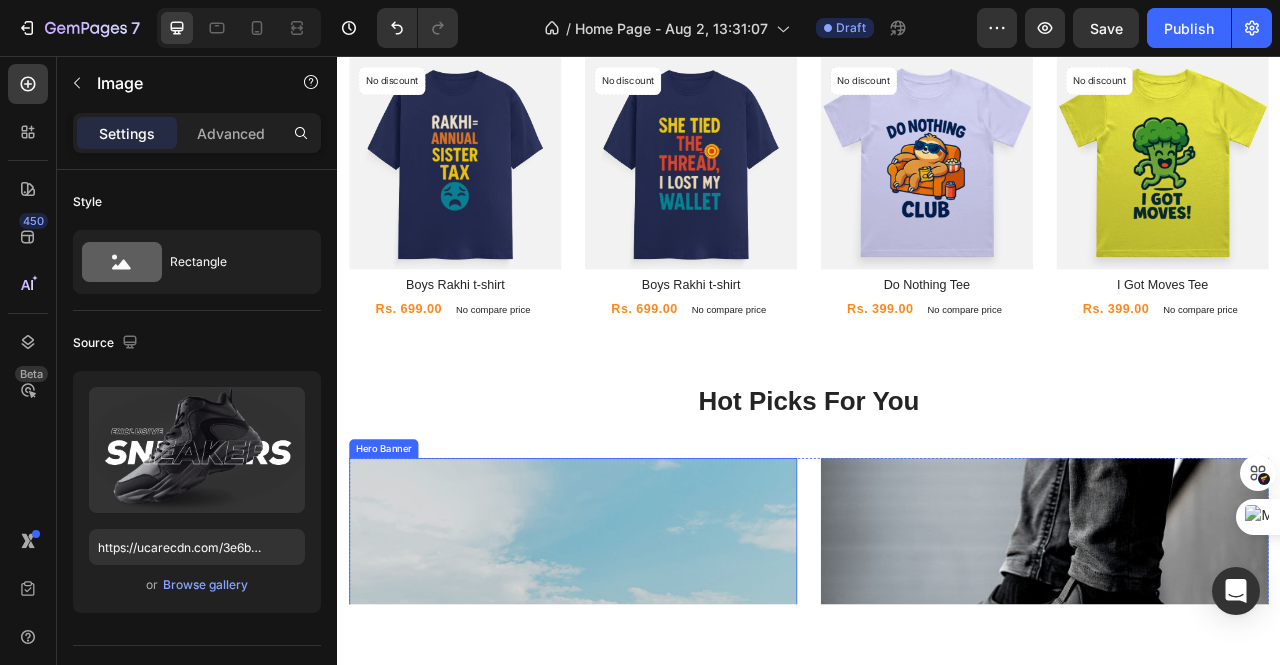 click at bounding box center [637, 854] 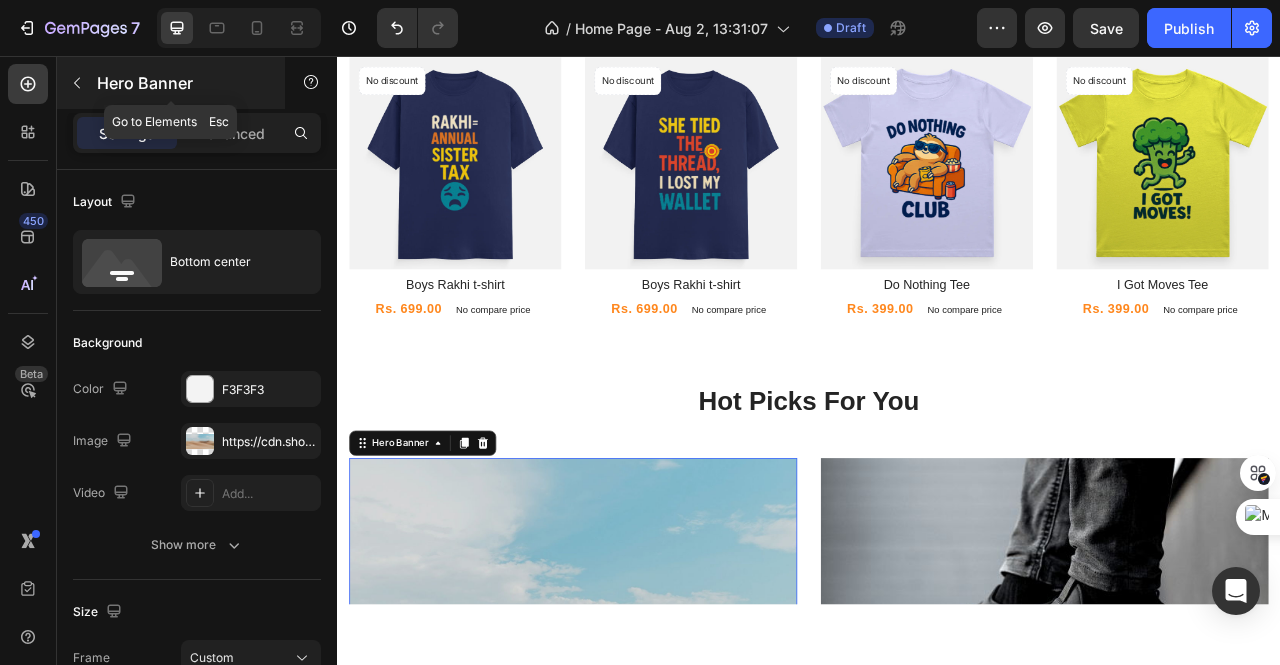 click 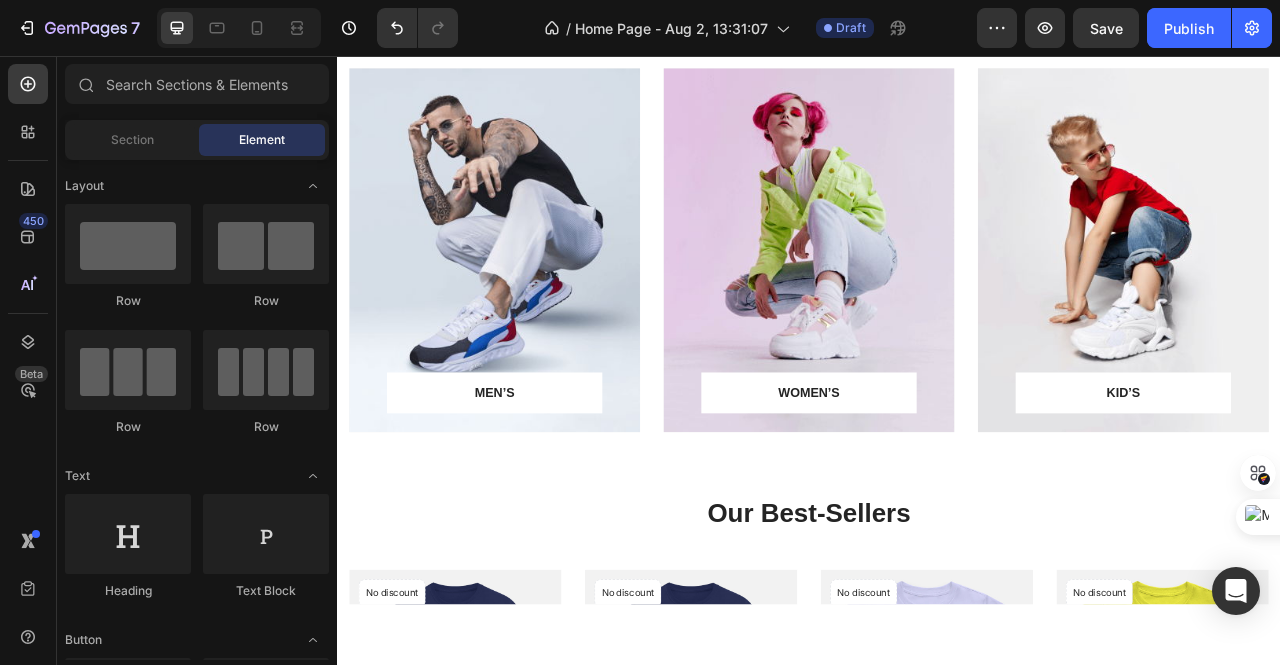 scroll, scrollTop: 700, scrollLeft: 0, axis: vertical 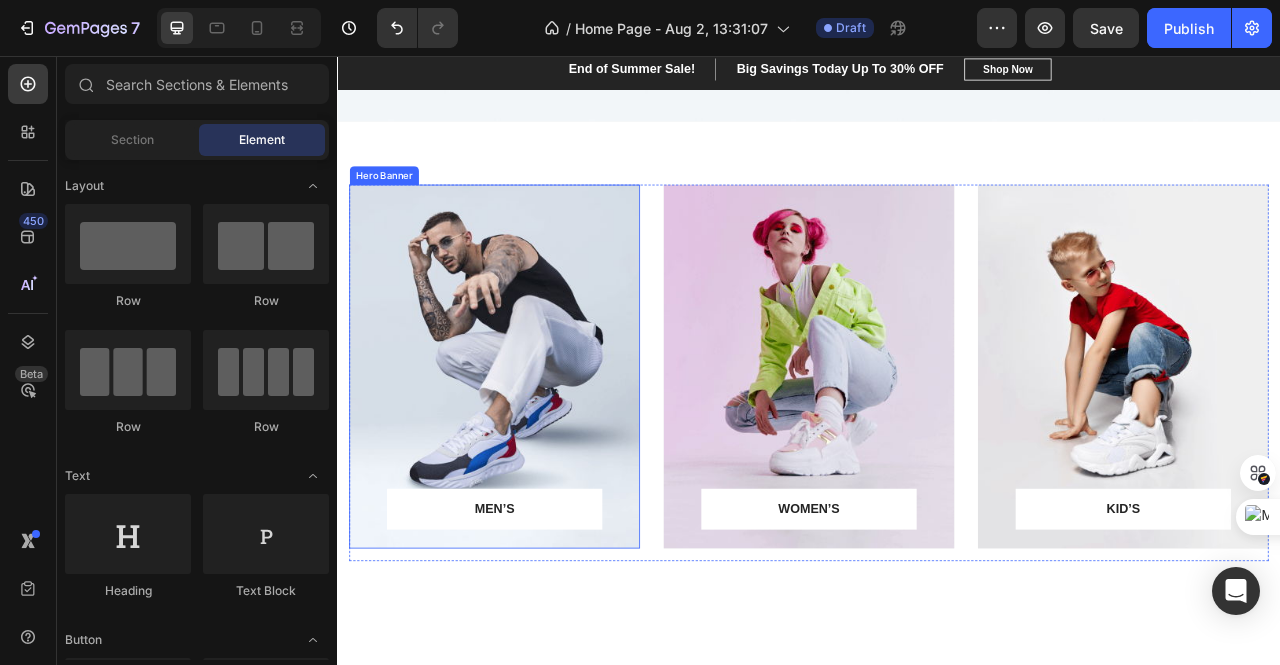 click at bounding box center (537, 452) 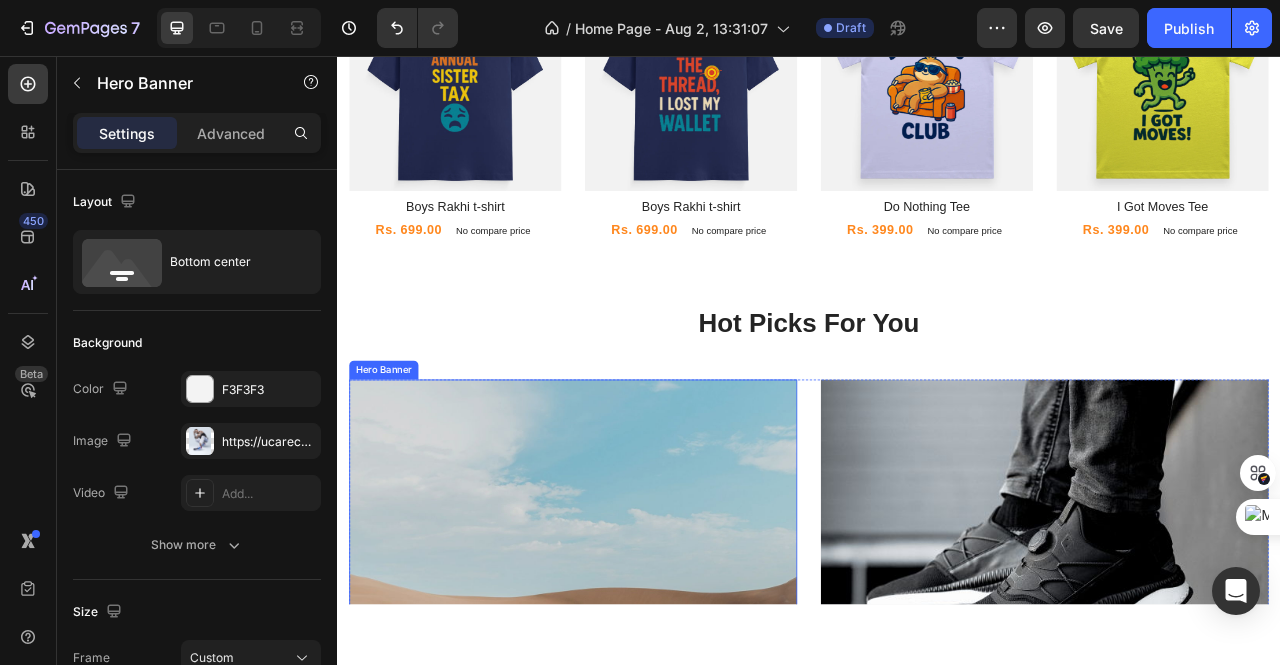 scroll, scrollTop: 1800, scrollLeft: 0, axis: vertical 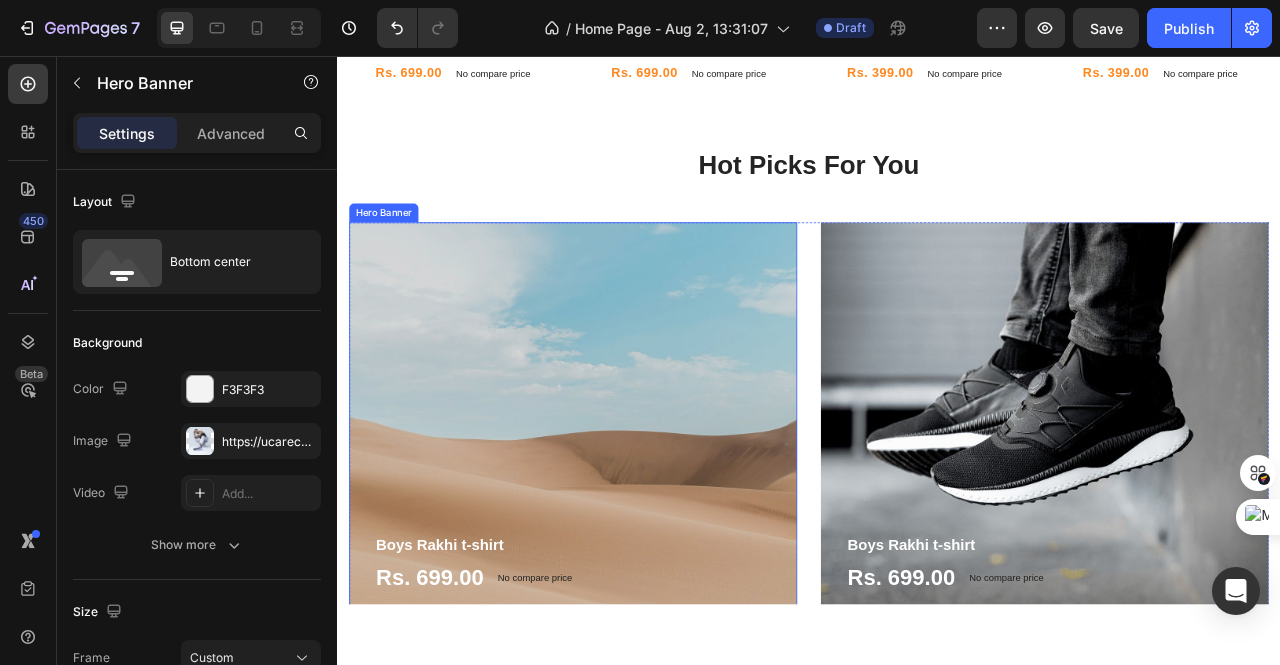 click at bounding box center (637, 554) 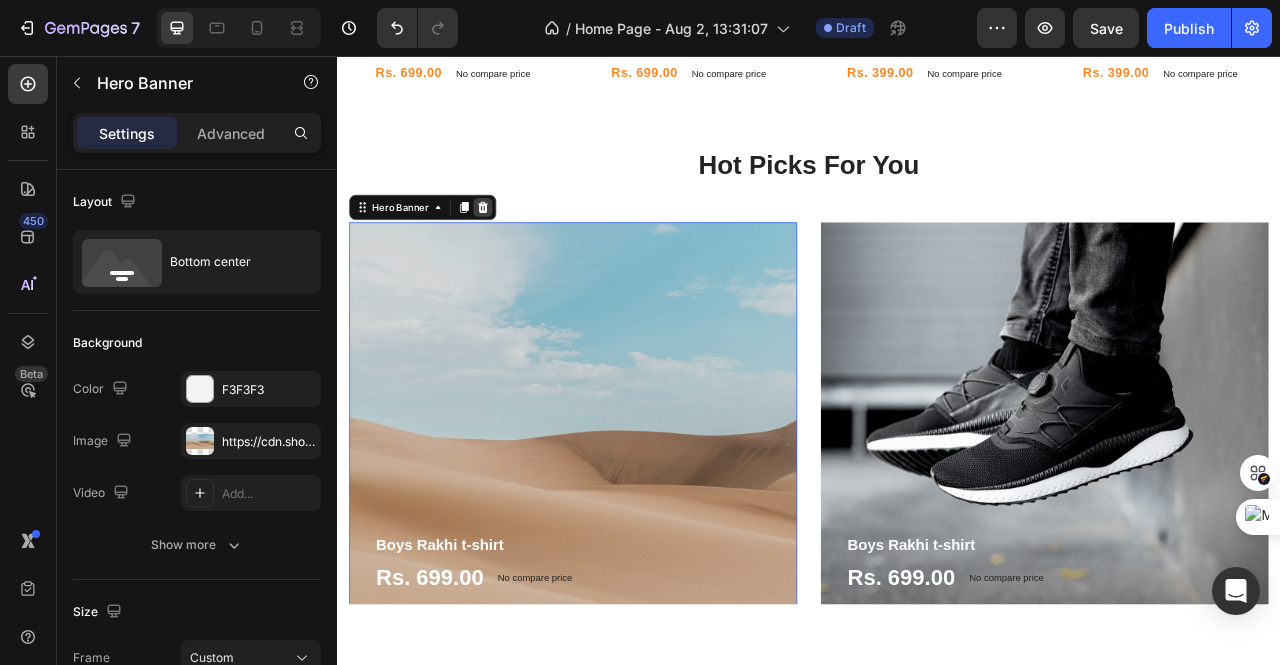 click 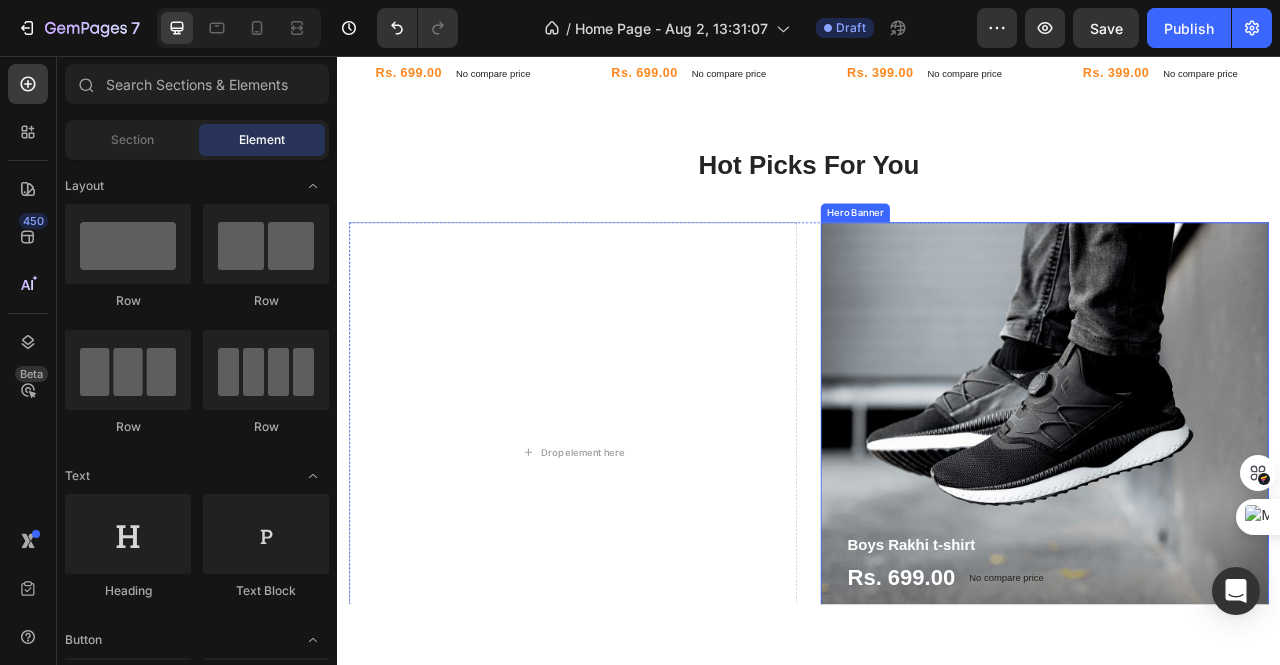 click at bounding box center (1237, 554) 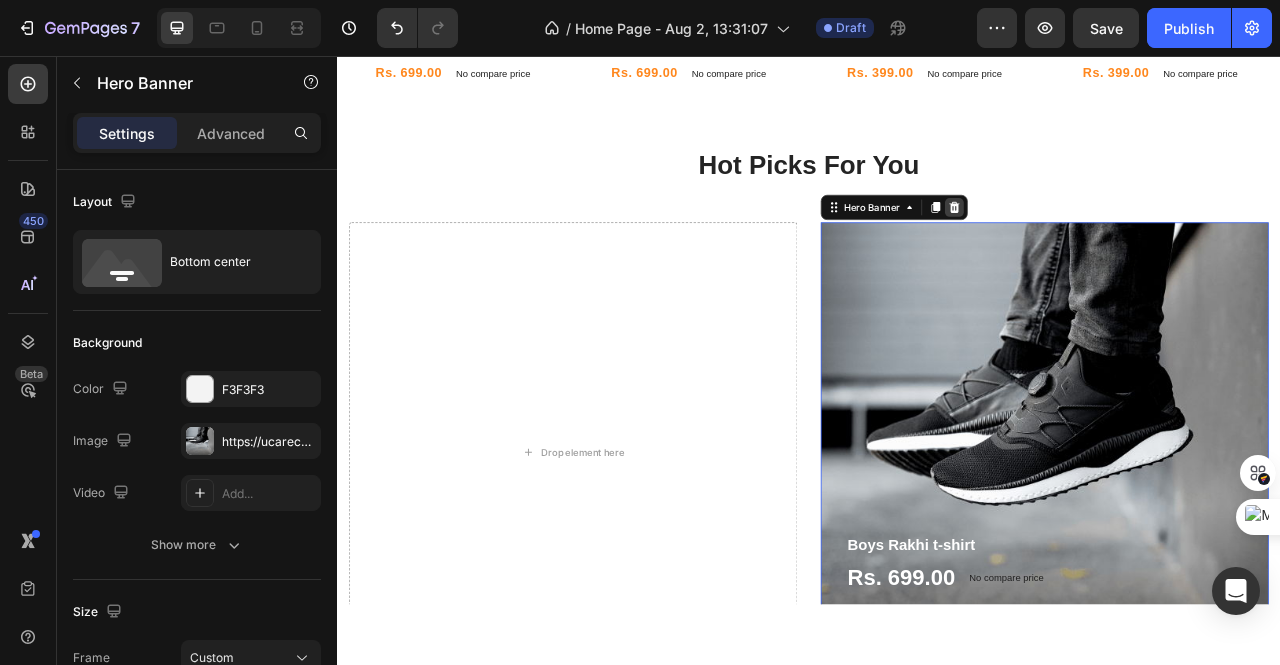 click 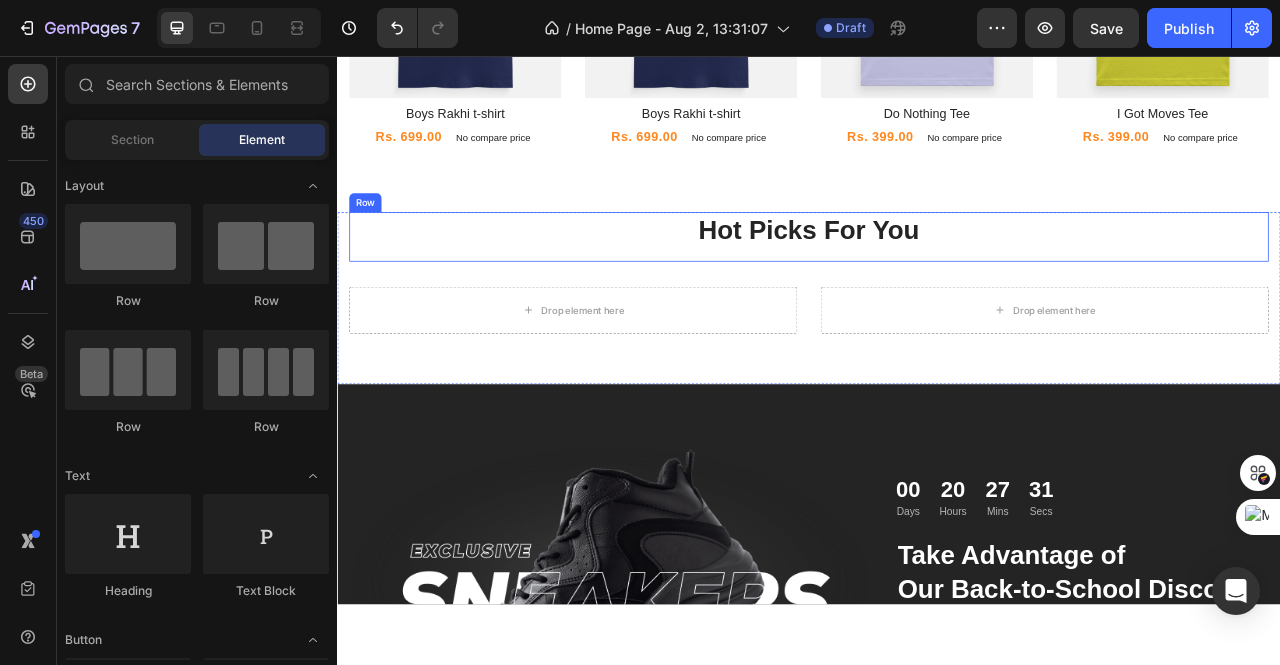 scroll, scrollTop: 1700, scrollLeft: 0, axis: vertical 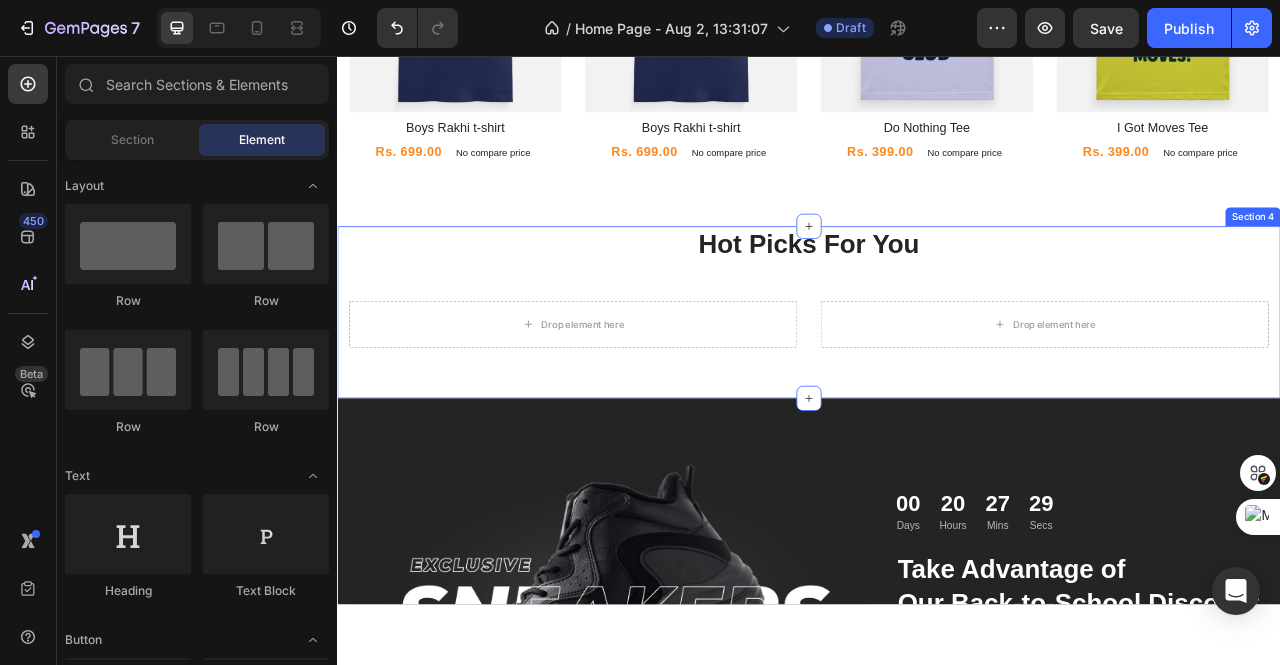 click on "Hot Picks For You Heading Row
Drop element here
Drop element here Row" at bounding box center (937, 359) 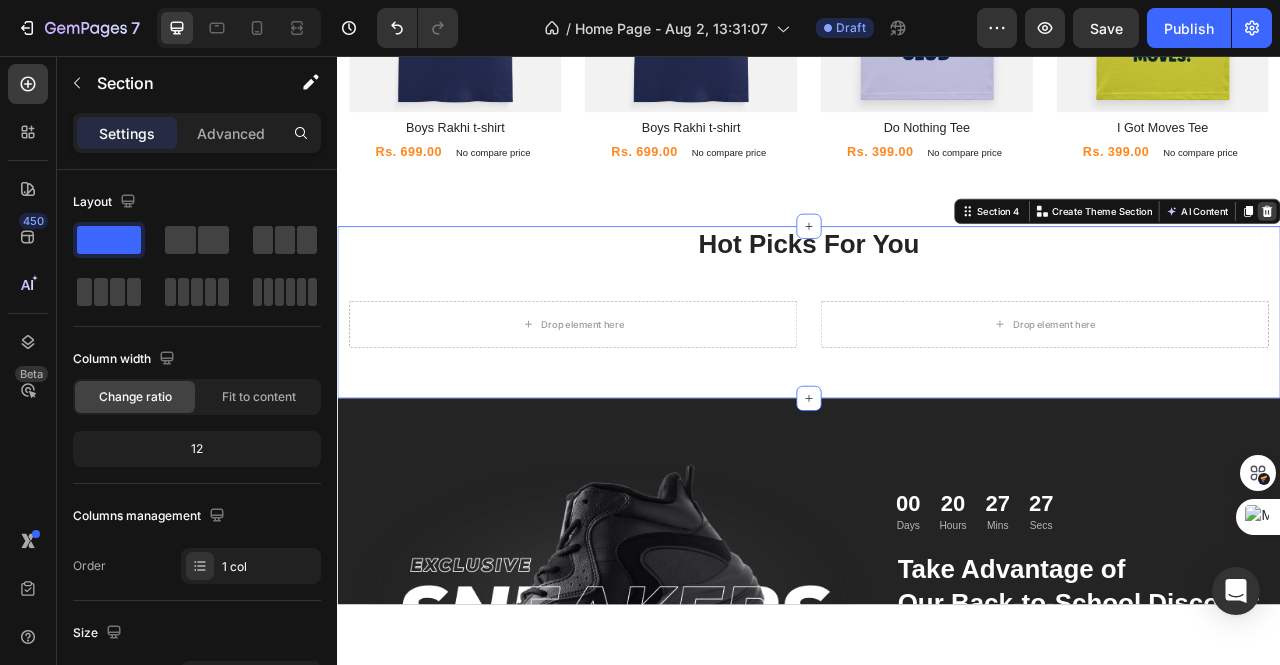 click 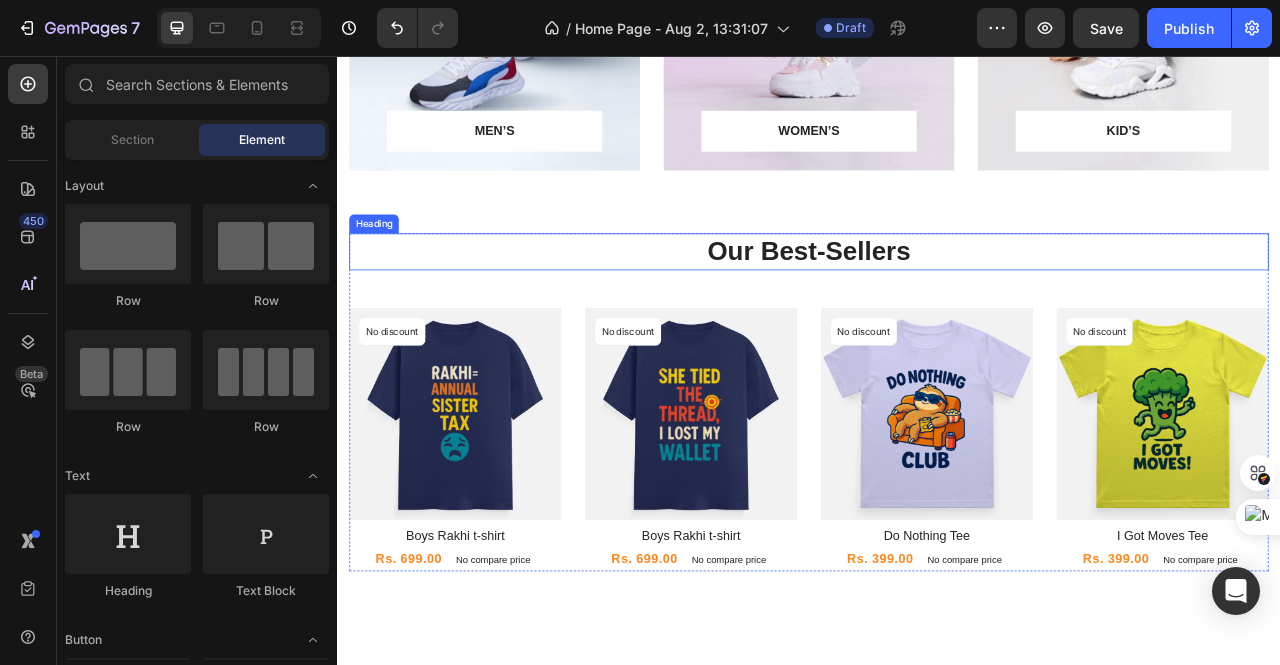 scroll, scrollTop: 1200, scrollLeft: 0, axis: vertical 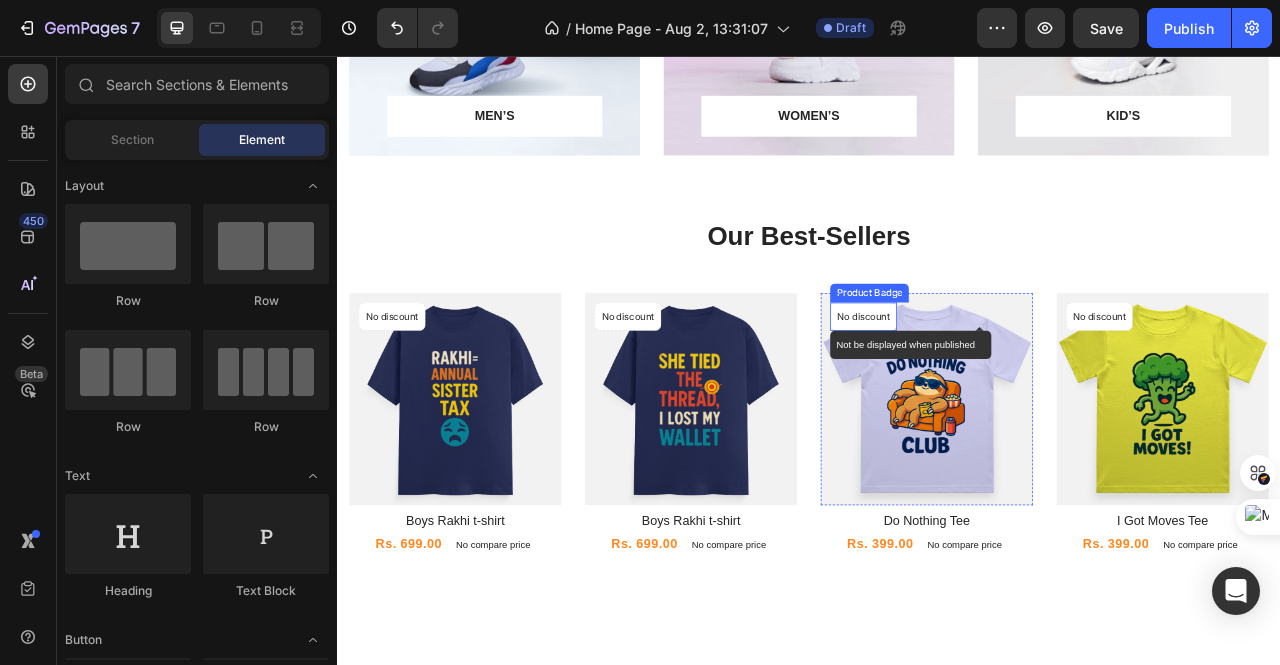 click on "No discount" at bounding box center [406, 389] 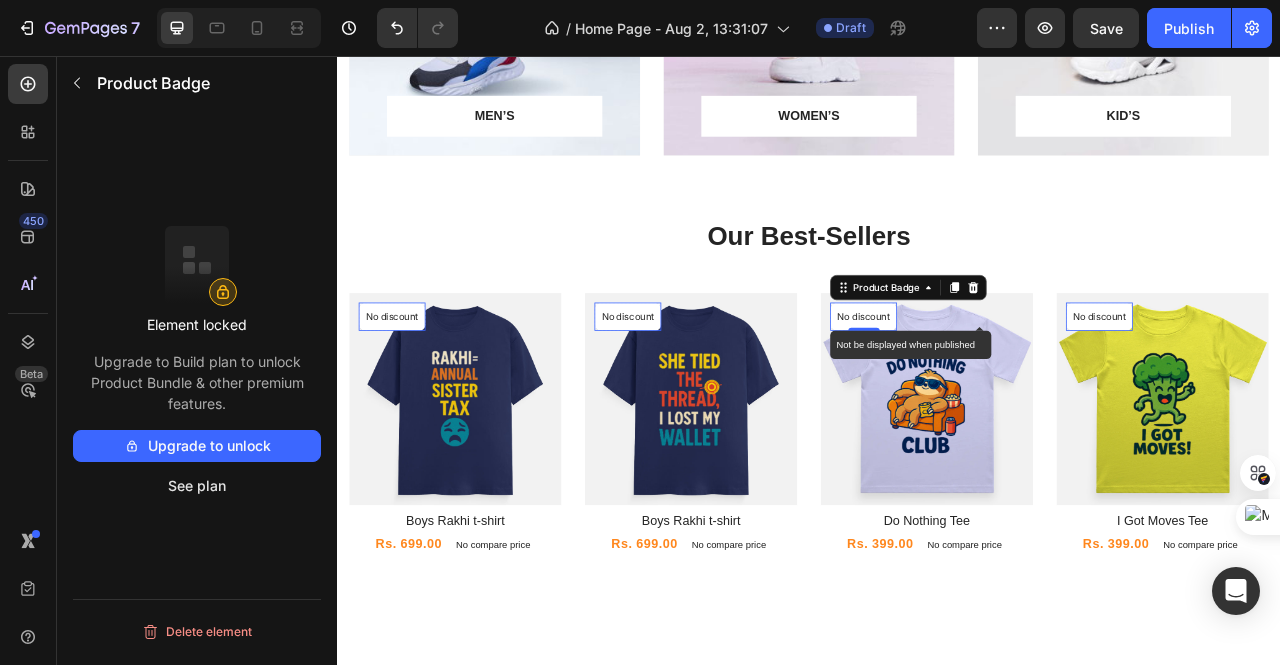 click on "No discount" at bounding box center [406, 389] 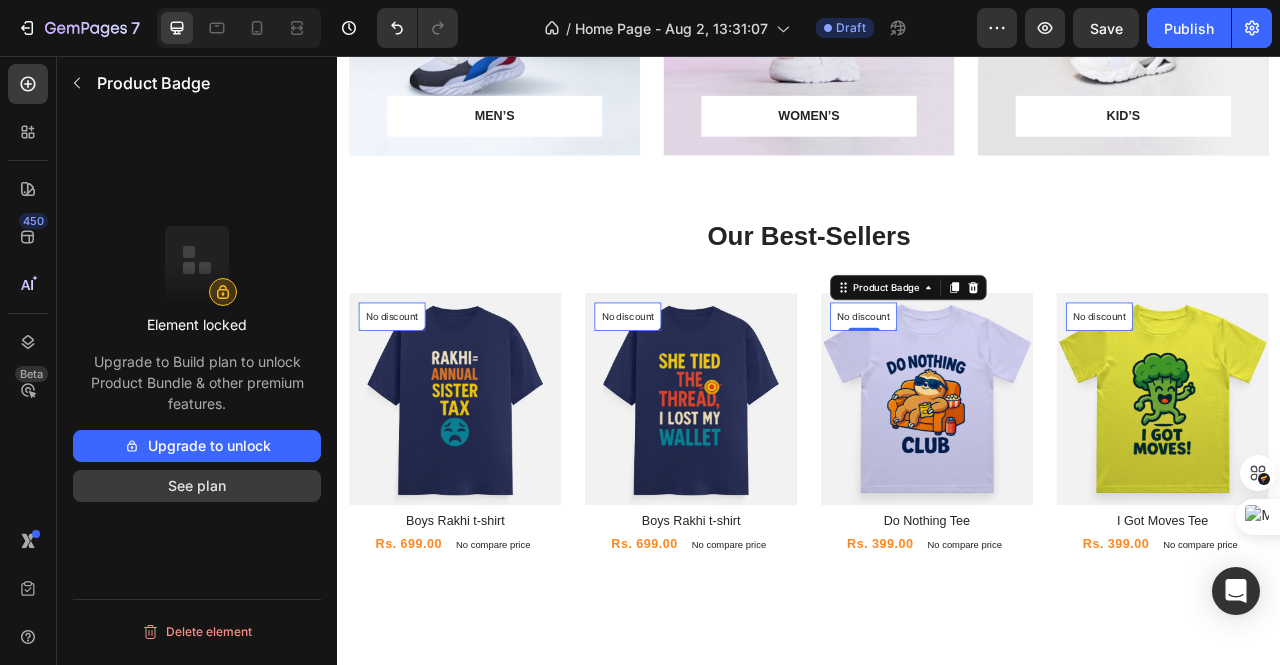 click on "See plan" at bounding box center (197, 486) 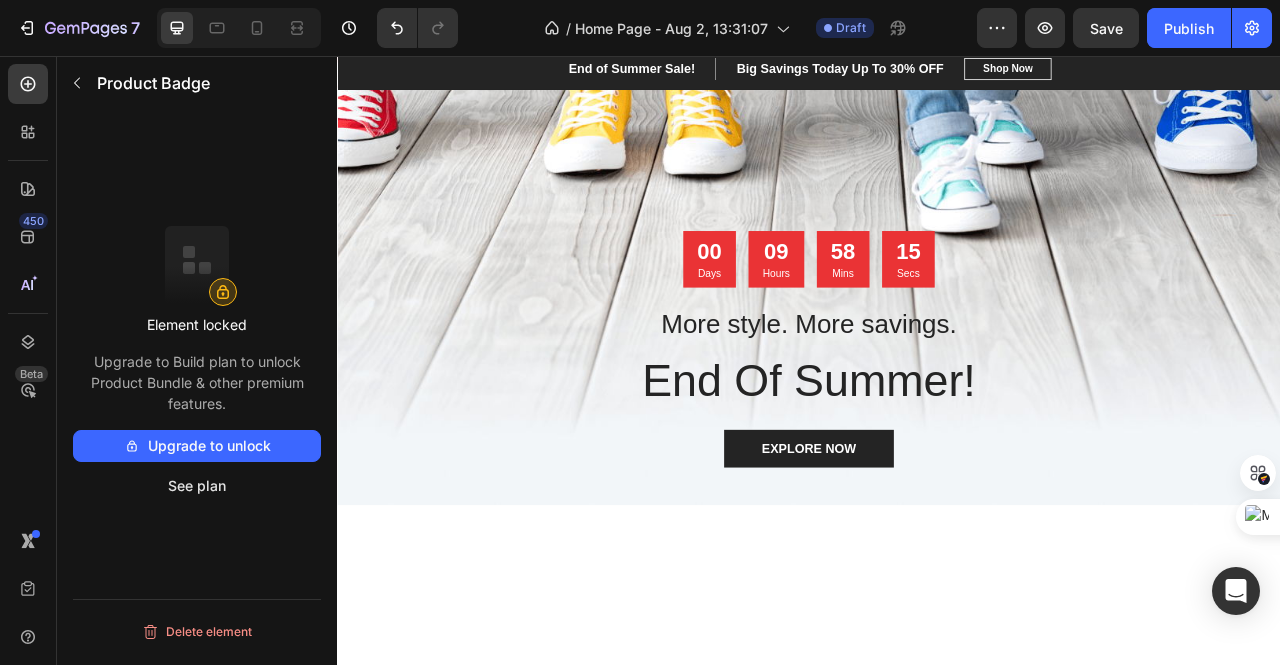 scroll, scrollTop: 0, scrollLeft: 0, axis: both 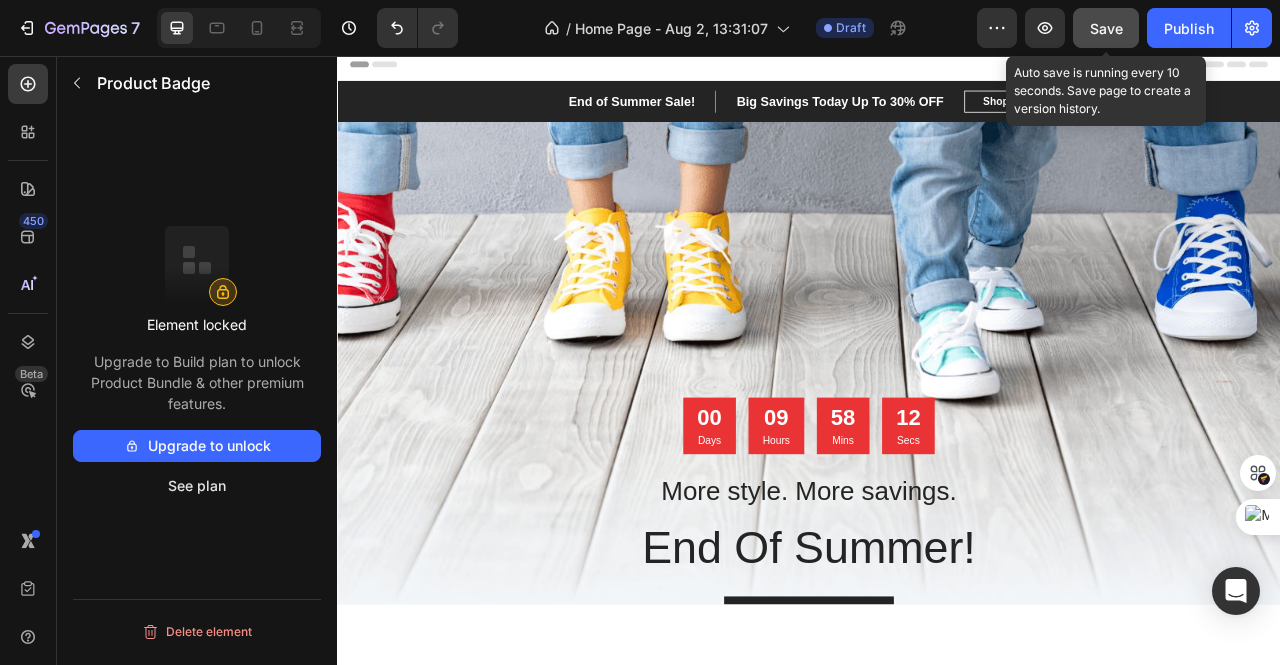 click on "Save" at bounding box center (1106, 28) 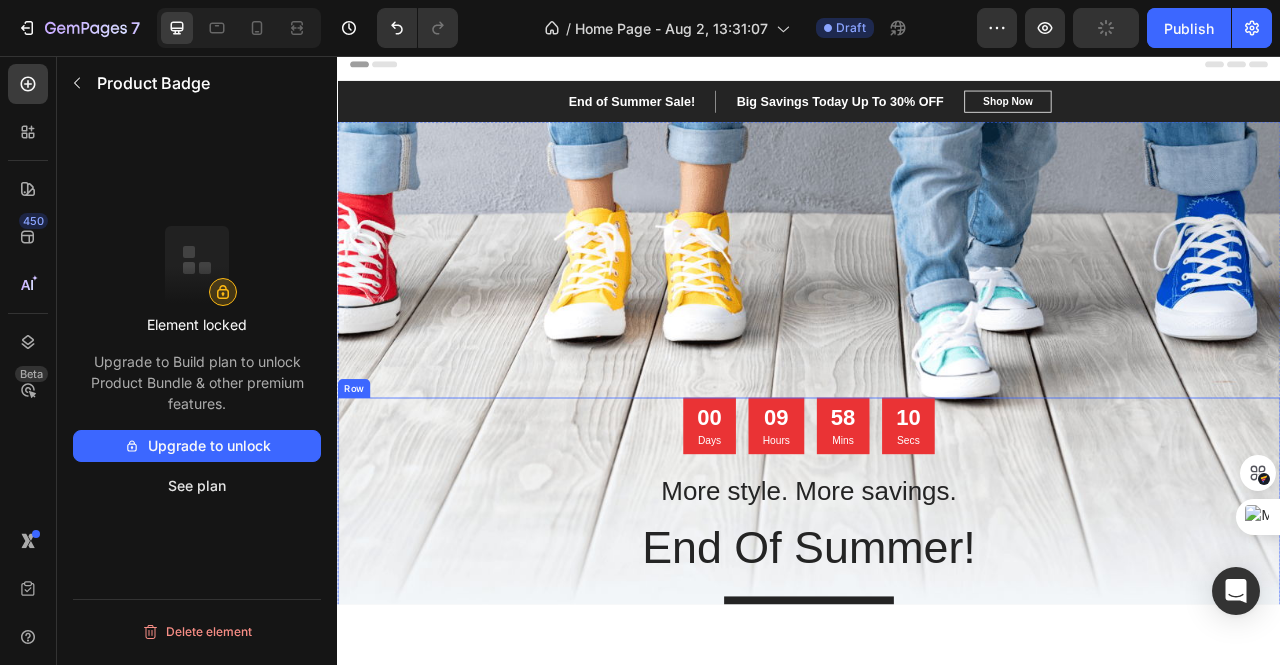 click on "09 Hours" at bounding box center (895, 528) 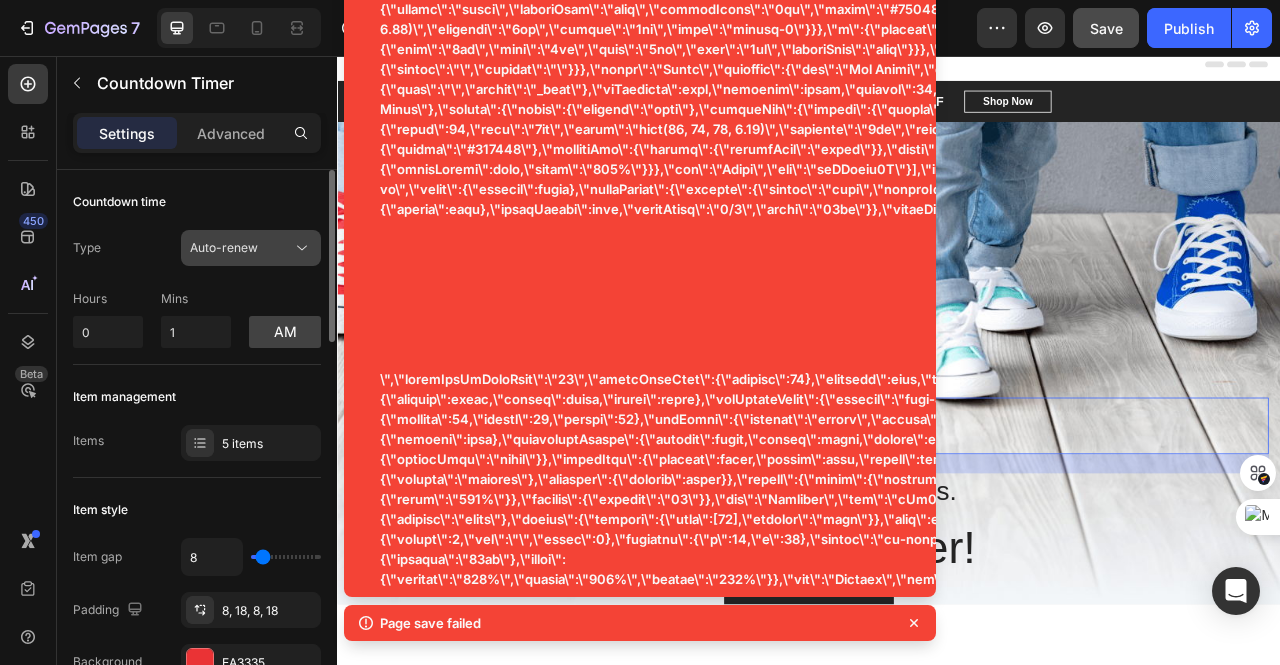 click on "Auto-renew" at bounding box center [241, 248] 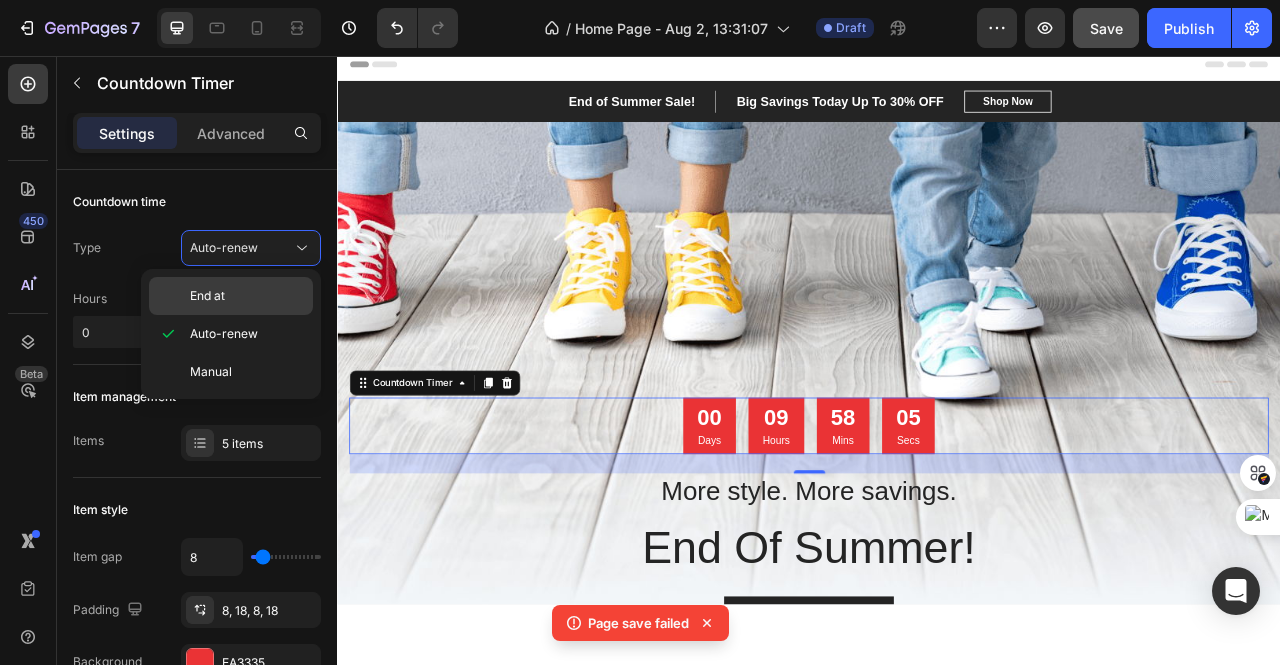 click on "End at" at bounding box center [247, 296] 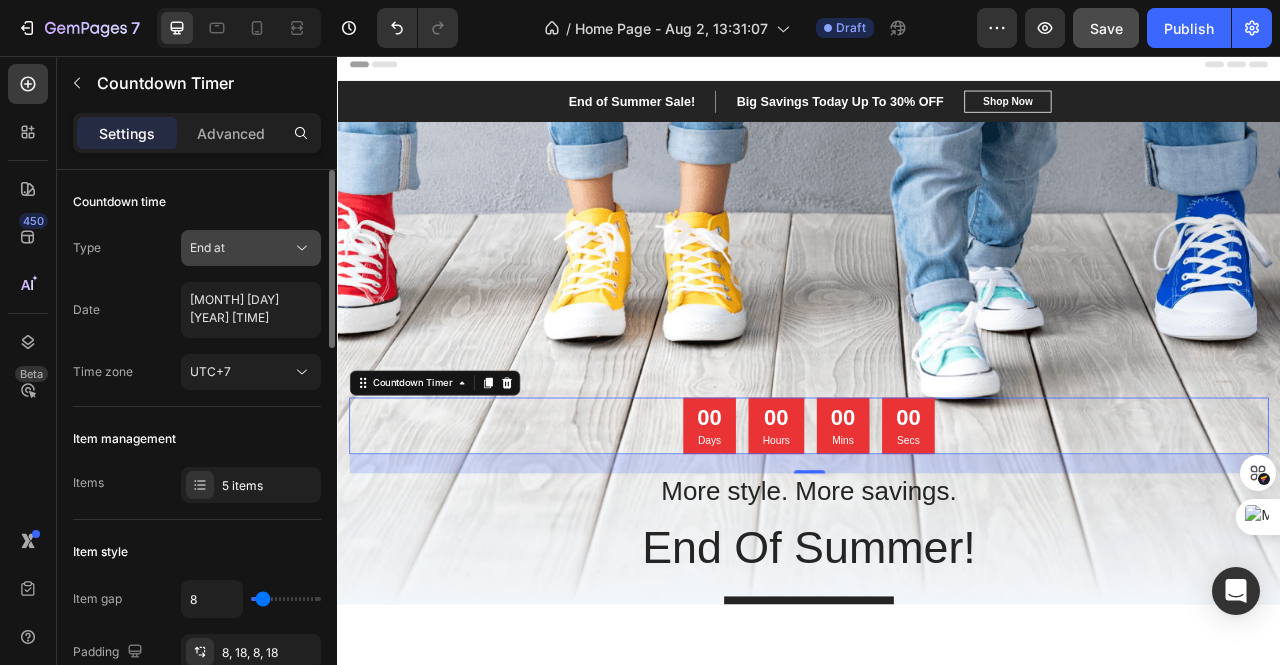 click on "End at" at bounding box center [241, 248] 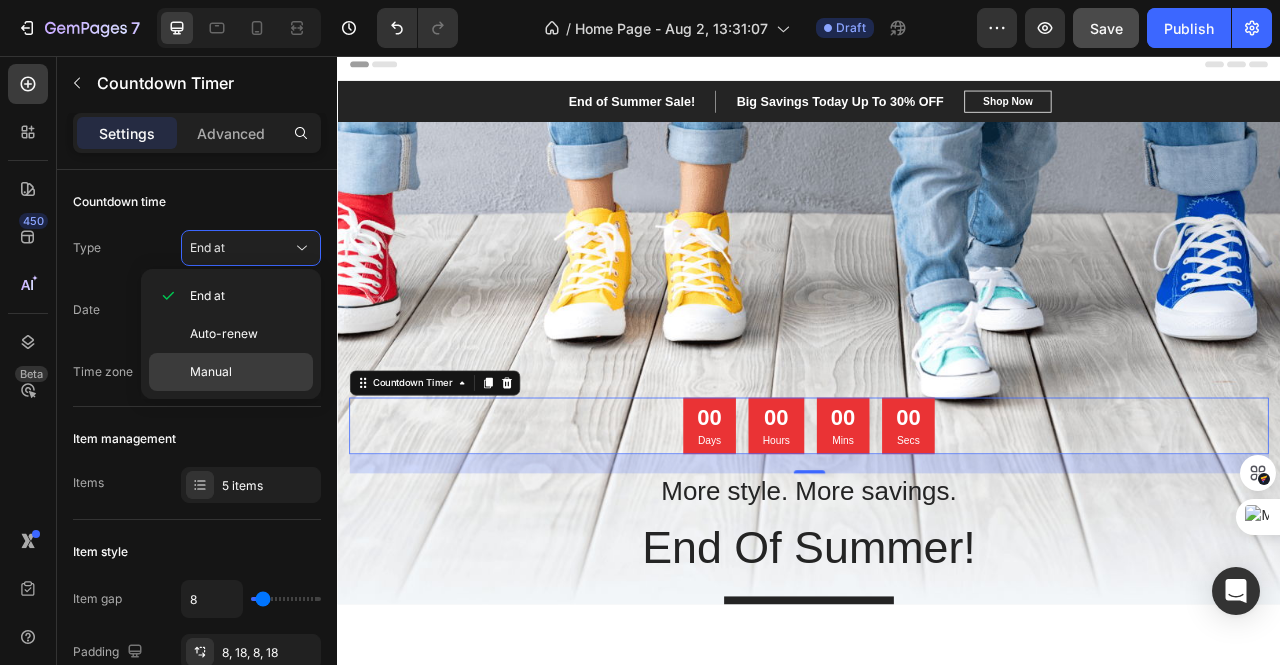 click on "Manual" at bounding box center (211, 372) 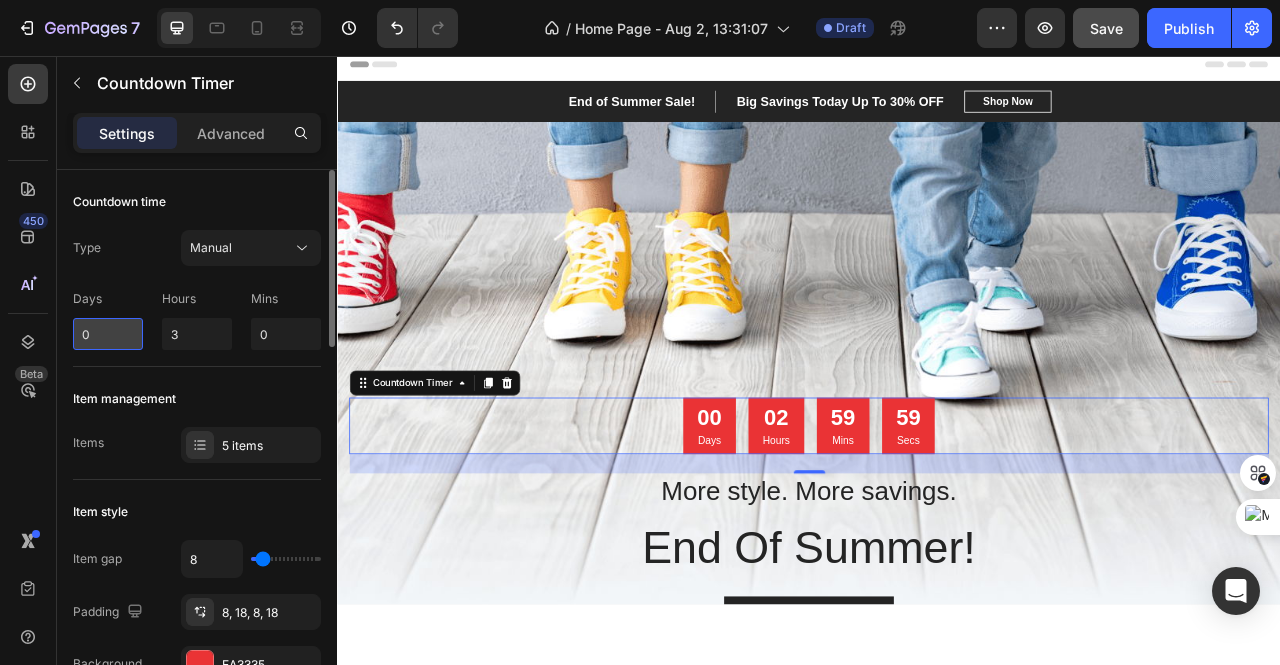 click on "0" at bounding box center (108, 334) 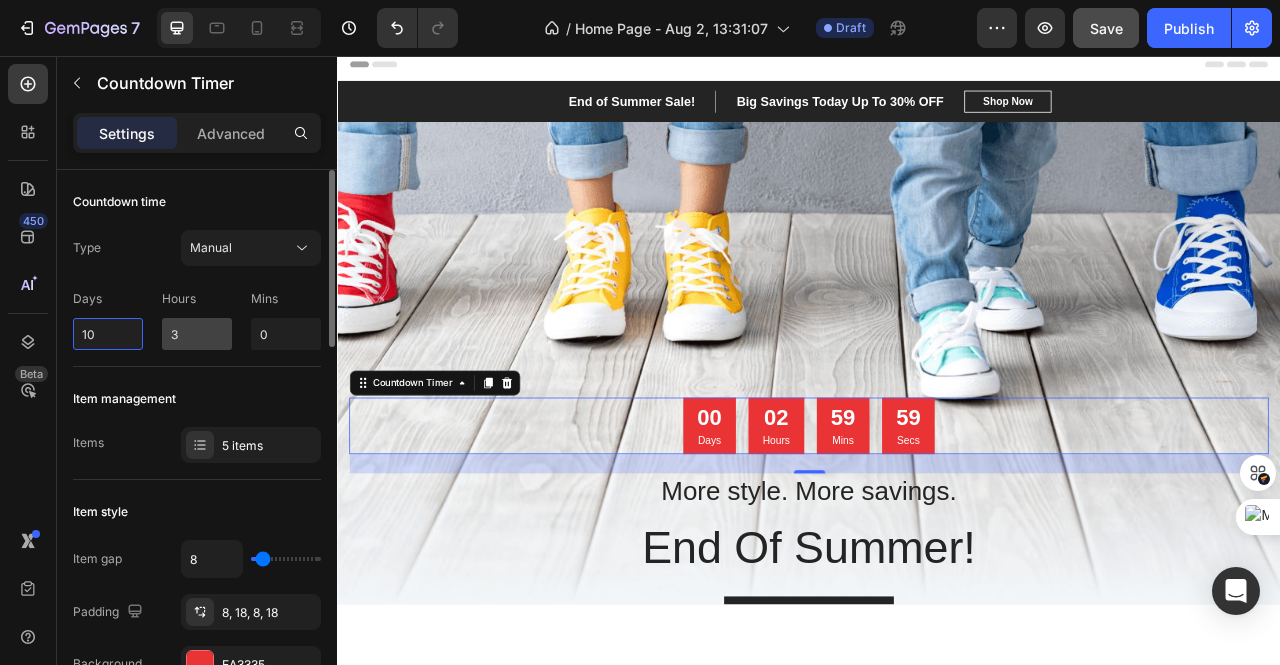 type on "10" 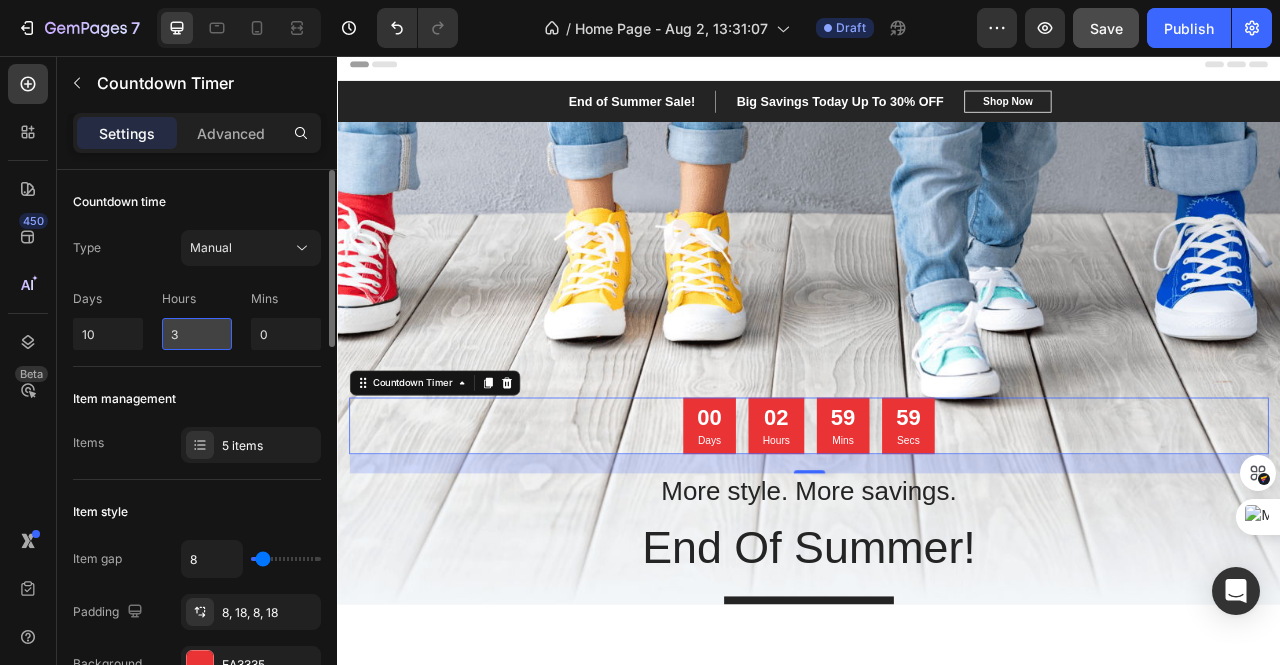 click on "3" at bounding box center [197, 334] 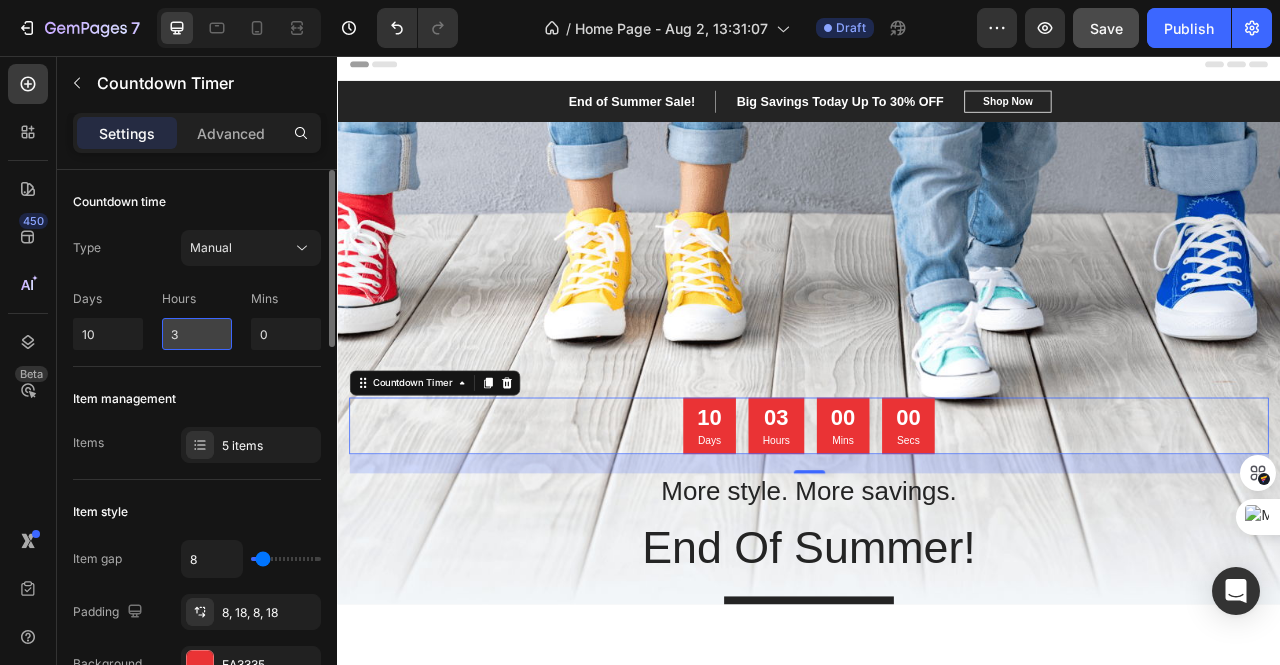 type on "4" 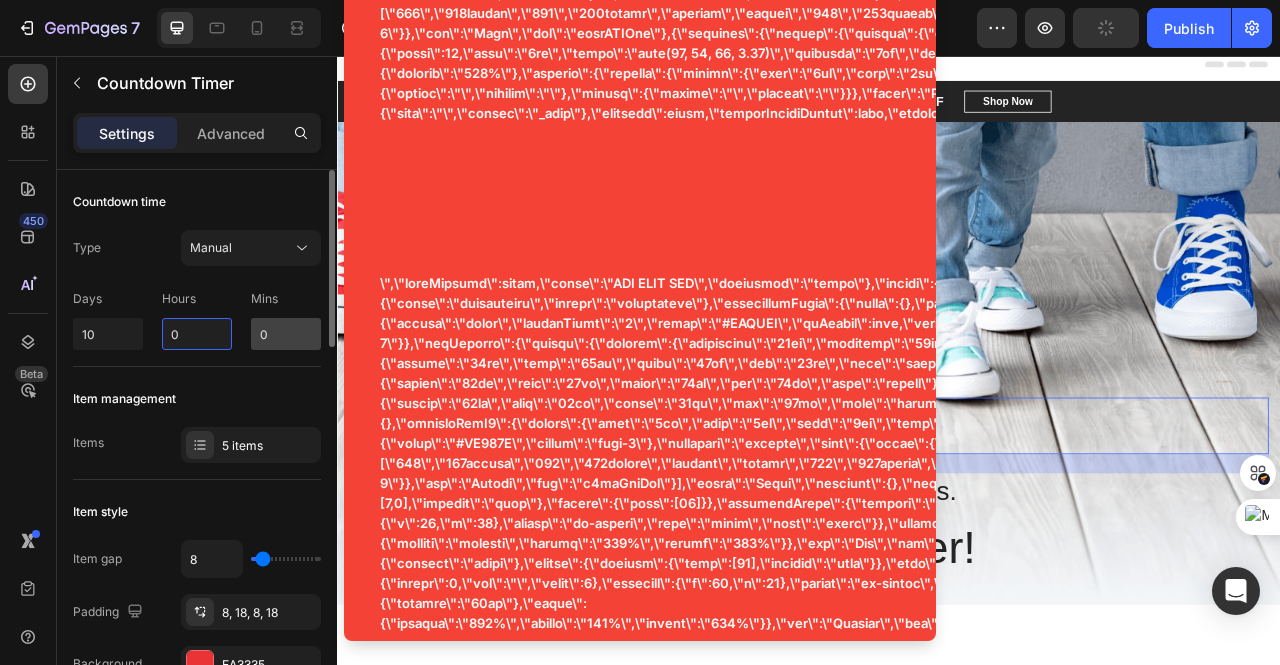 type on "0" 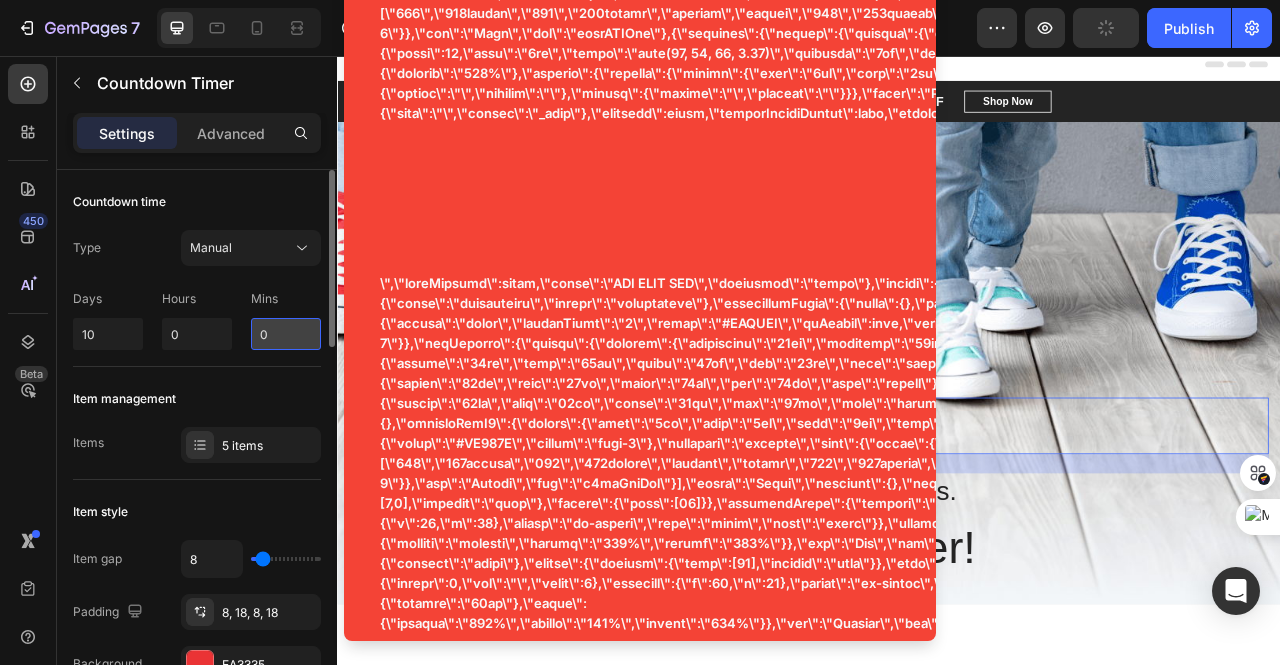 click on "0" at bounding box center (286, 334) 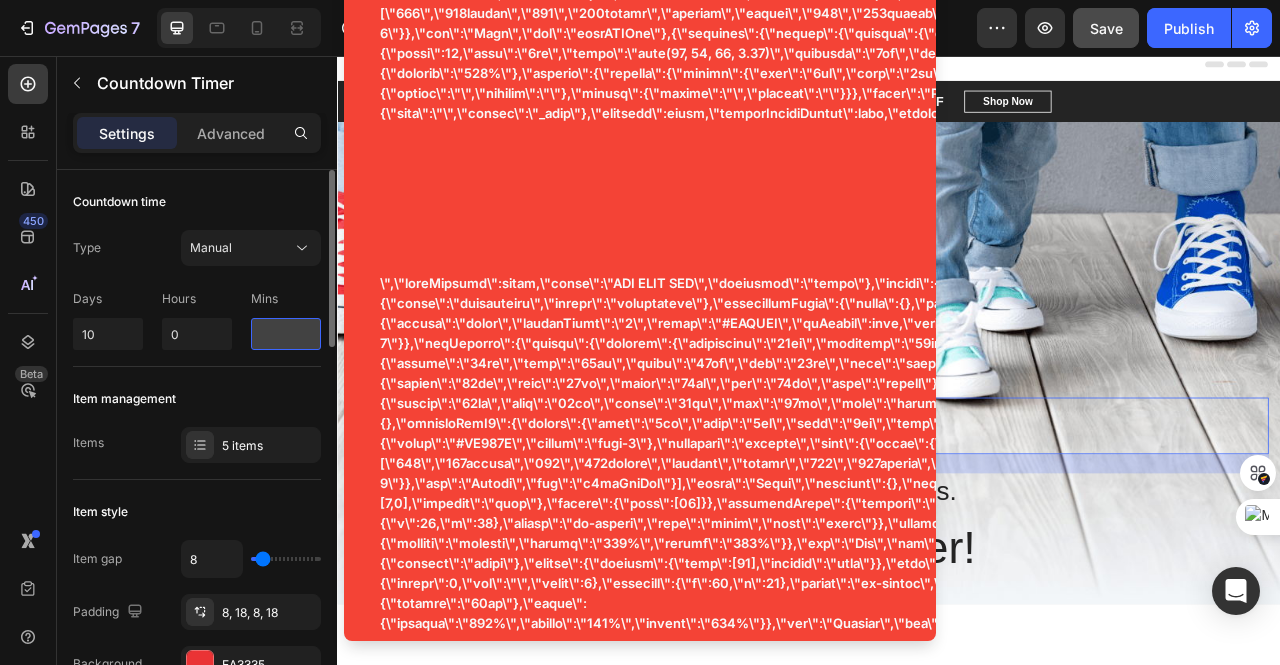 type on "0" 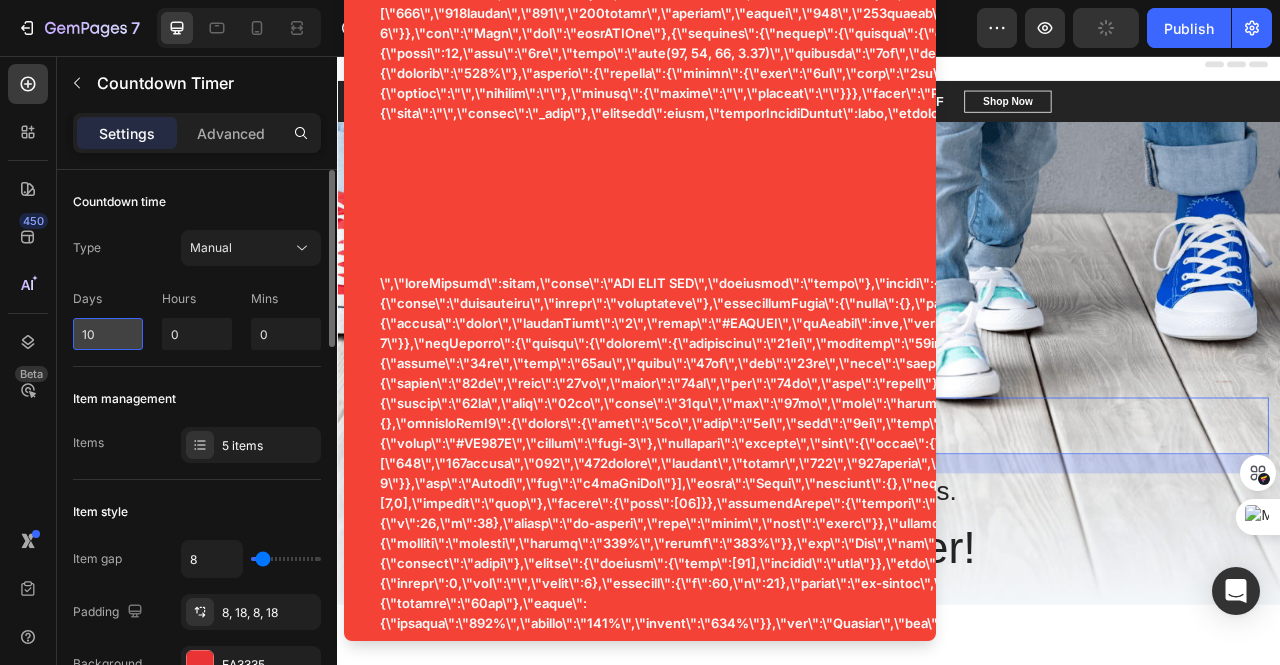 click on "10" at bounding box center [108, 334] 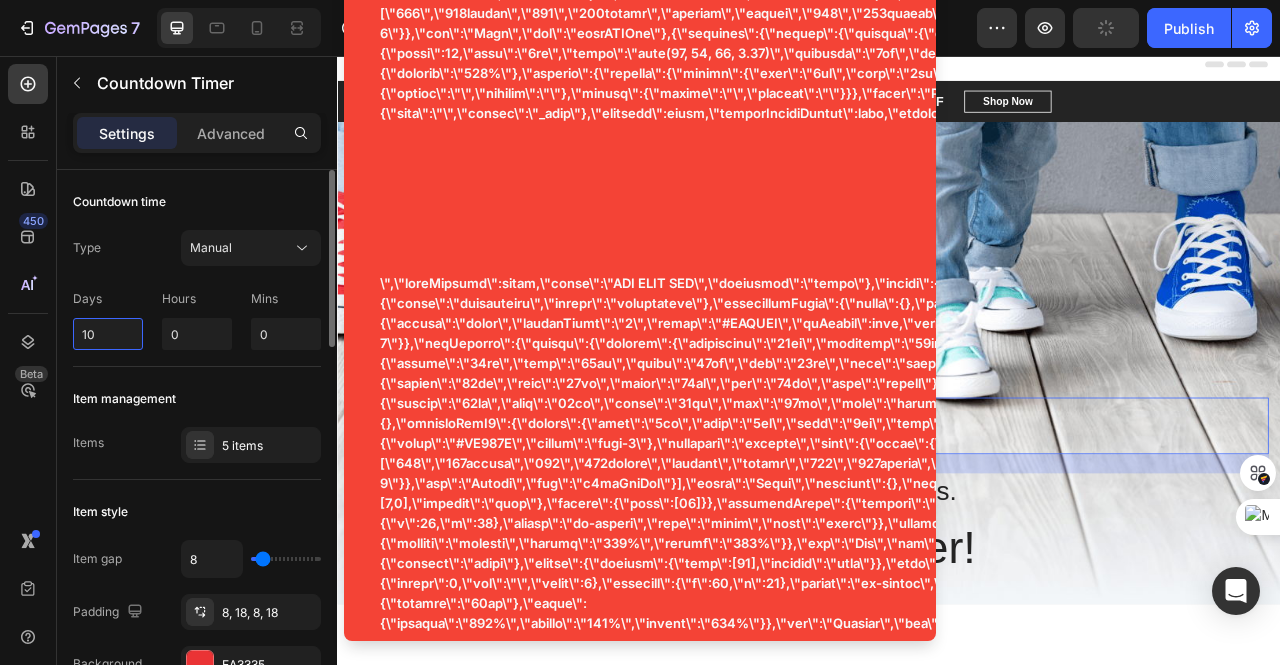 scroll, scrollTop: 200, scrollLeft: 0, axis: vertical 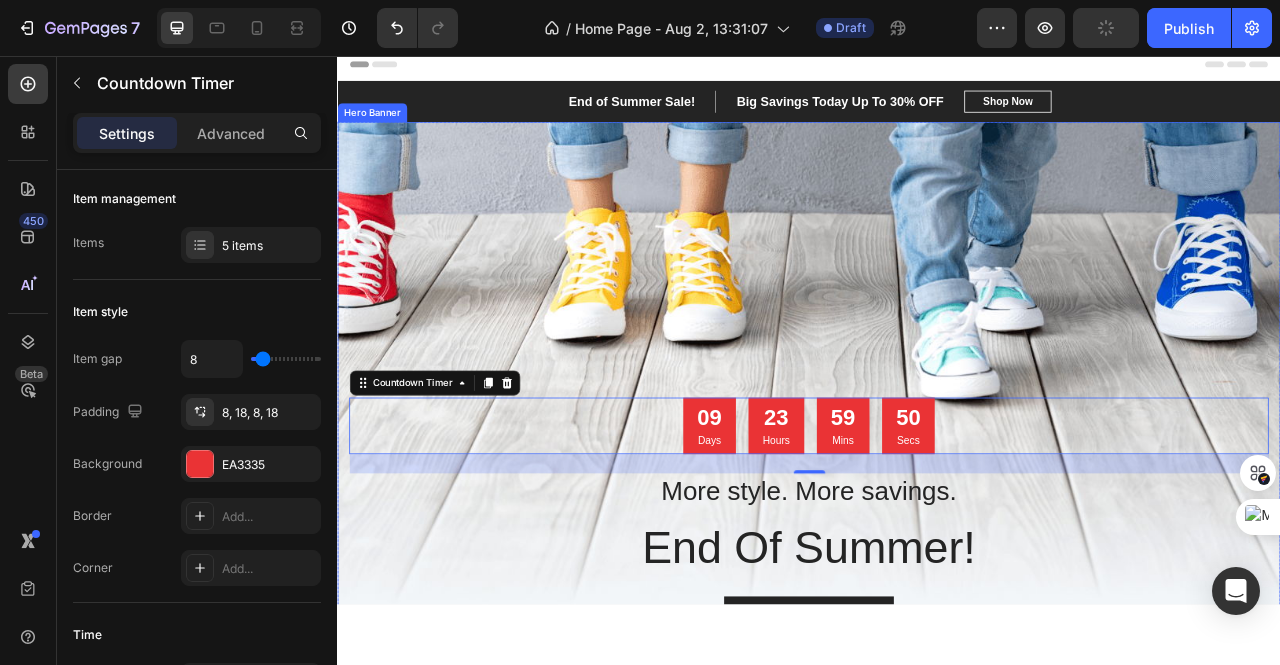 click at bounding box center (937, 491) 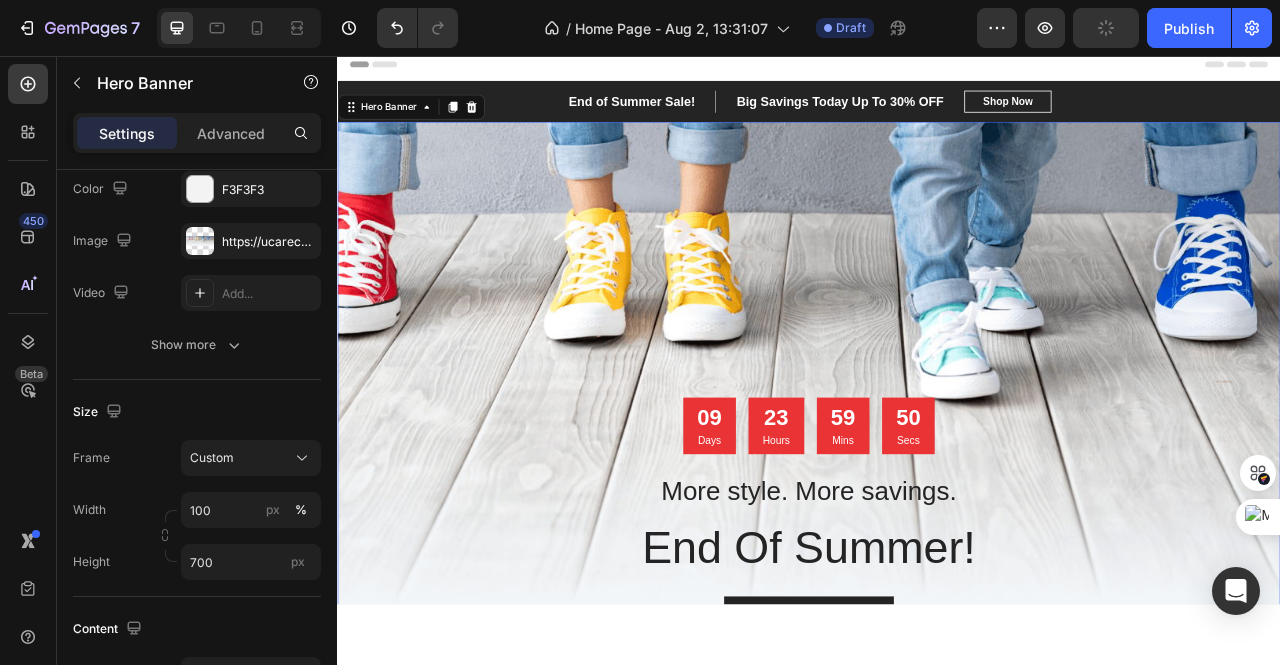 scroll, scrollTop: 0, scrollLeft: 0, axis: both 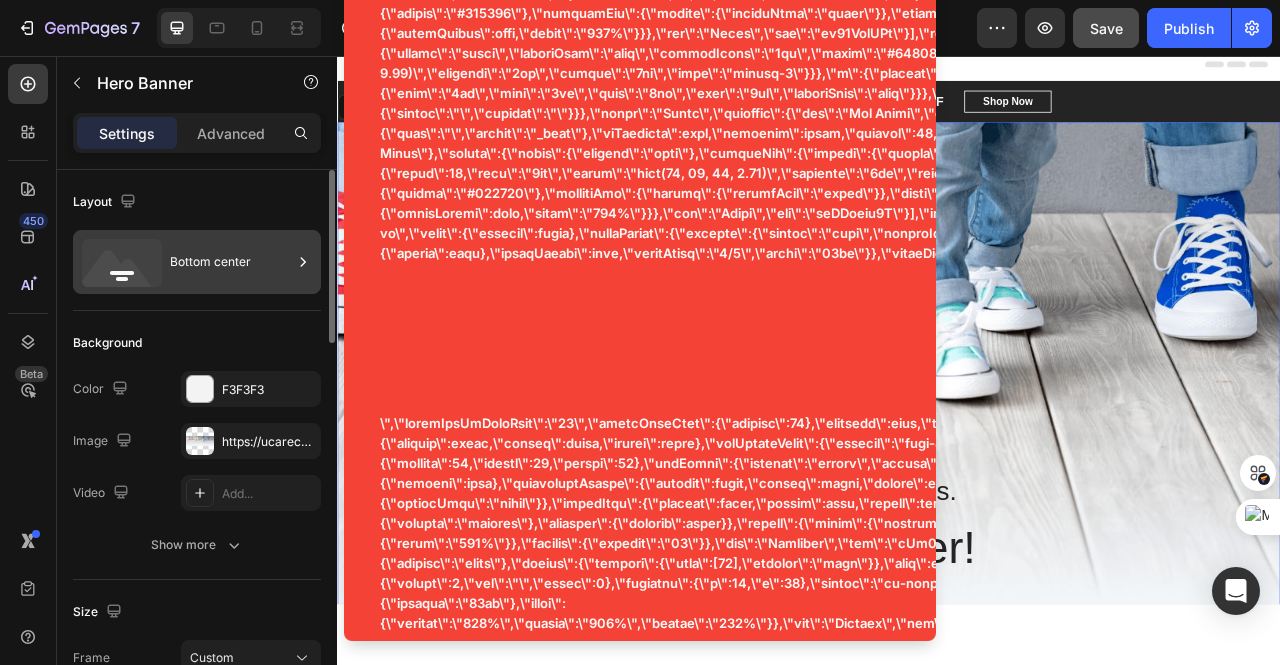 click on "Bottom center" at bounding box center (231, 262) 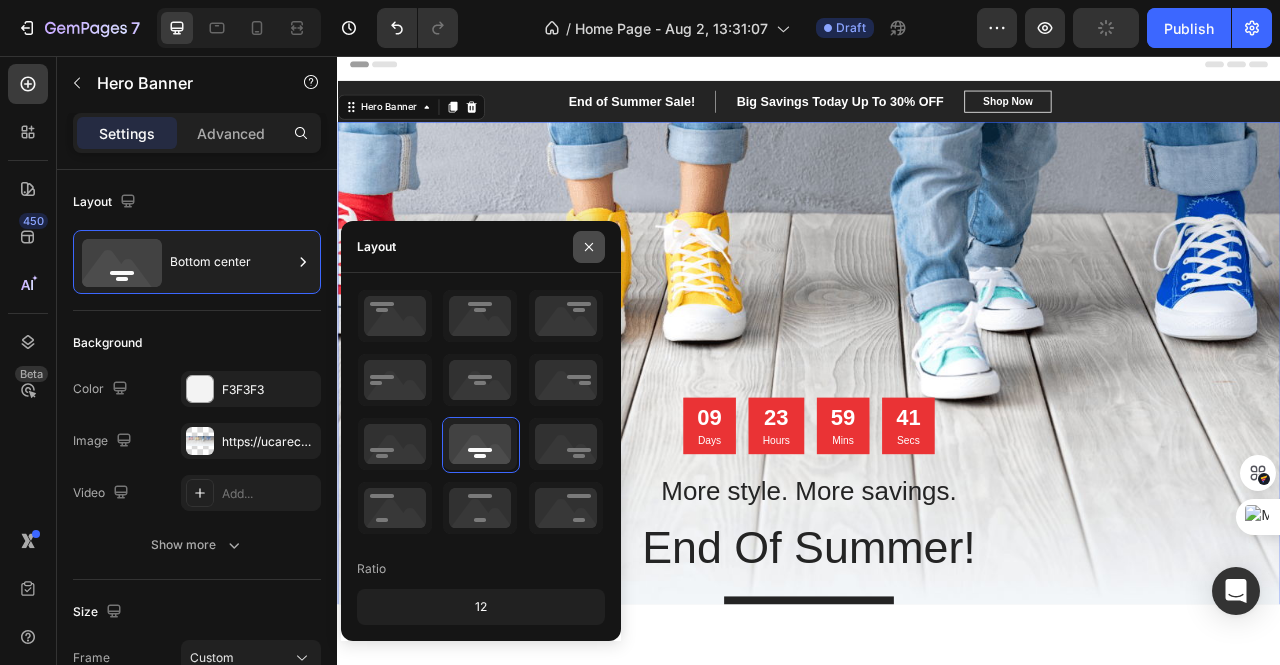 click 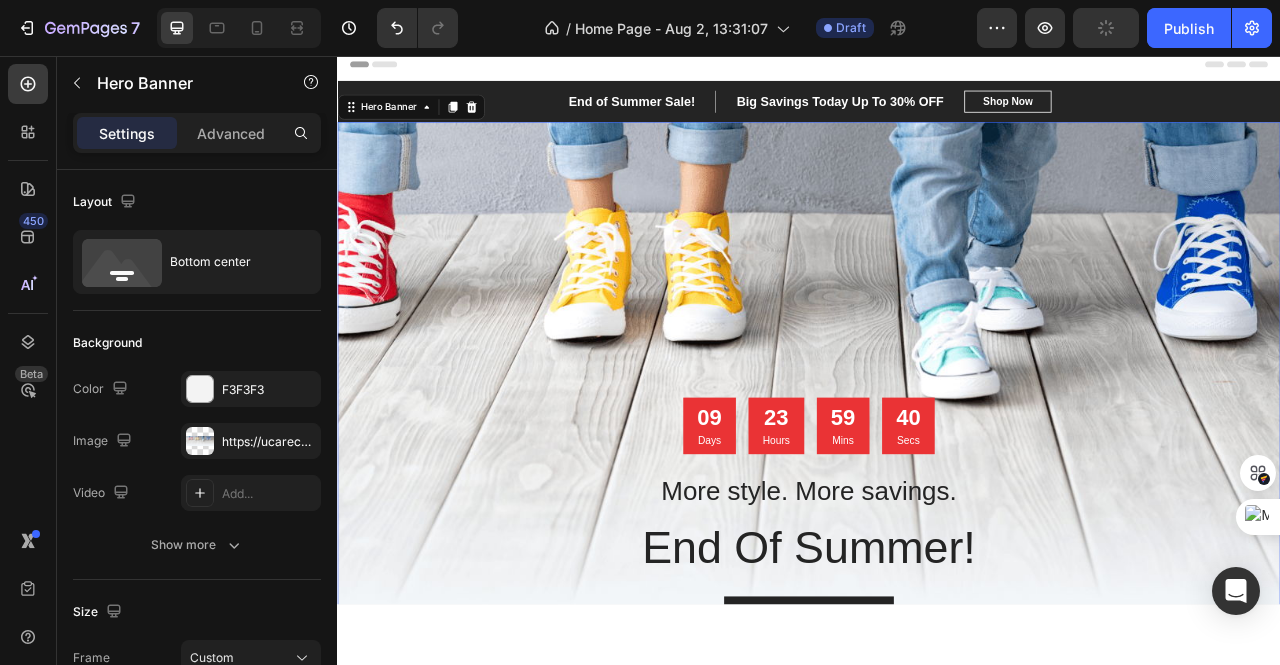 click at bounding box center (937, 491) 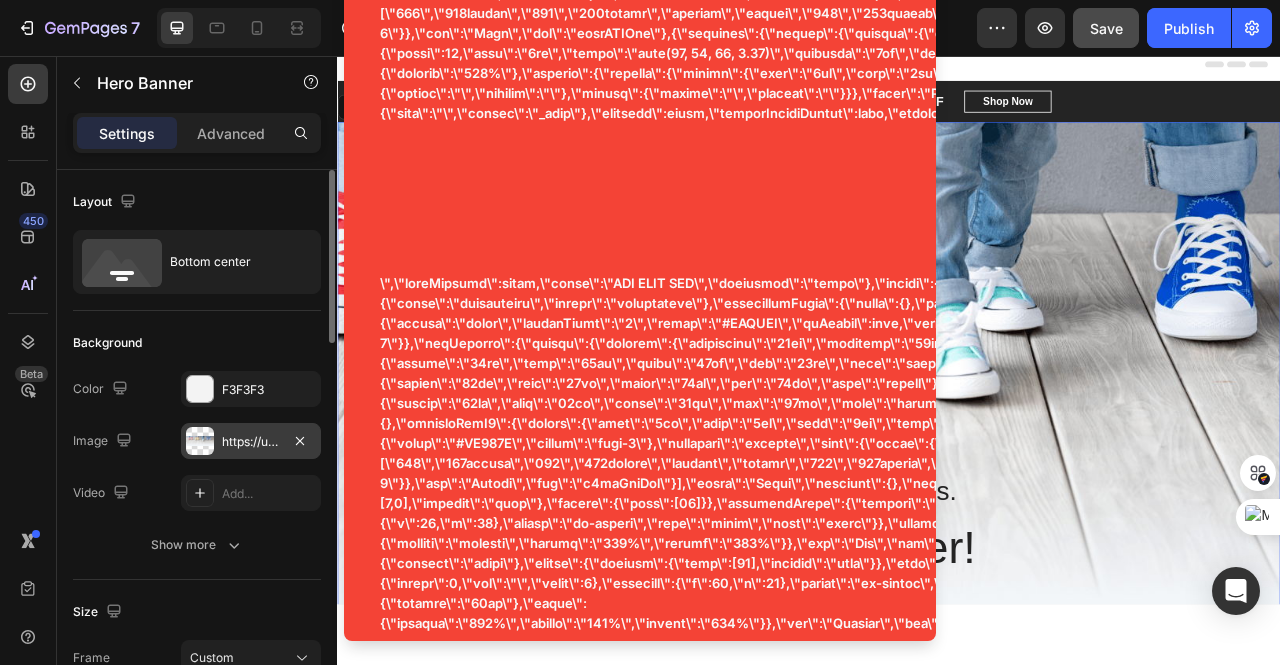 click on "https://ucarecdn.com/ed03b17b-99c9-48c4-95a0-ab11ffcb6077/-/format/auto/" at bounding box center (251, 442) 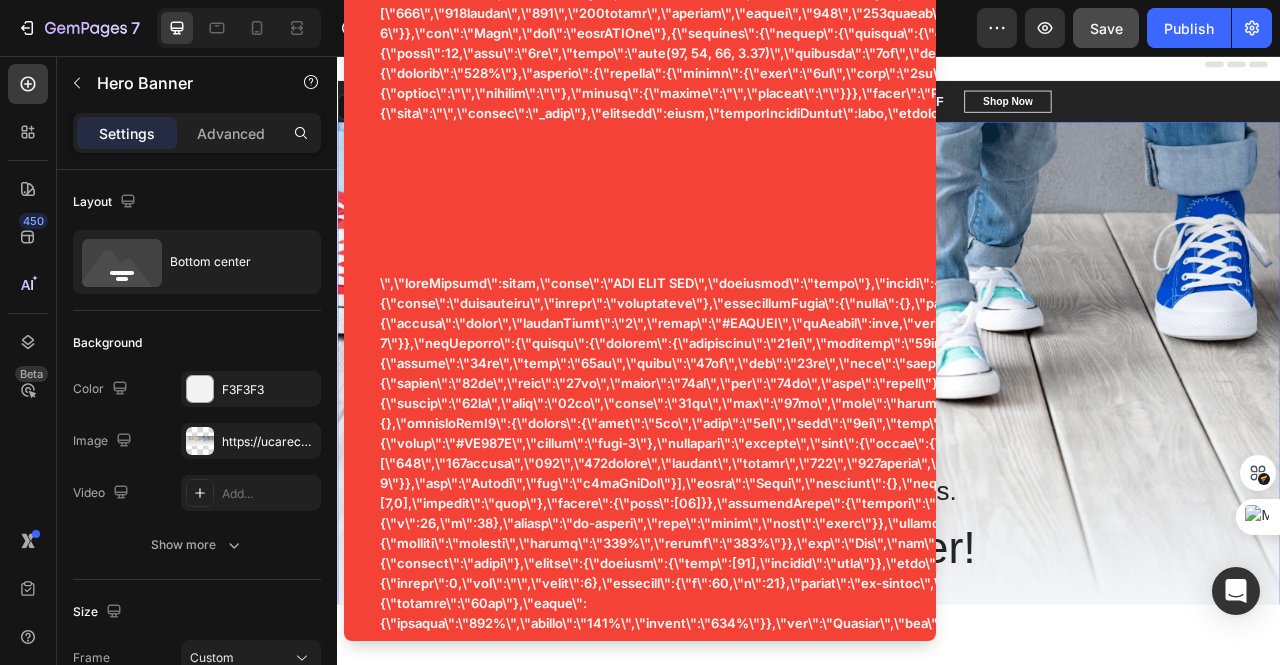 click at bounding box center (937, 491) 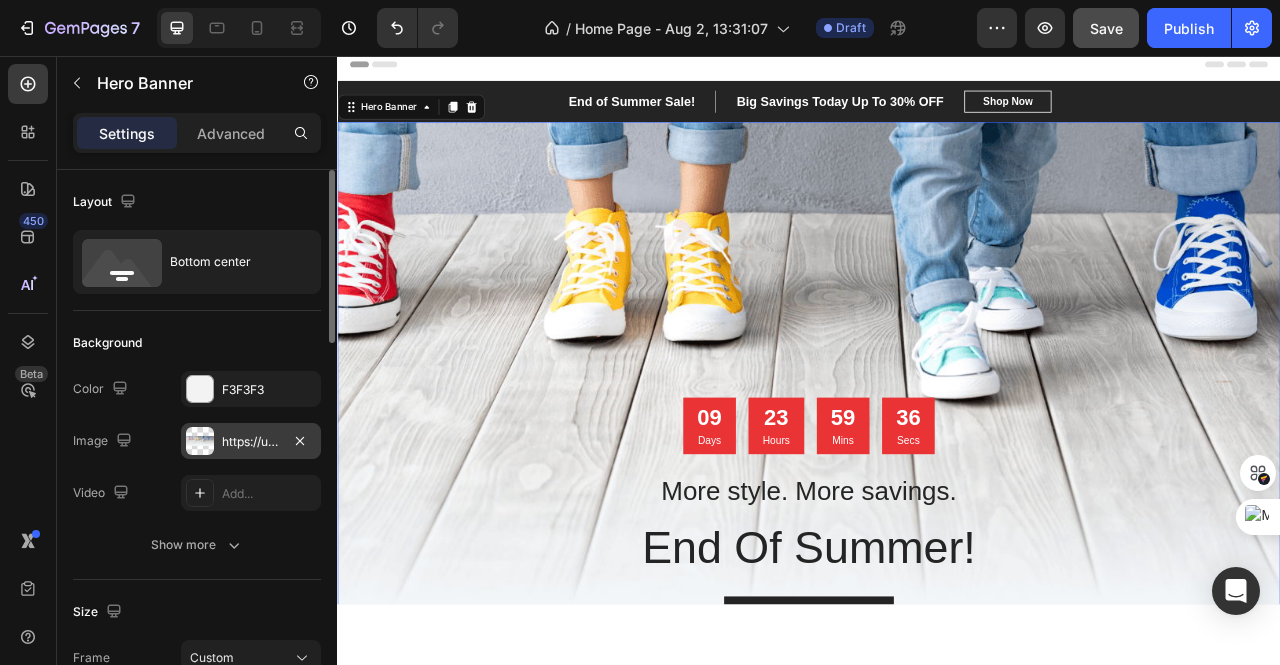 click on "https://ucarecdn.com/ed03b17b-99c9-48c4-95a0-ab11ffcb6077/-/format/auto/" at bounding box center [251, 442] 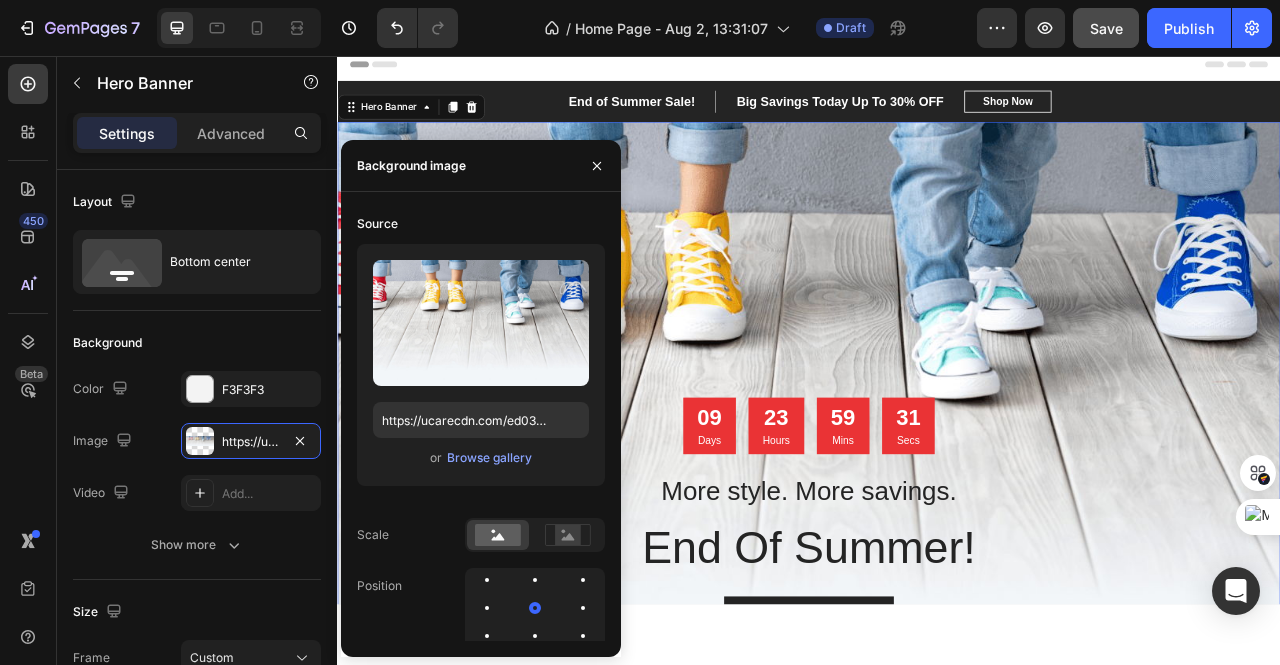 click at bounding box center [937, 491] 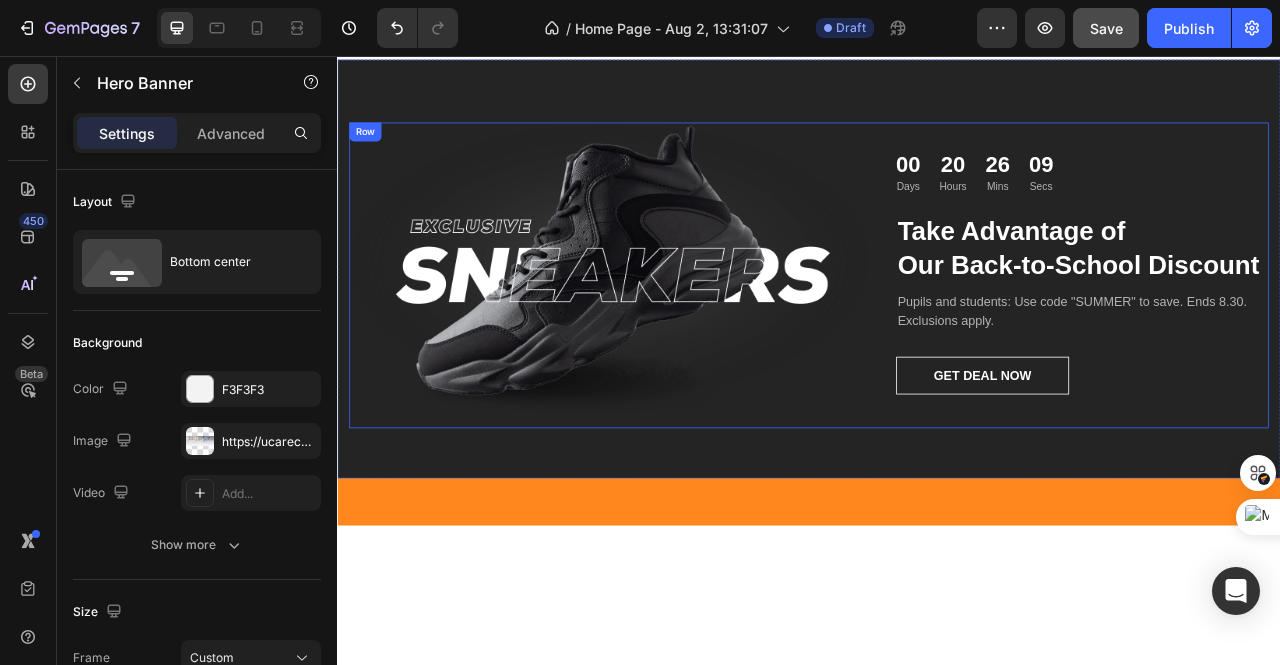 scroll, scrollTop: 1300, scrollLeft: 0, axis: vertical 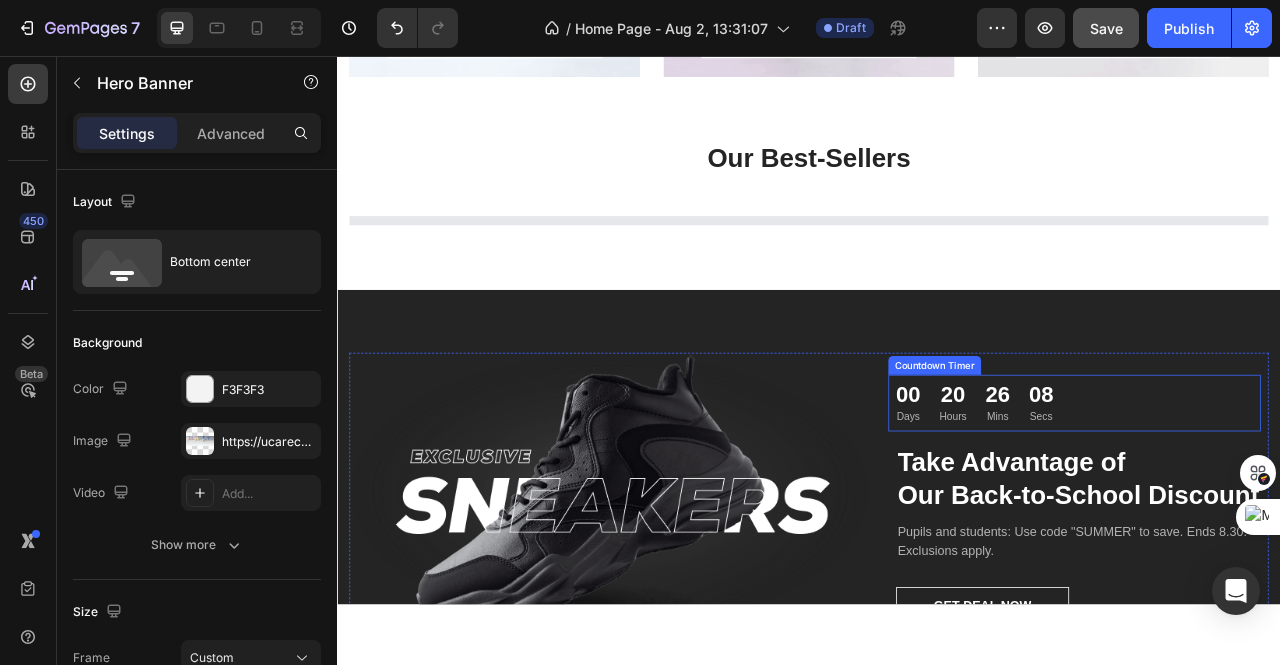 click on "26" at bounding box center (1177, 489) 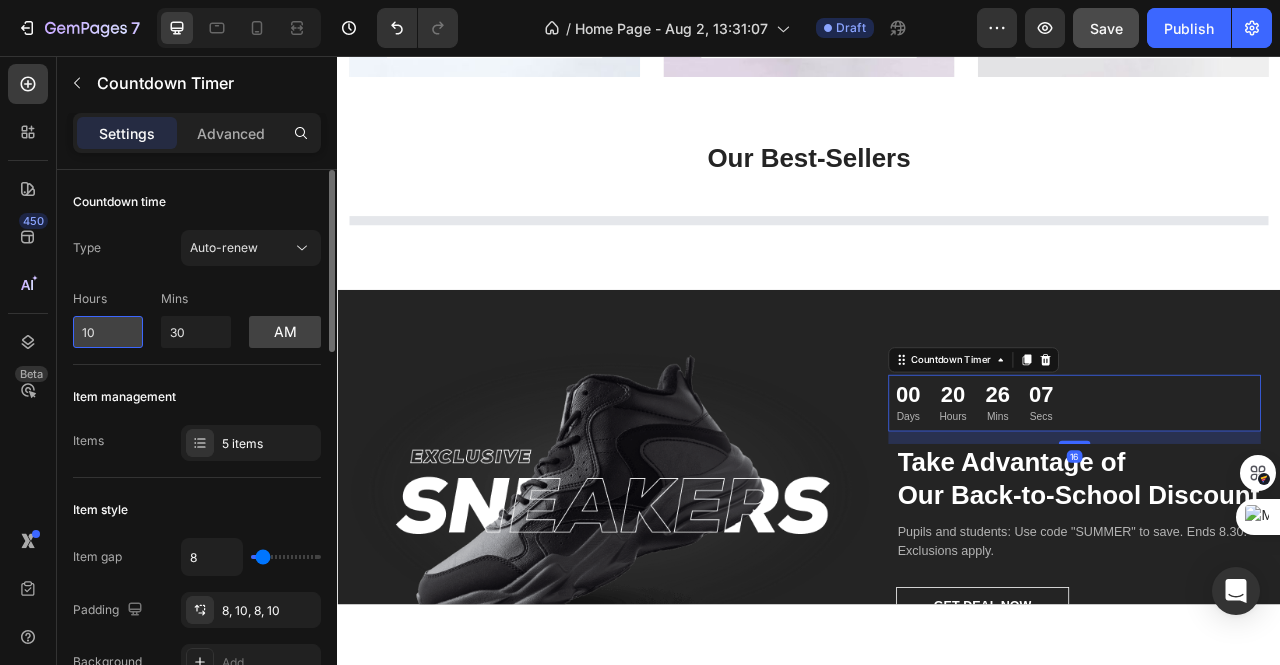 click on "10" at bounding box center (108, 332) 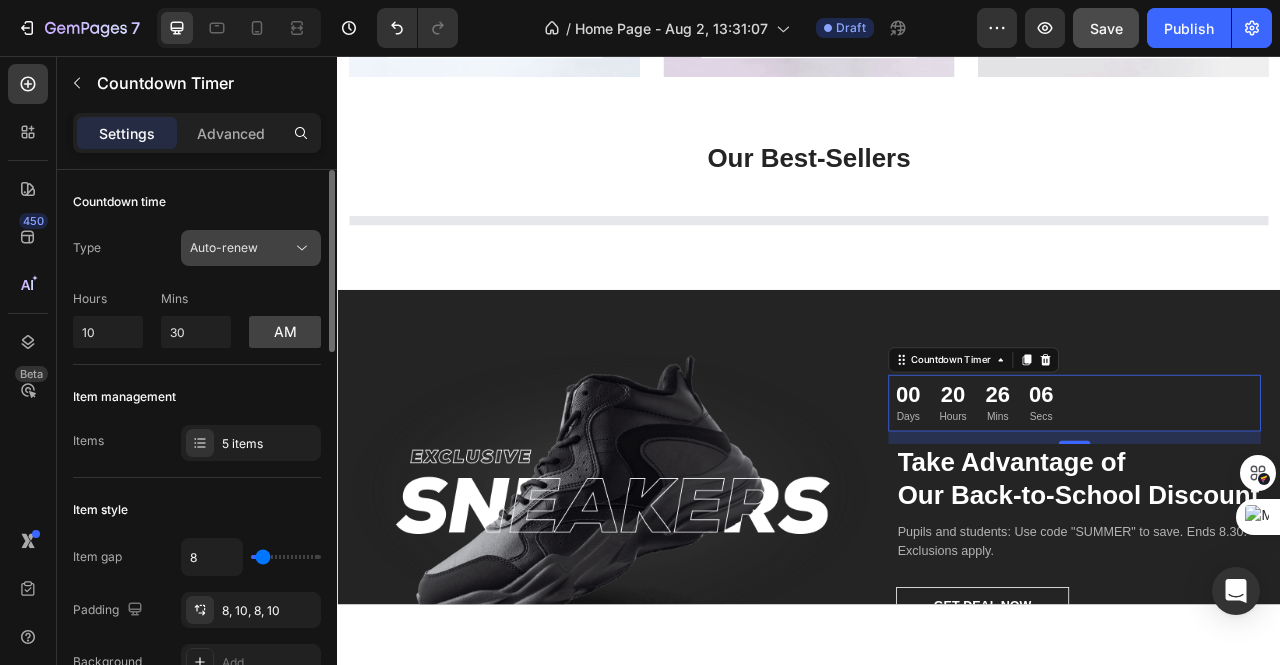 click on "Auto-renew" 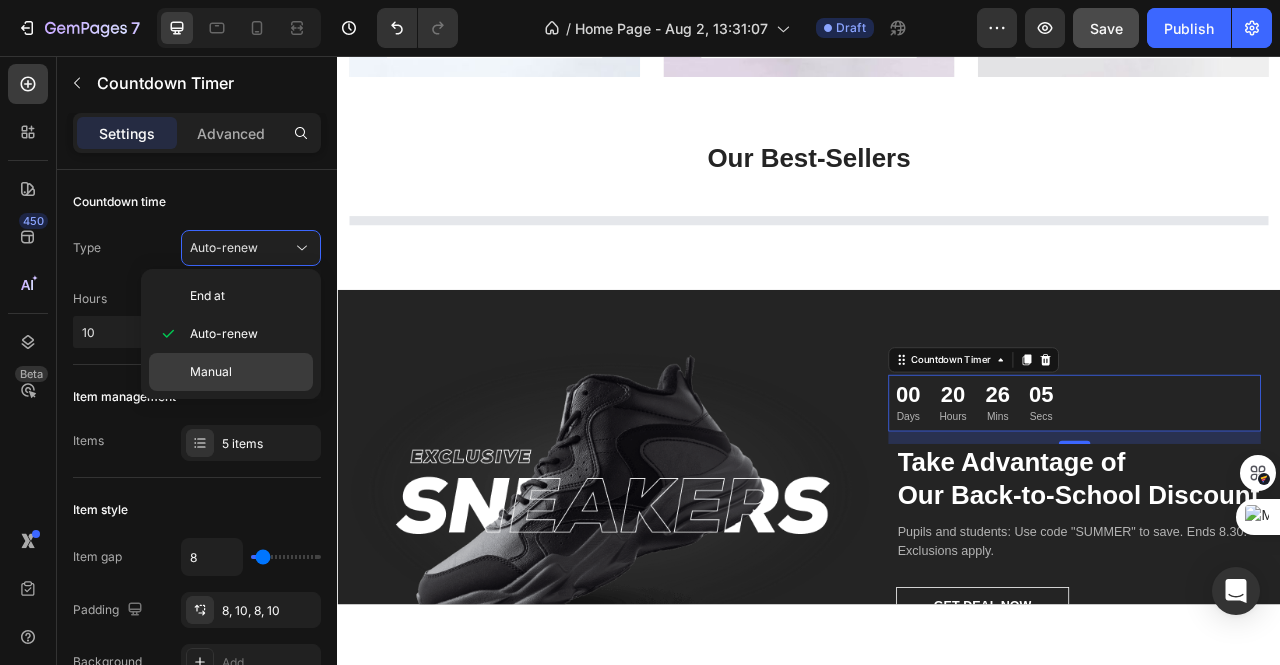 click on "Manual" 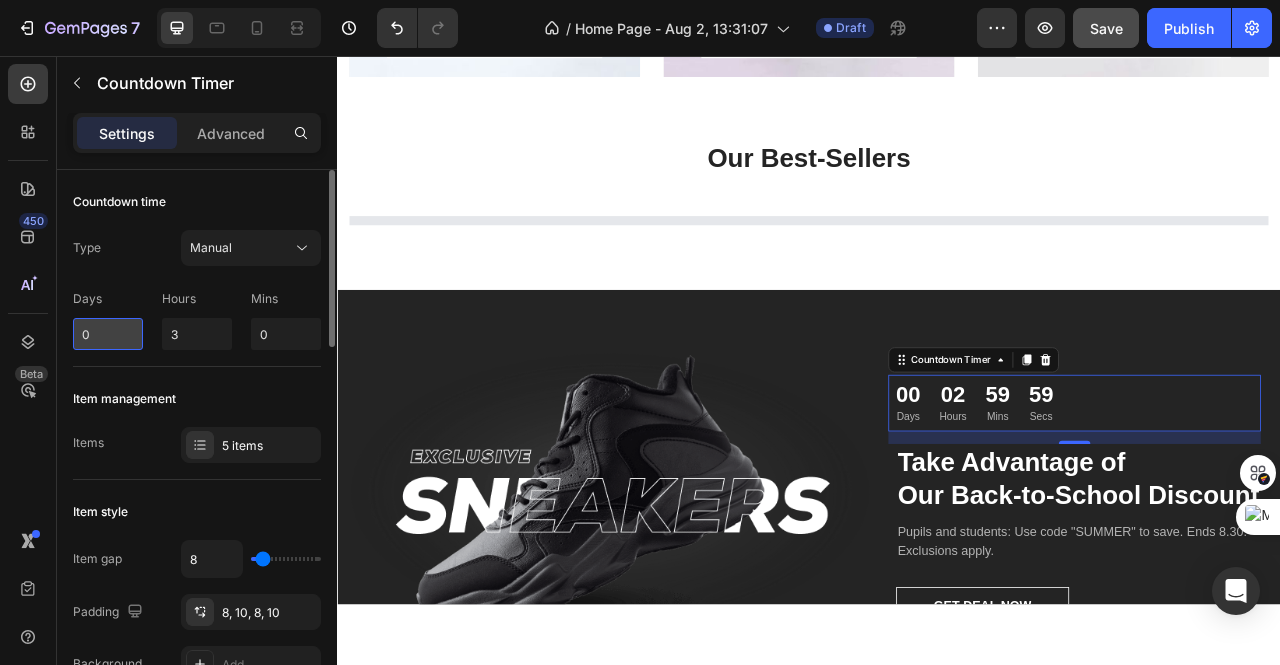 click on "0" at bounding box center [108, 334] 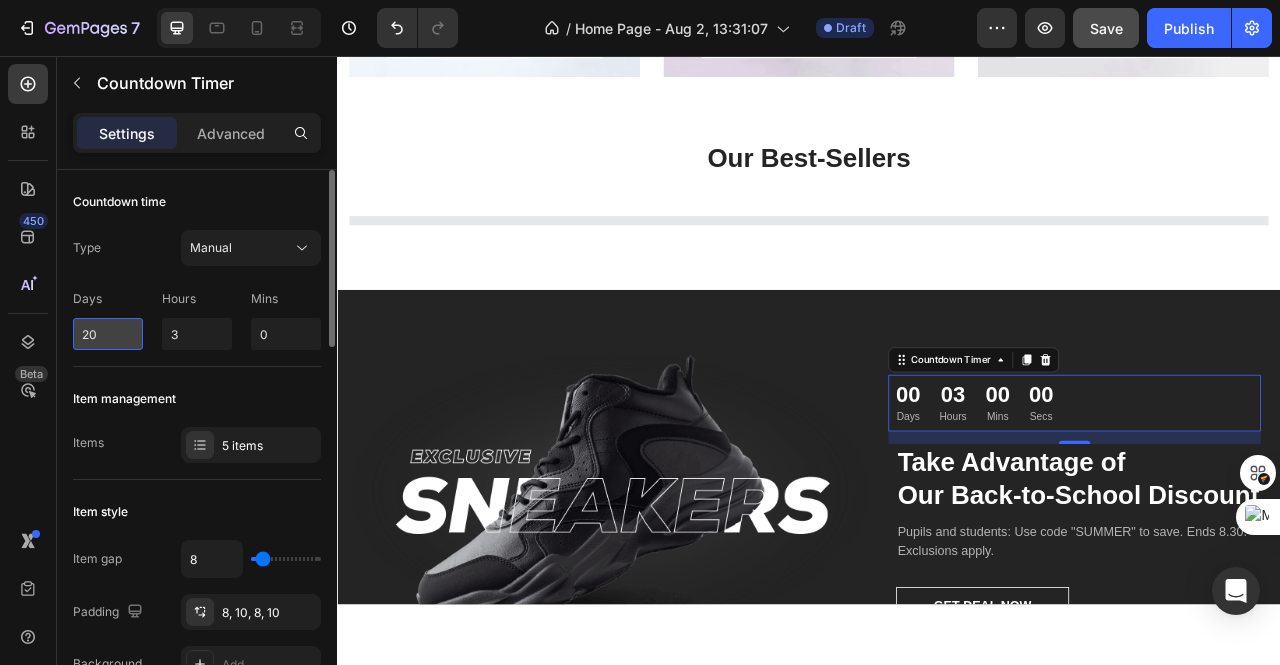 type on "2" 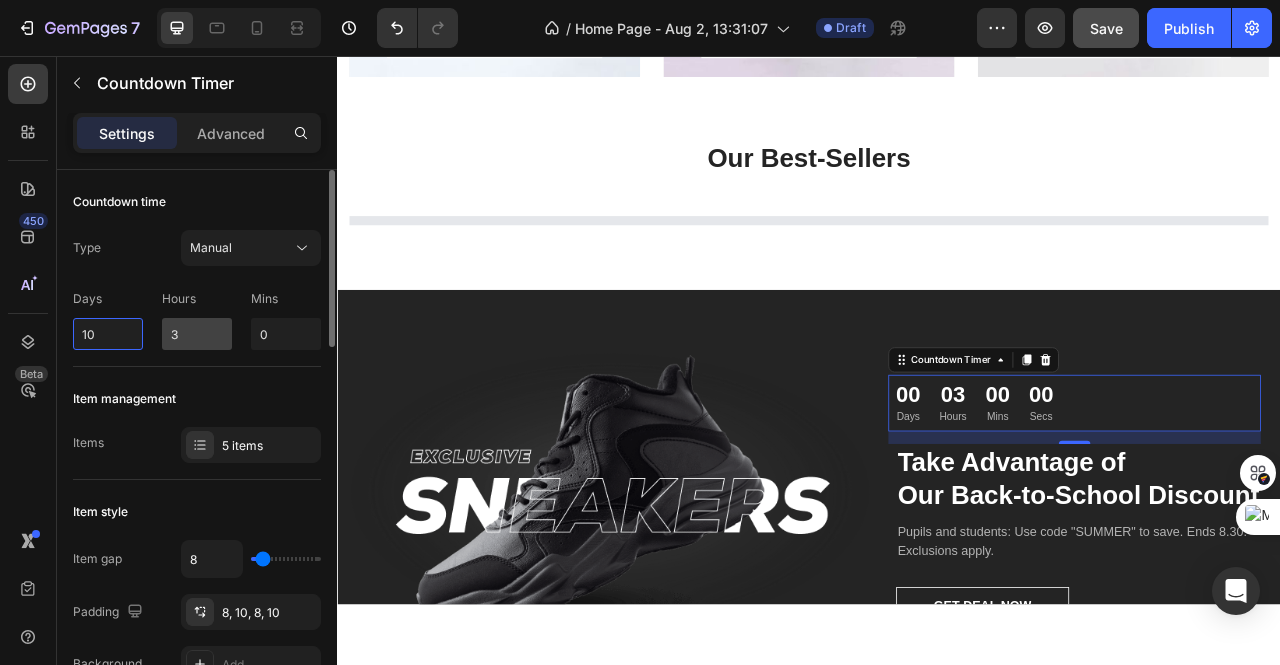 type on "10" 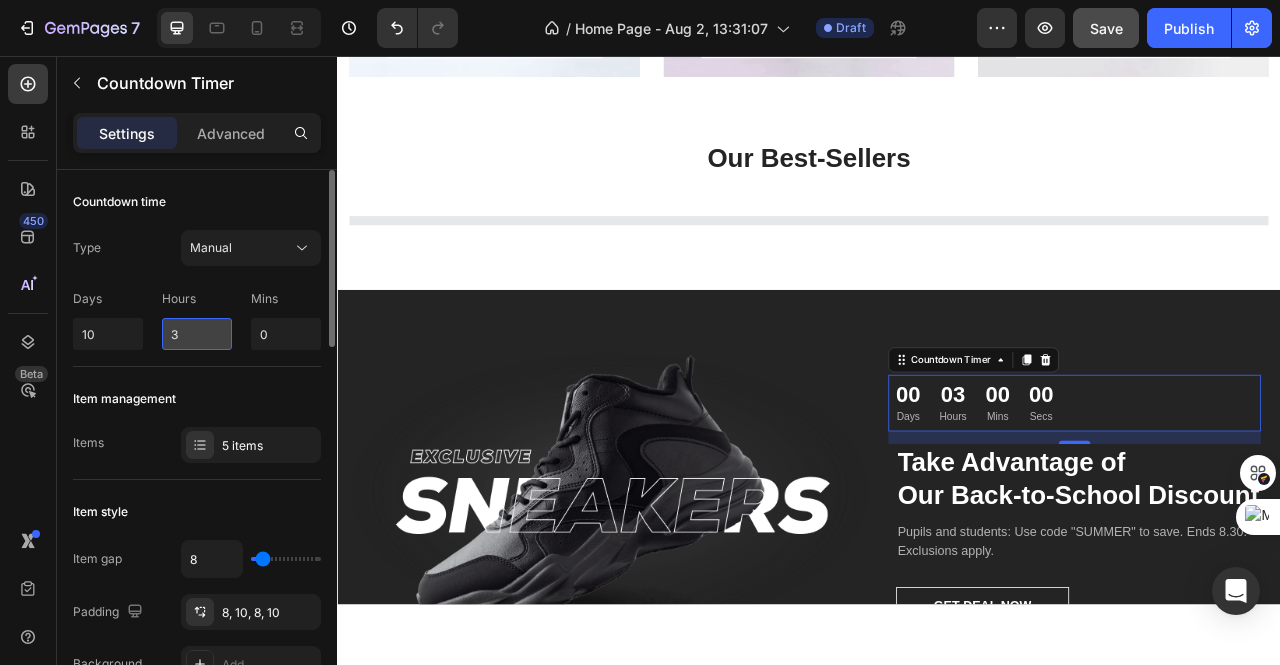 click on "3" at bounding box center (197, 334) 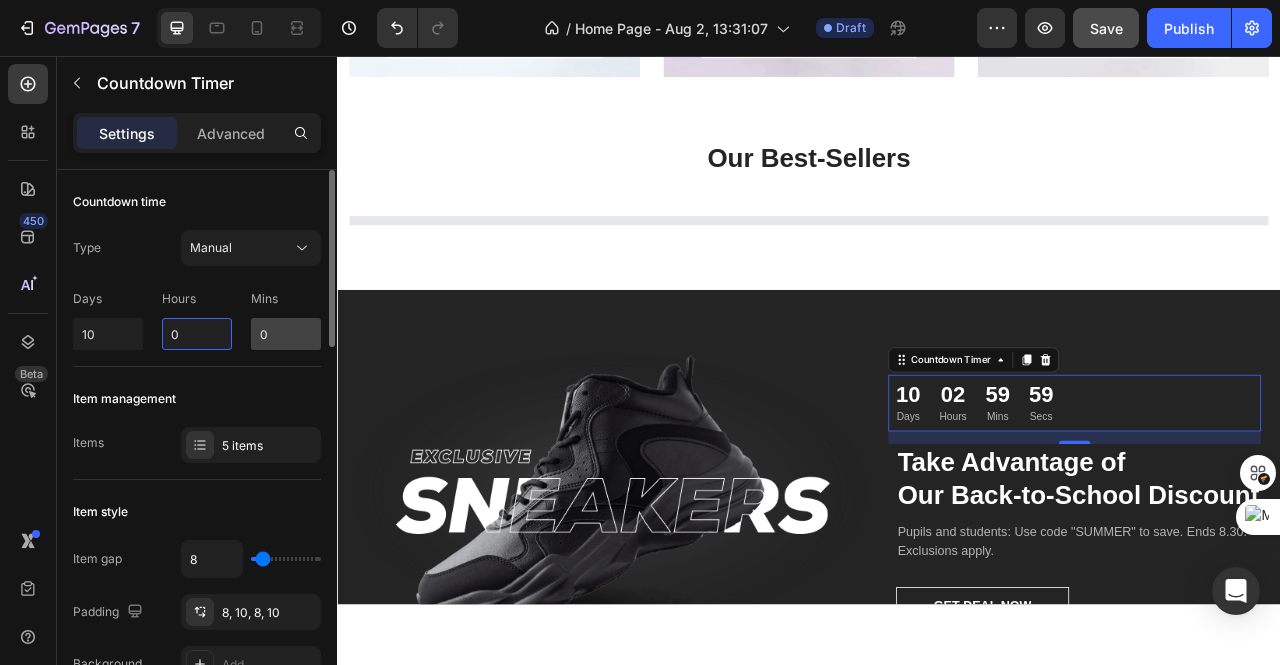 type on "0" 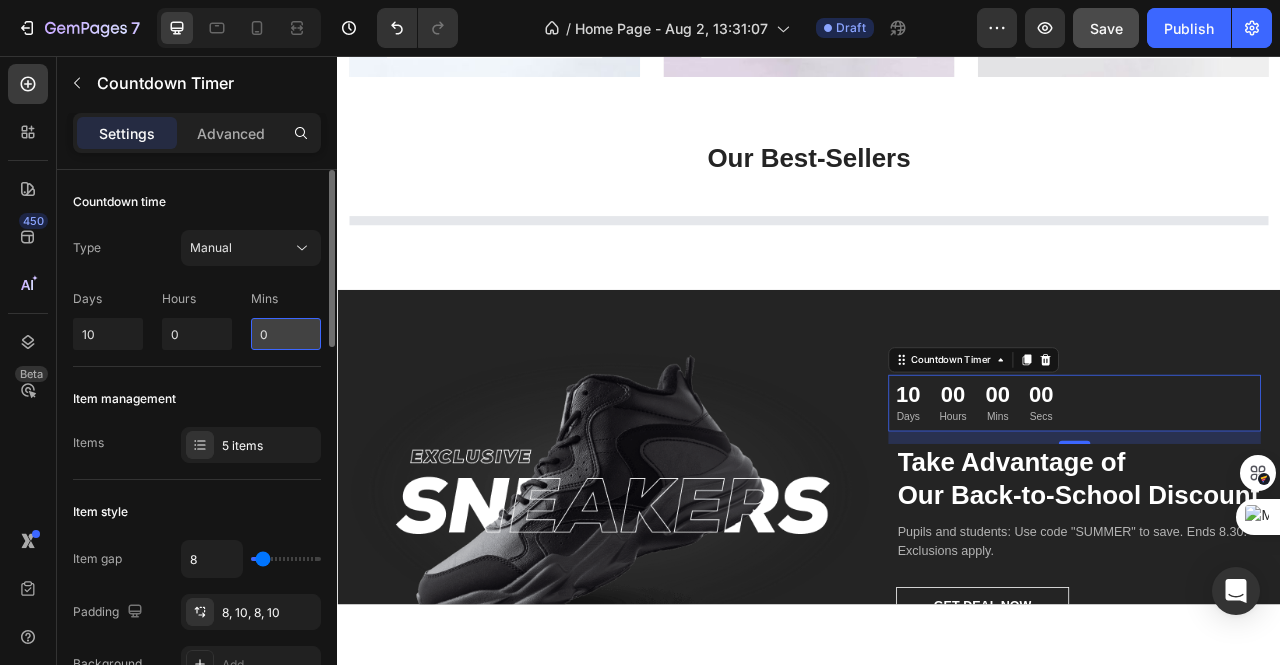 click on "0" at bounding box center (286, 334) 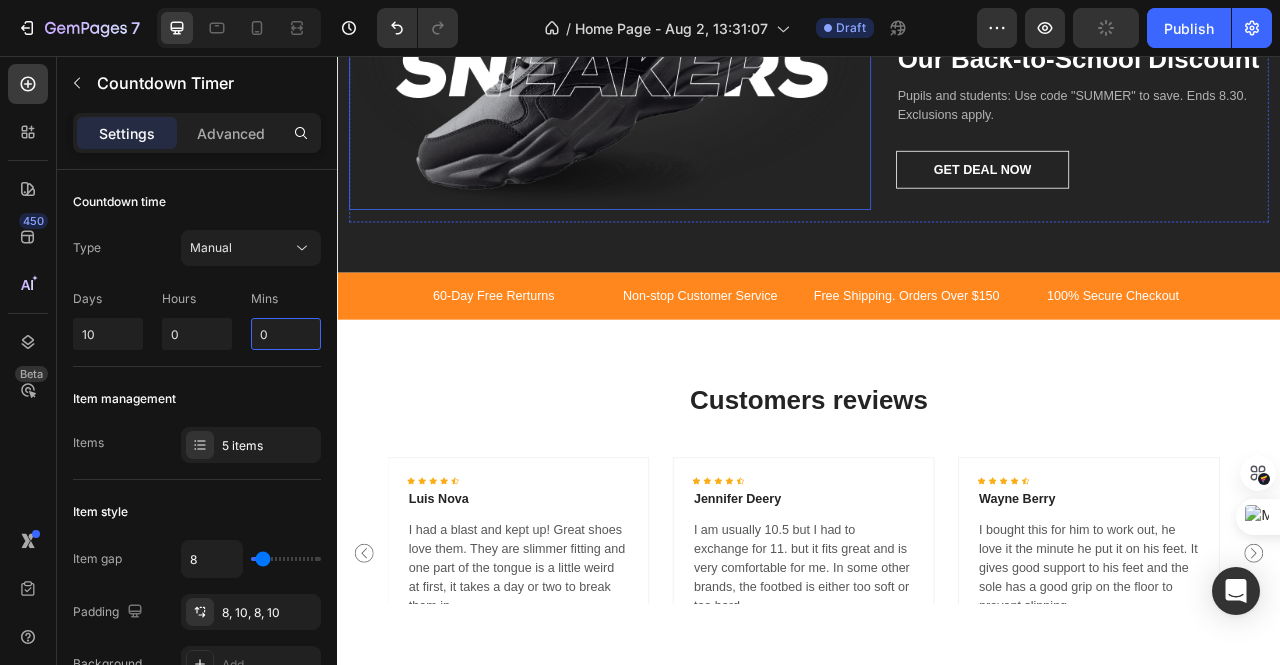 scroll, scrollTop: 1900, scrollLeft: 0, axis: vertical 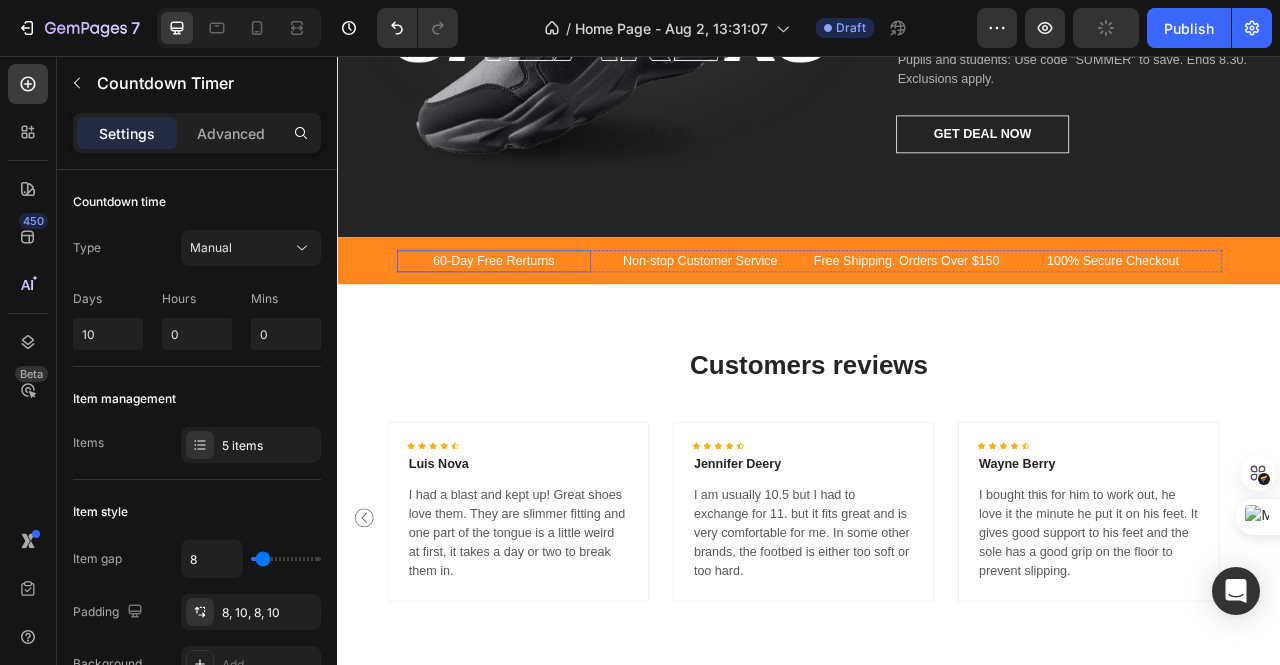 click on "60-Day Free Rerturns" at bounding box center [535, 318] 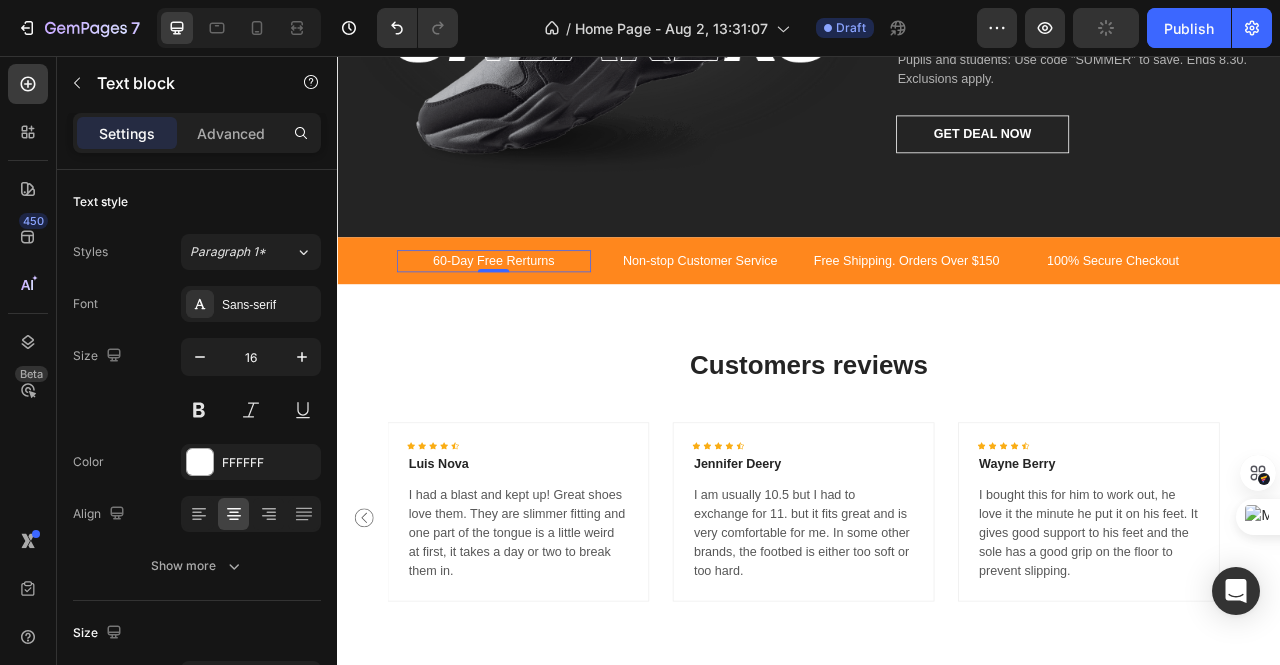 click on "60-Day Free Rerturns" at bounding box center (535, 318) 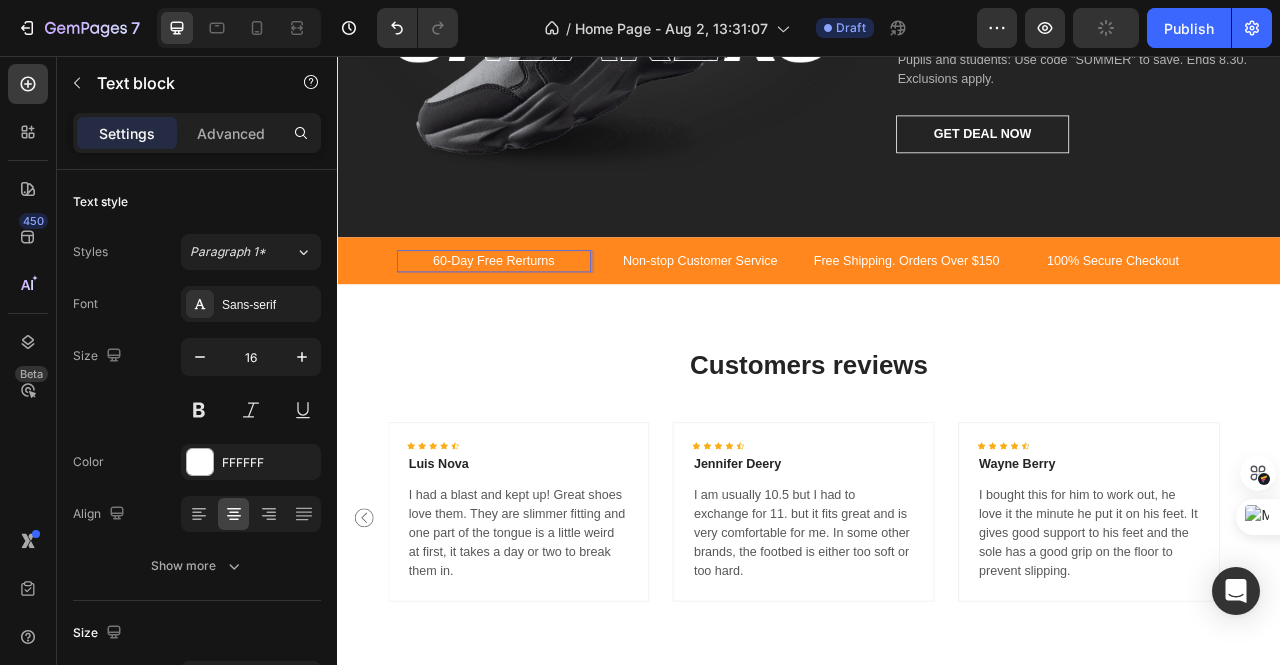 click on "60-Day Free Rerturns" at bounding box center (535, 318) 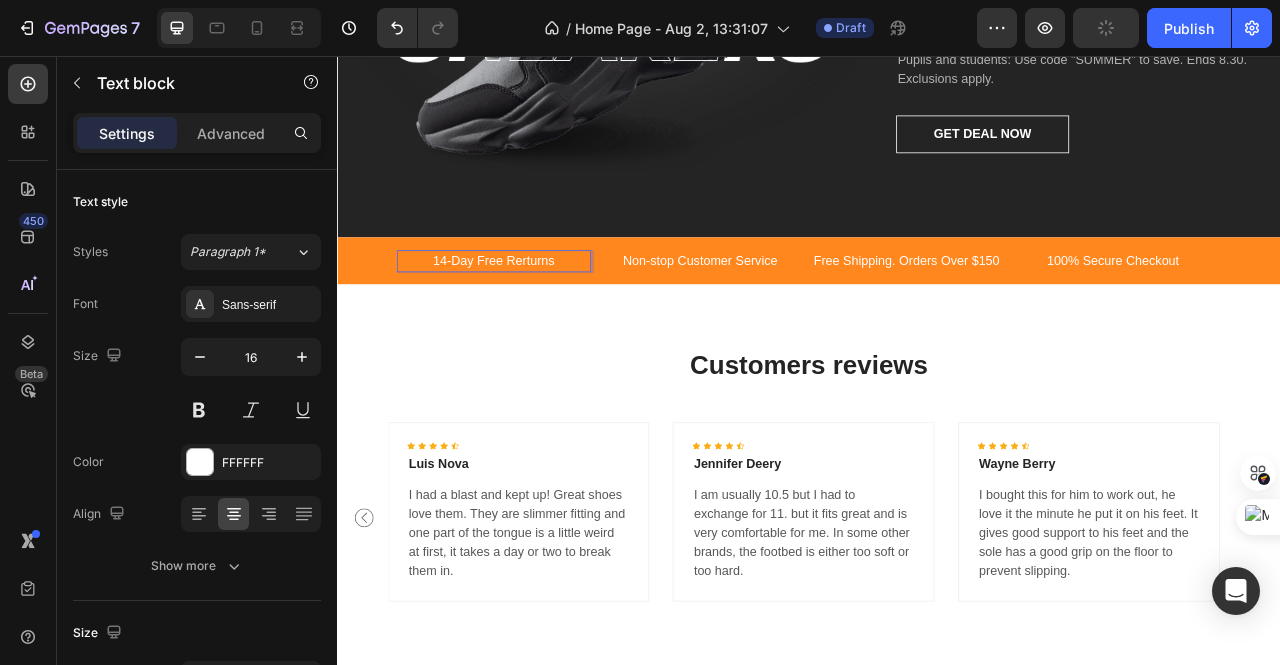 click on "14-Day Free Rerturns" at bounding box center [535, 318] 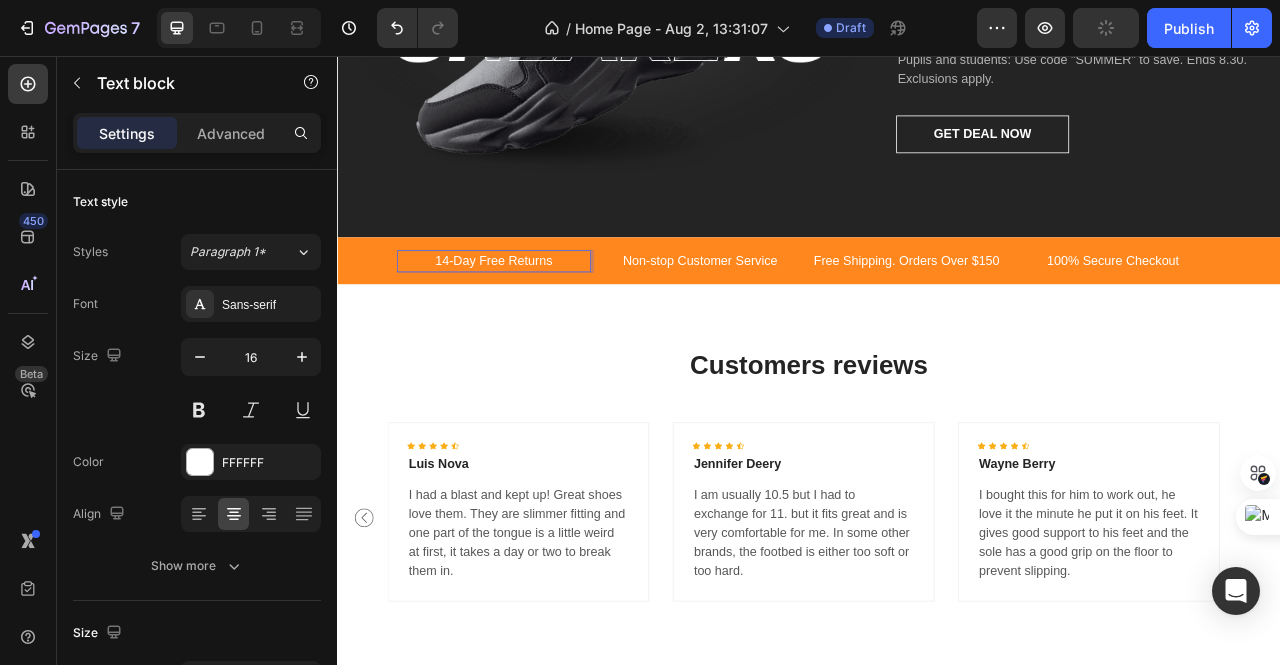 click on "14-Day Free Returns" at bounding box center (535, 318) 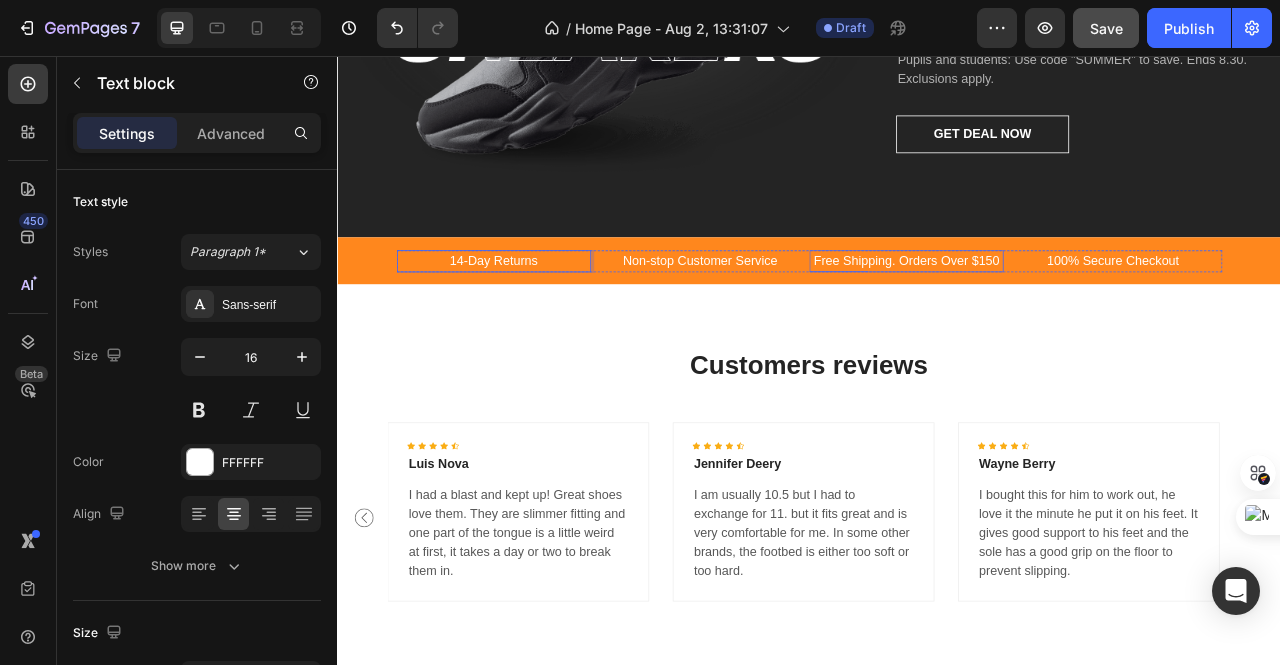 click on "Free Shipping. Orders Over $150" at bounding box center [1060, 318] 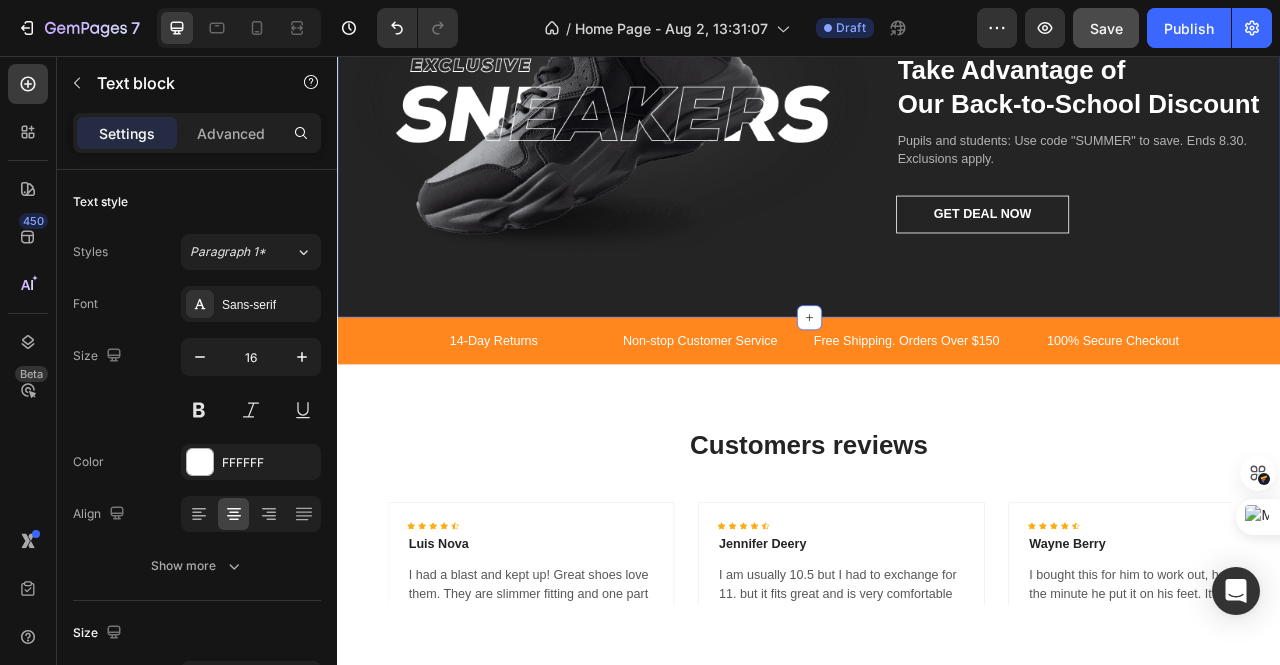 scroll, scrollTop: 1800, scrollLeft: 0, axis: vertical 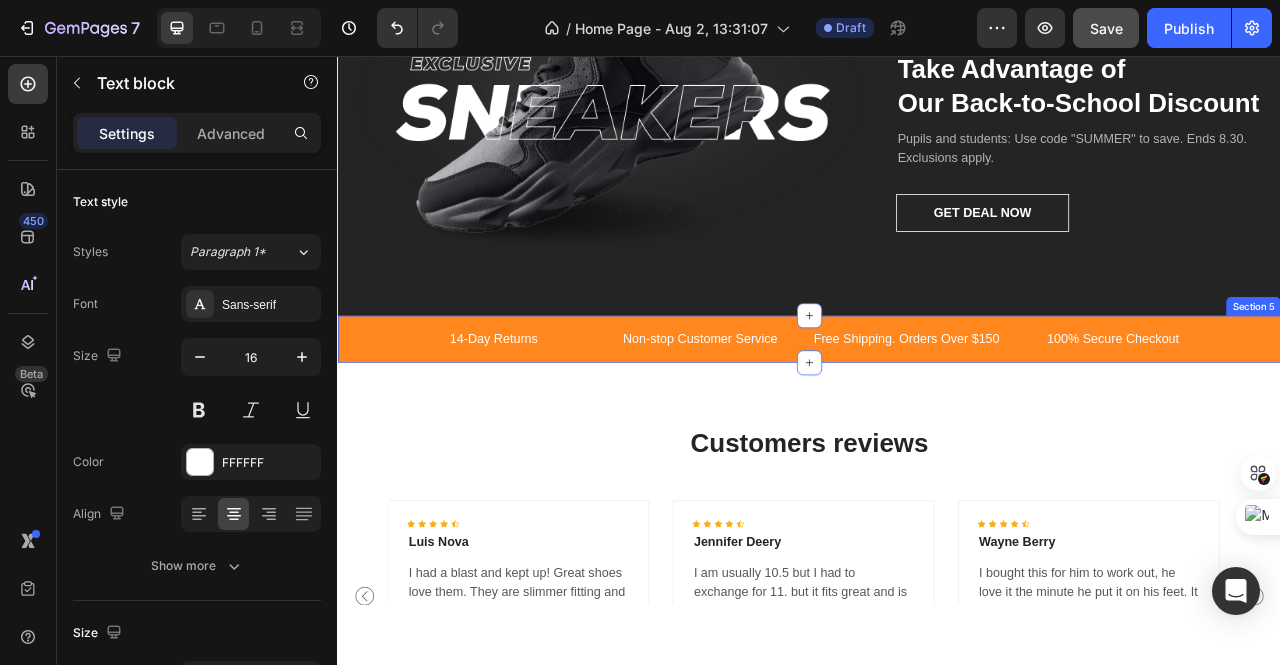 click on "14-Day Returns Text block Non-stop Customer Service Text block Free Shipping. Orders Over $150 Text block 100% Secure Checkout Text block Carousel Row Section 5" at bounding box center [937, 418] 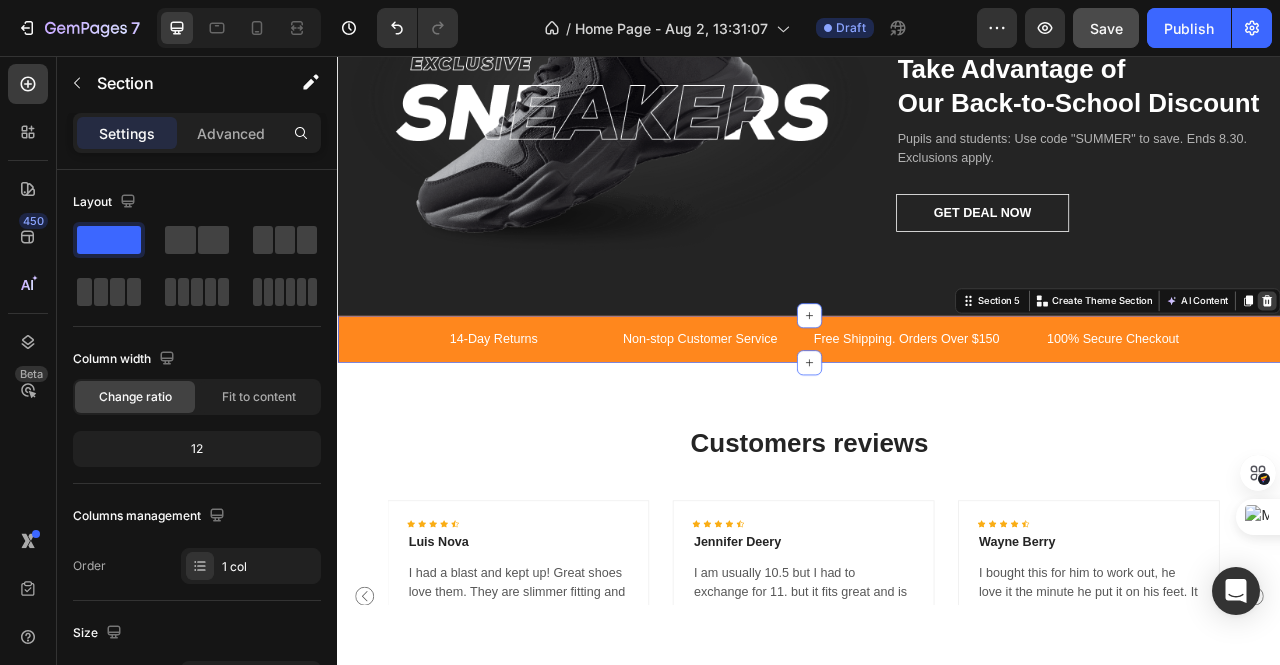 click 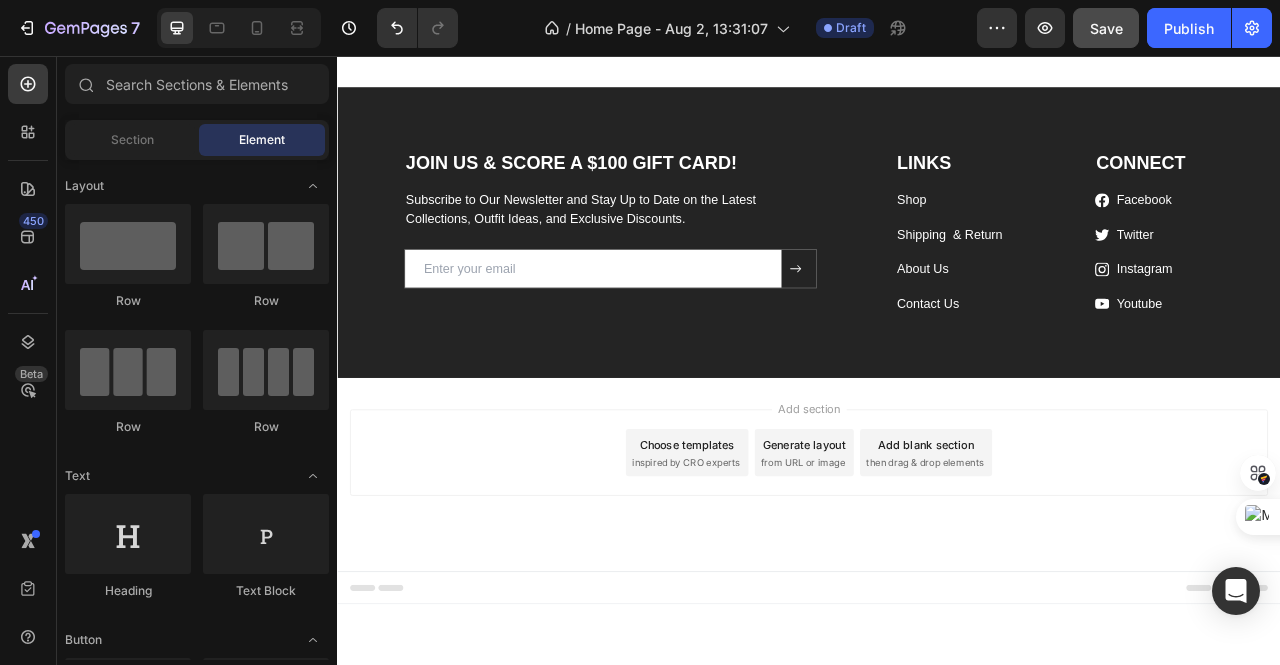 scroll, scrollTop: 2700, scrollLeft: 0, axis: vertical 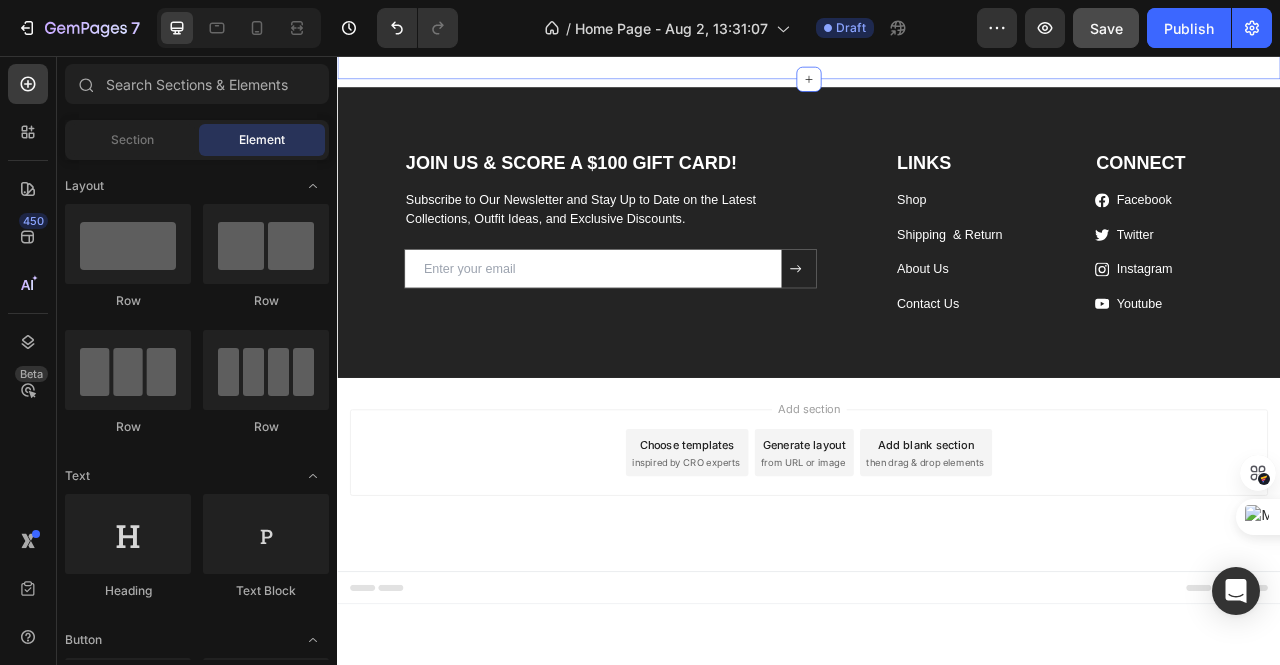 click on "Image Image Image Image Image Carousel Row Section 6" at bounding box center (937, 47) 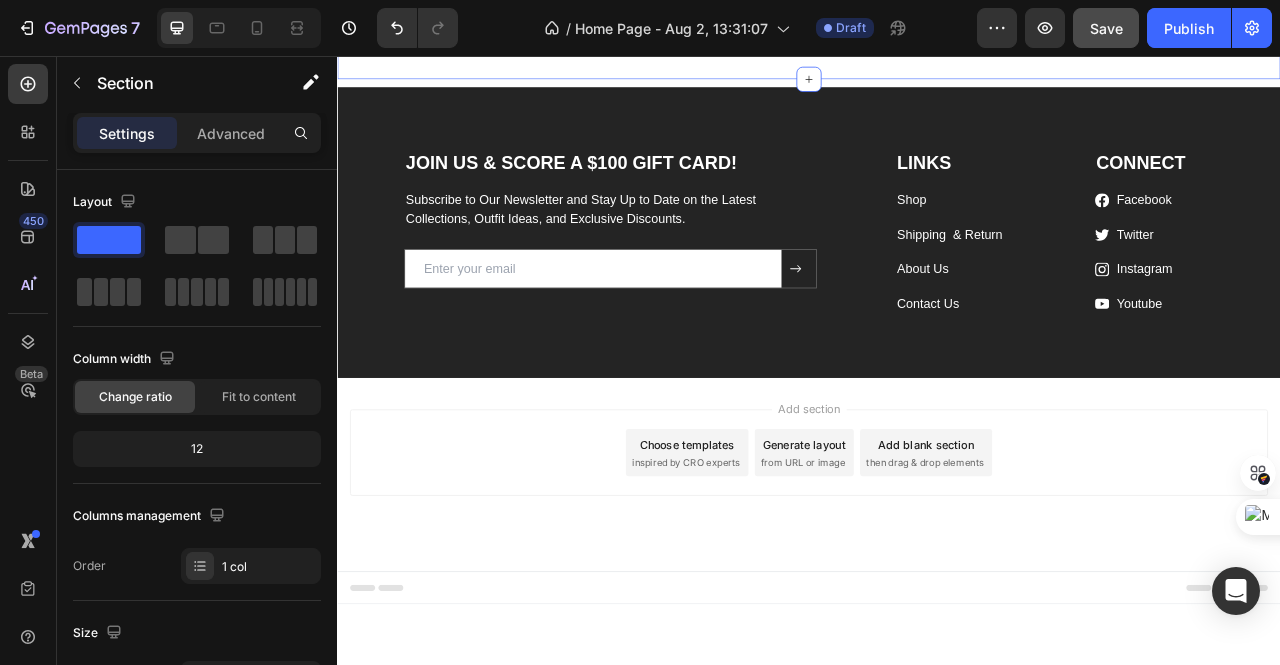 click 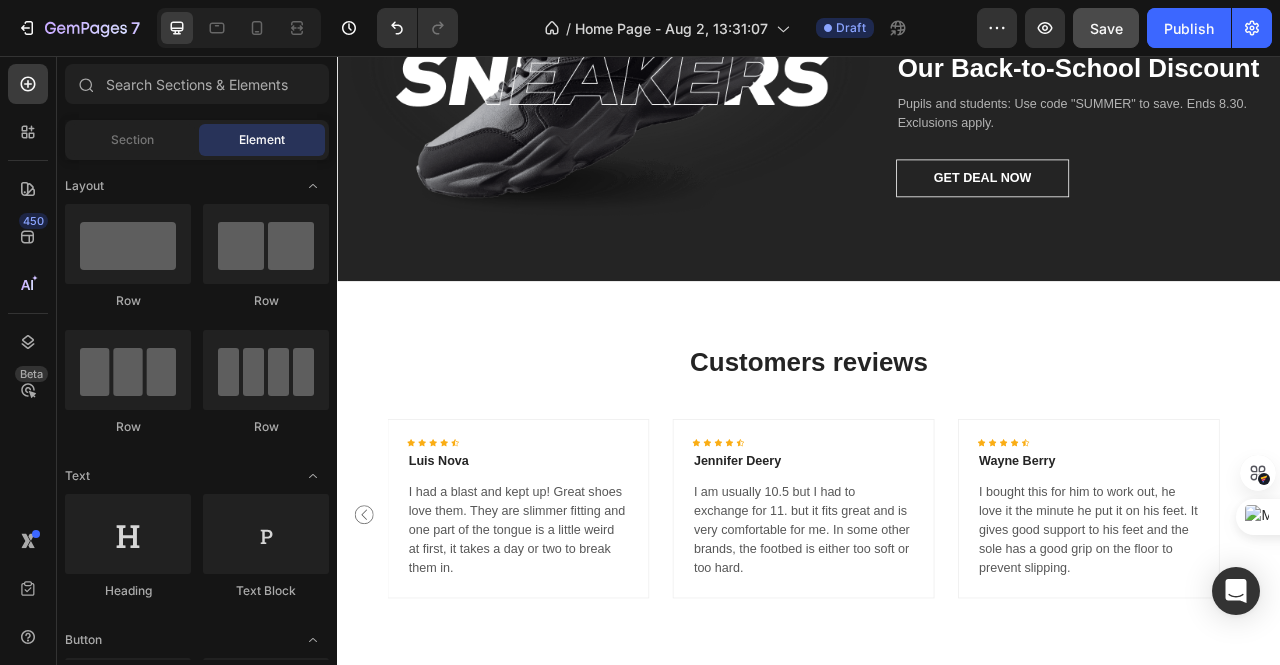 scroll, scrollTop: 1700, scrollLeft: 0, axis: vertical 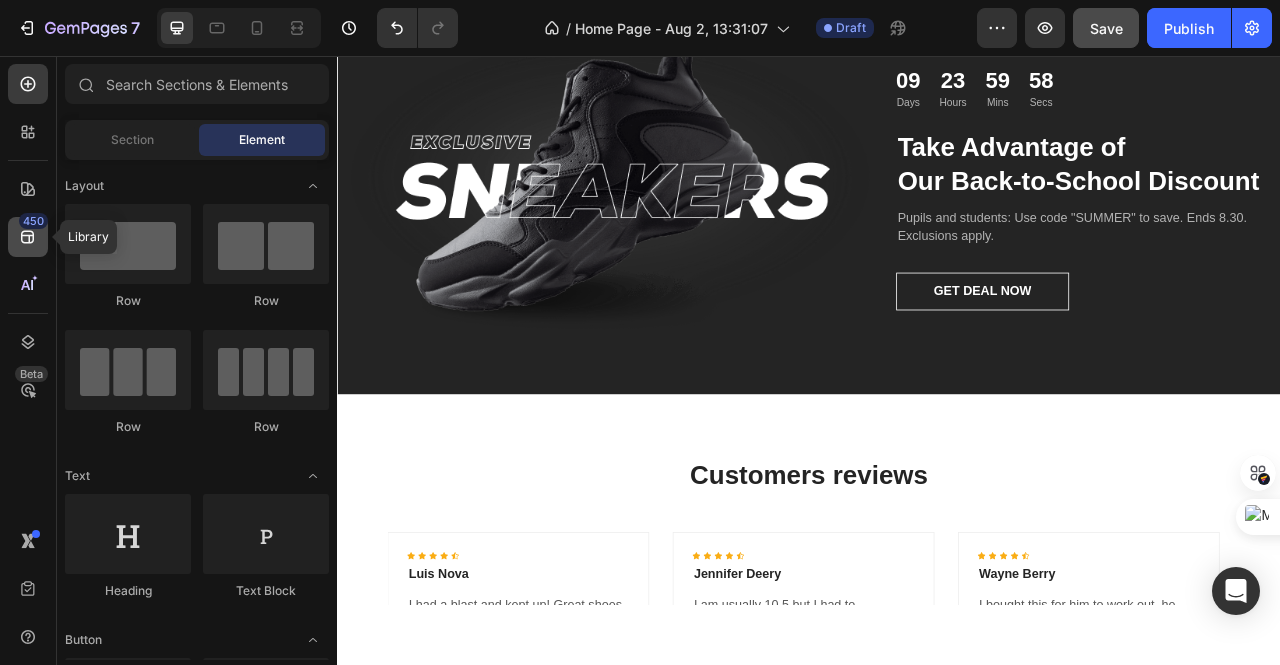 click on "450" 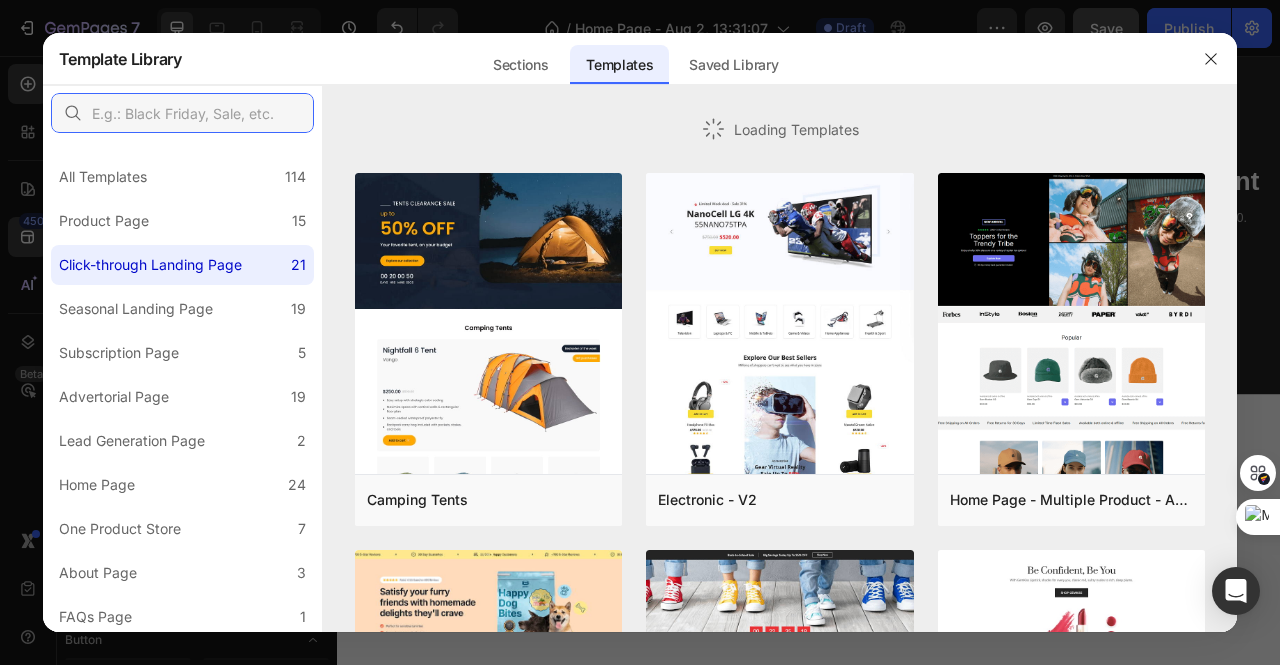 click at bounding box center [182, 113] 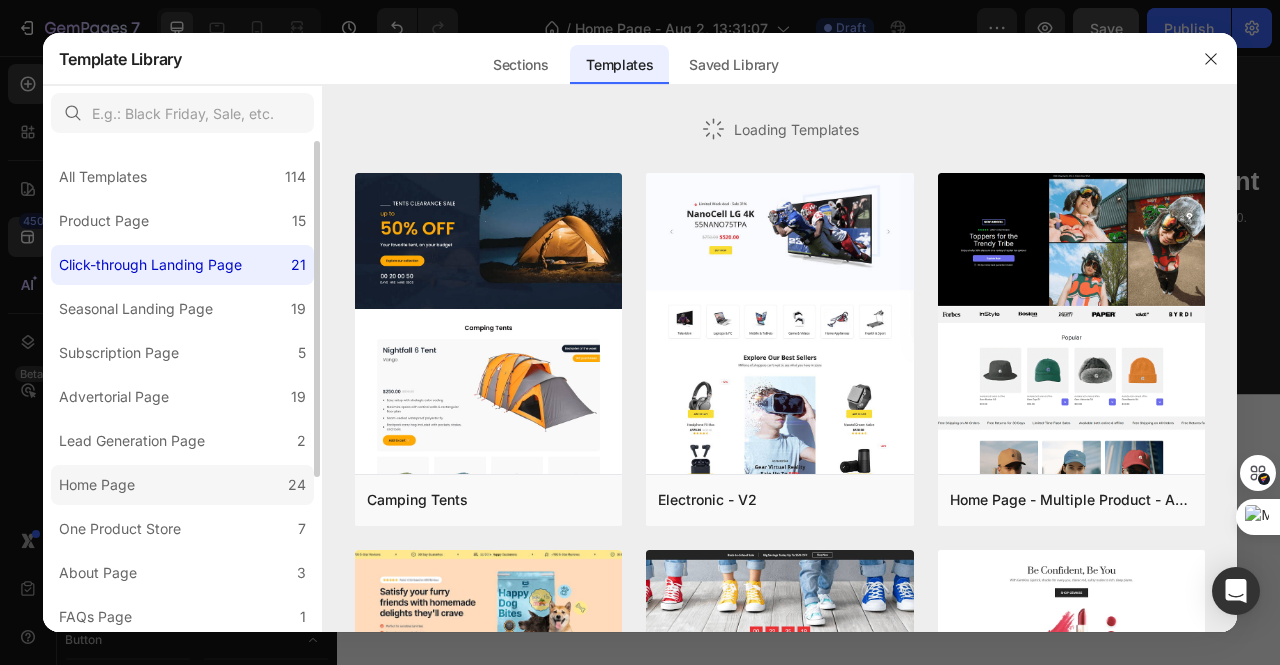 click on "Home Page 24" 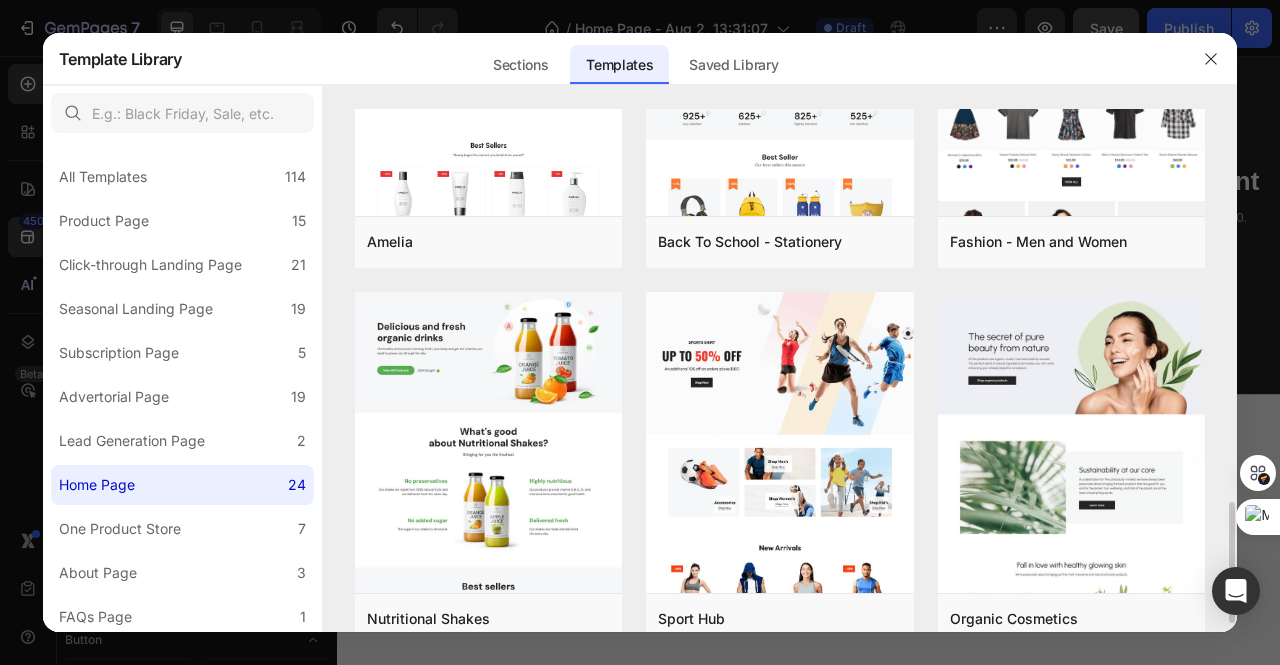 scroll, scrollTop: 1776, scrollLeft: 0, axis: vertical 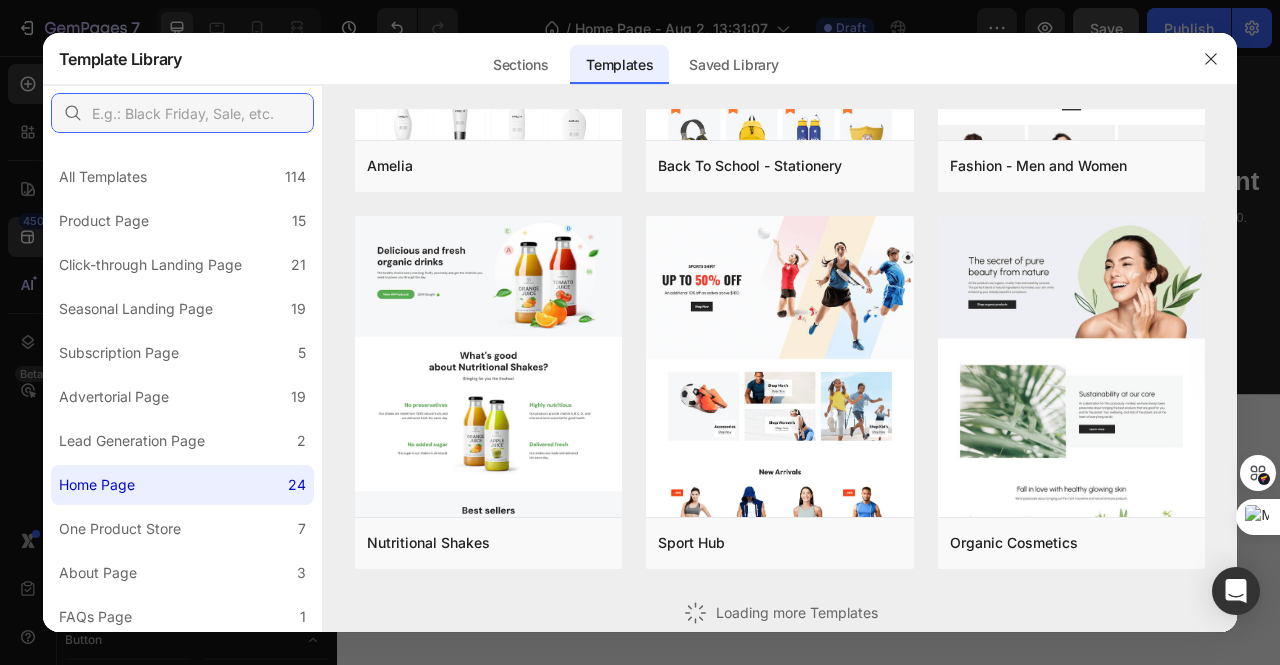 click at bounding box center (182, 113) 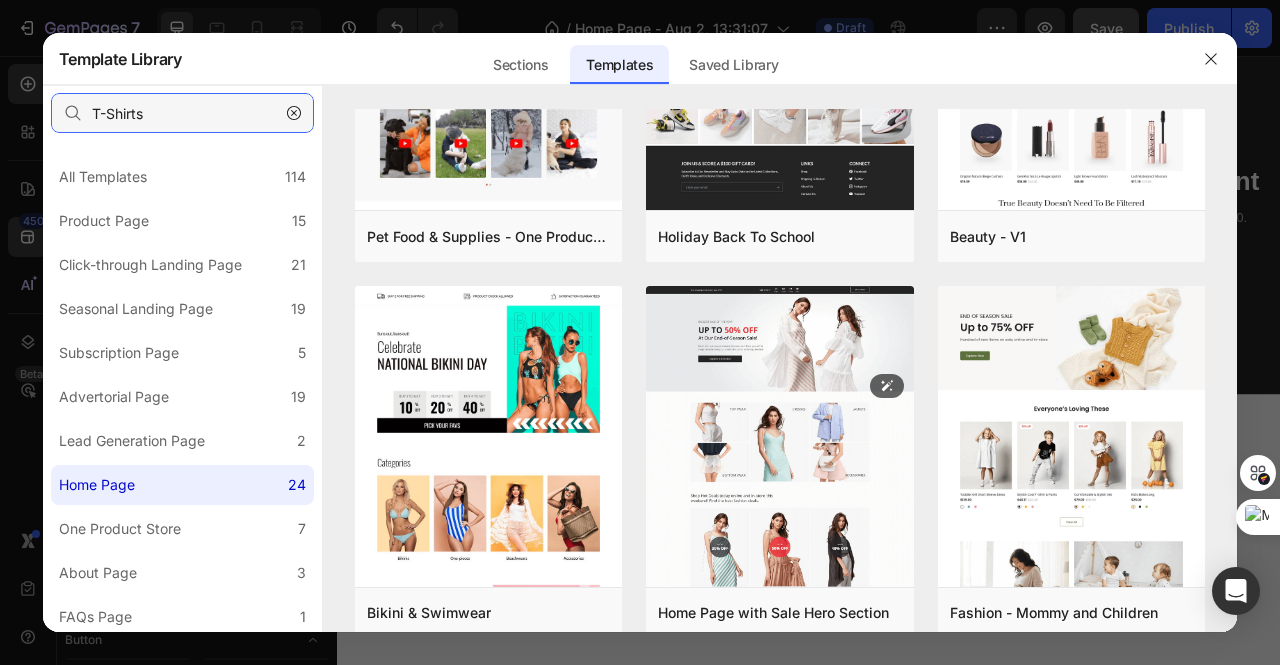 scroll, scrollTop: 0, scrollLeft: 0, axis: both 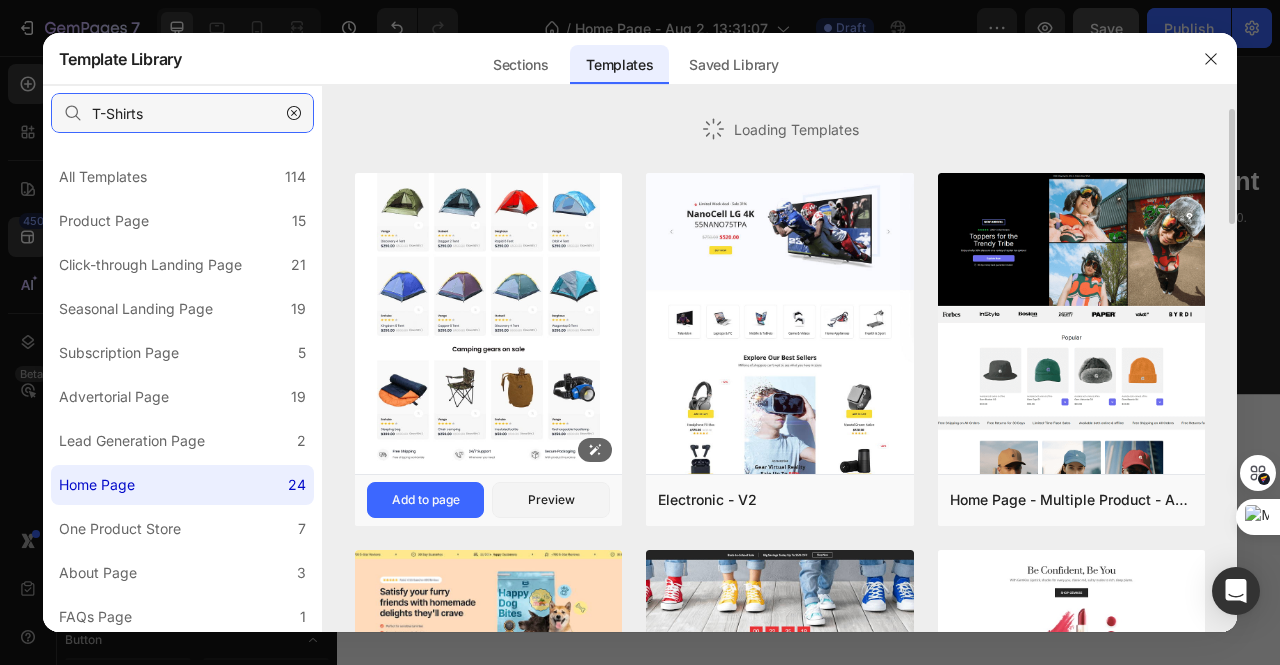 type on "T-Shirts" 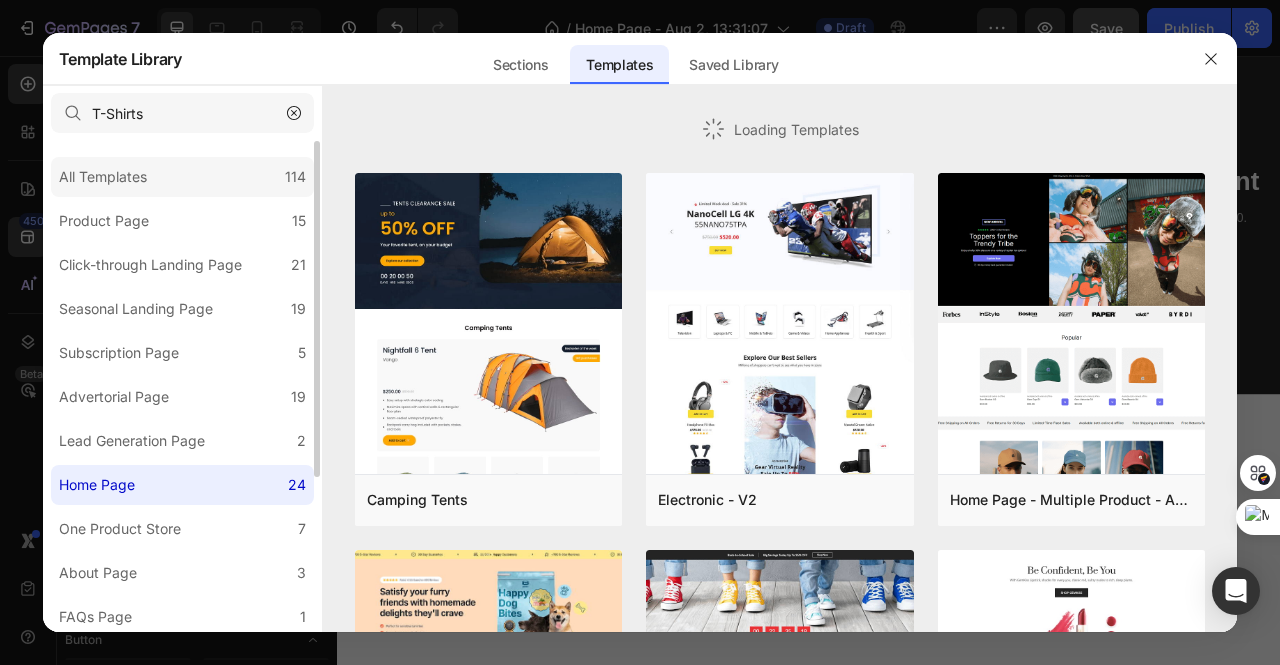 click on "All Templates 114" 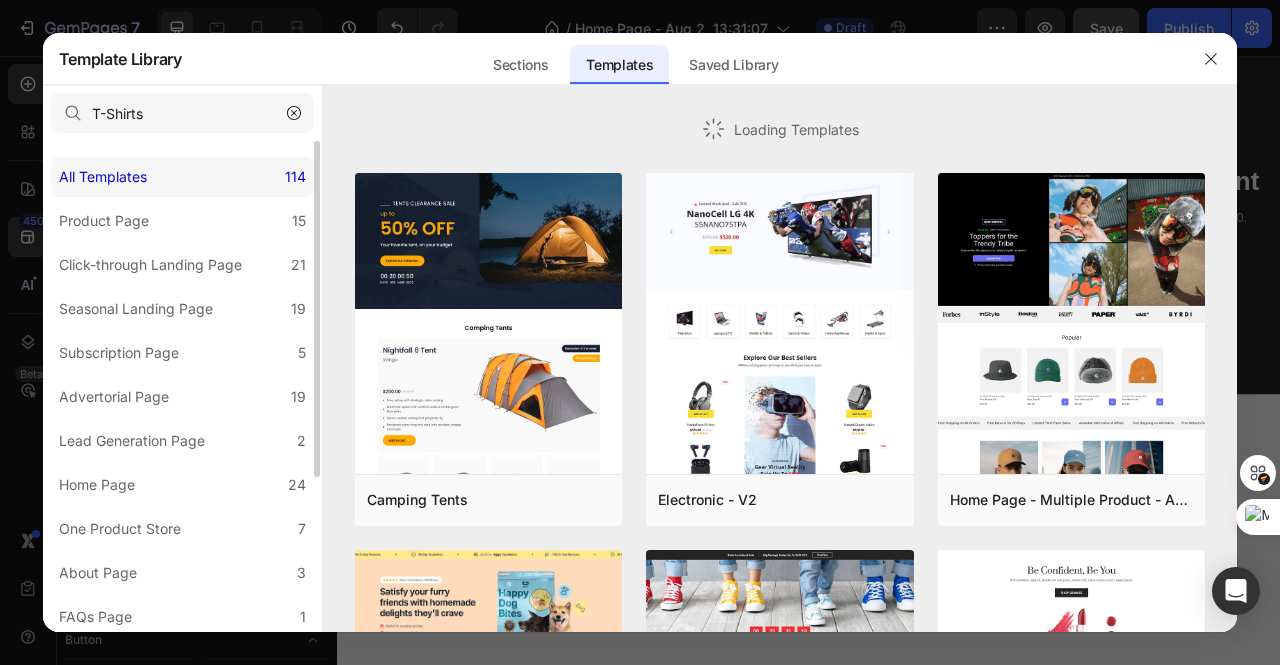 click on "All Templates 114" 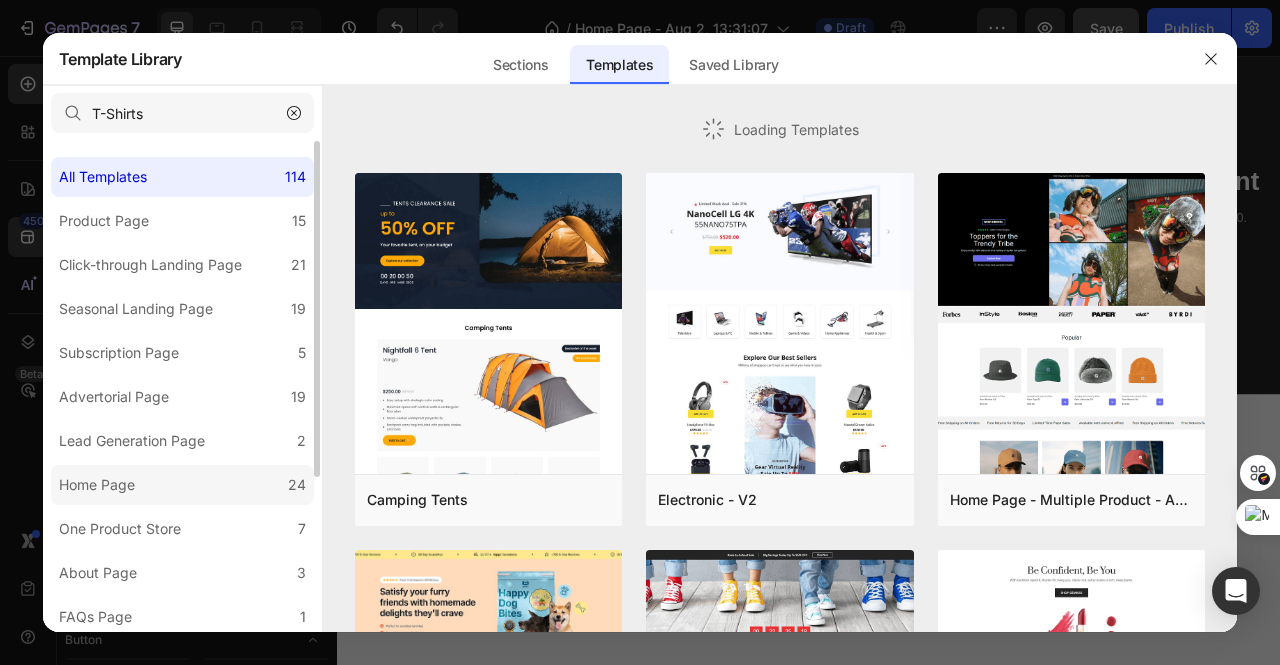 click on "Home Page 24" 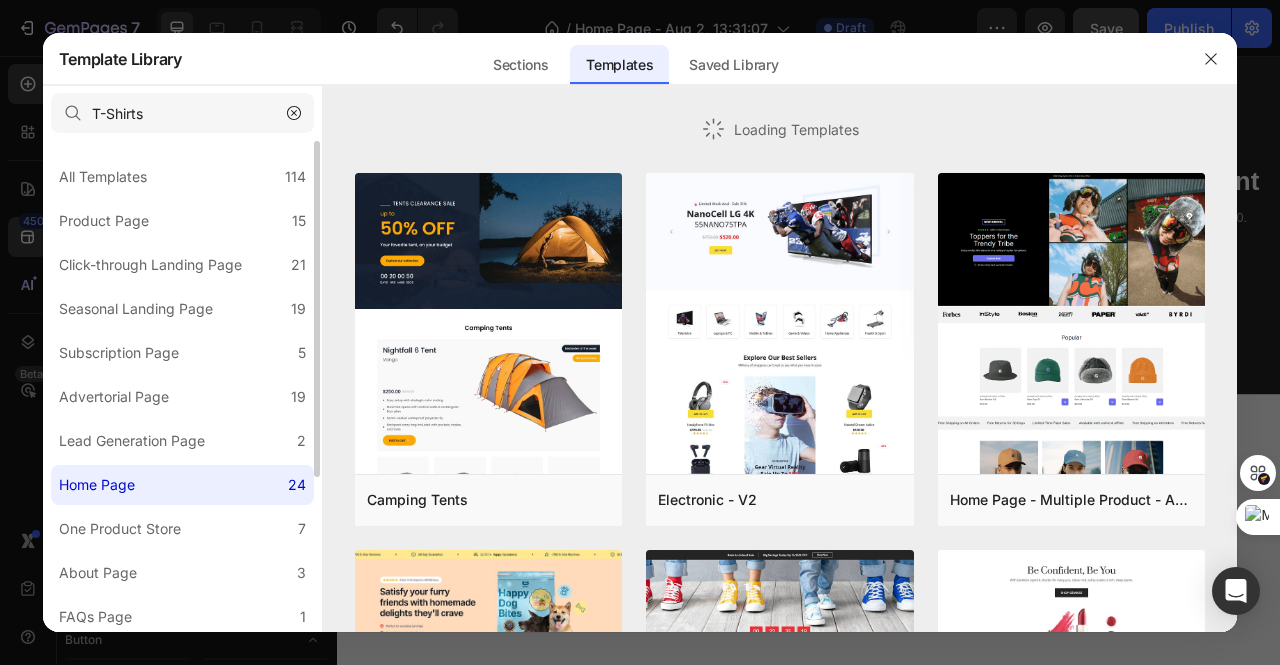 click on "Home Page 24" 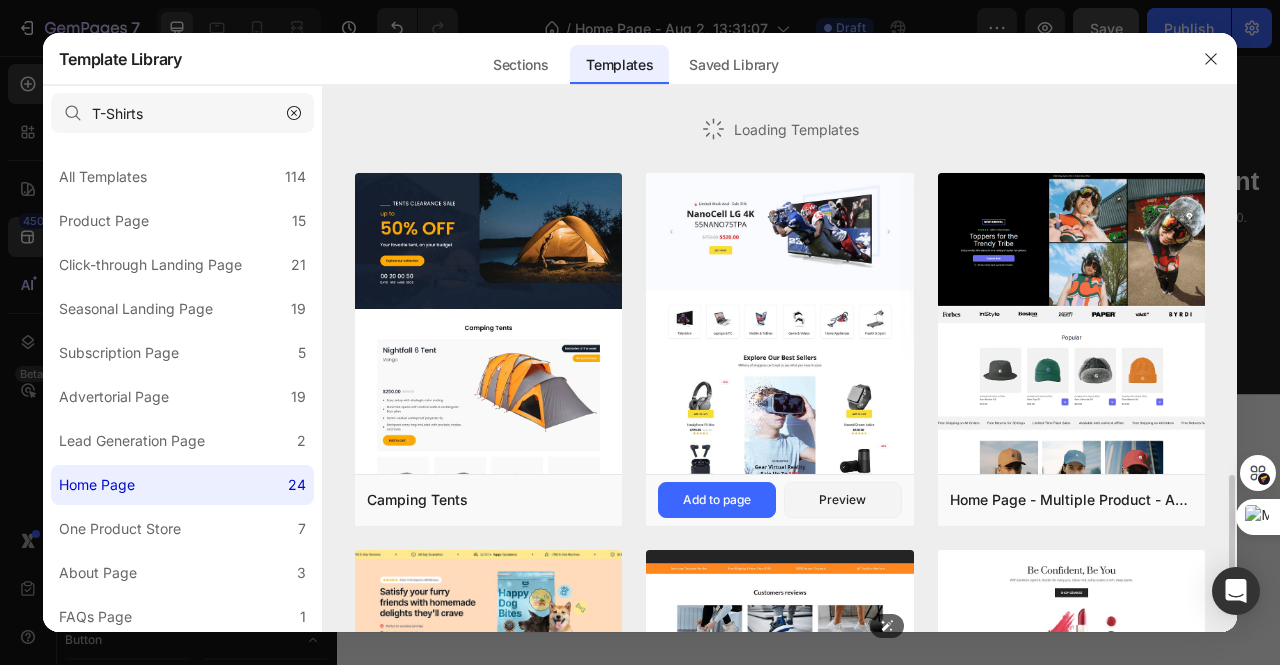 scroll, scrollTop: 300, scrollLeft: 0, axis: vertical 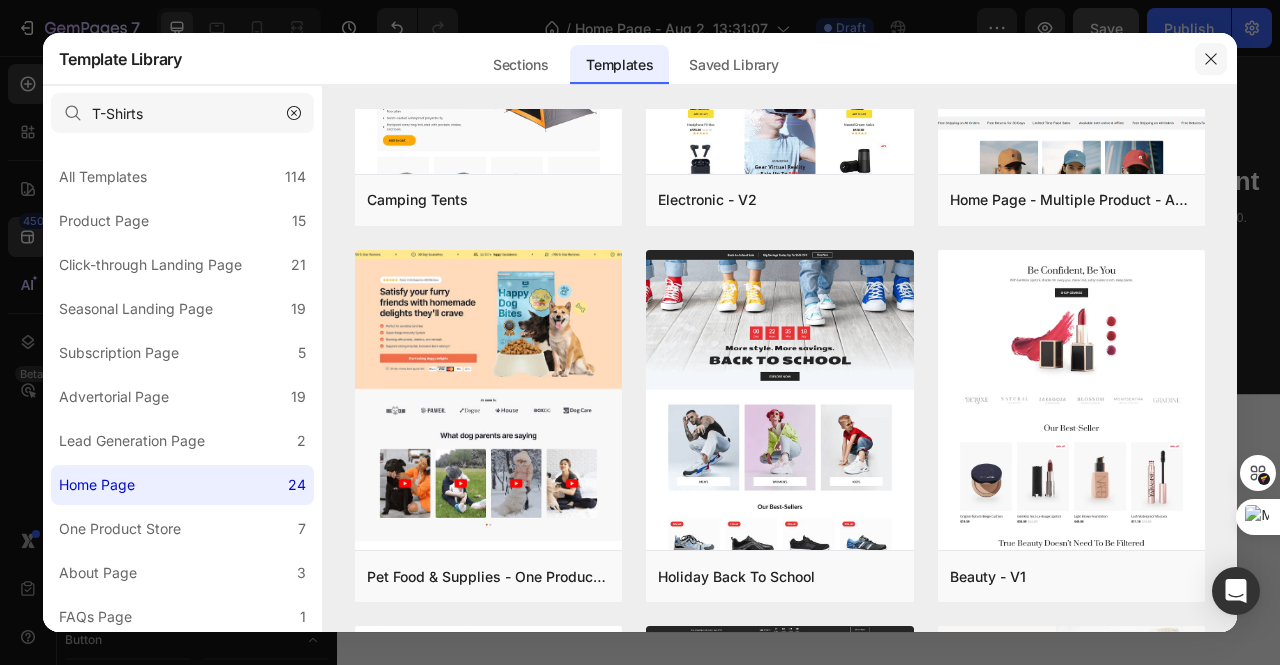 click at bounding box center (1211, 59) 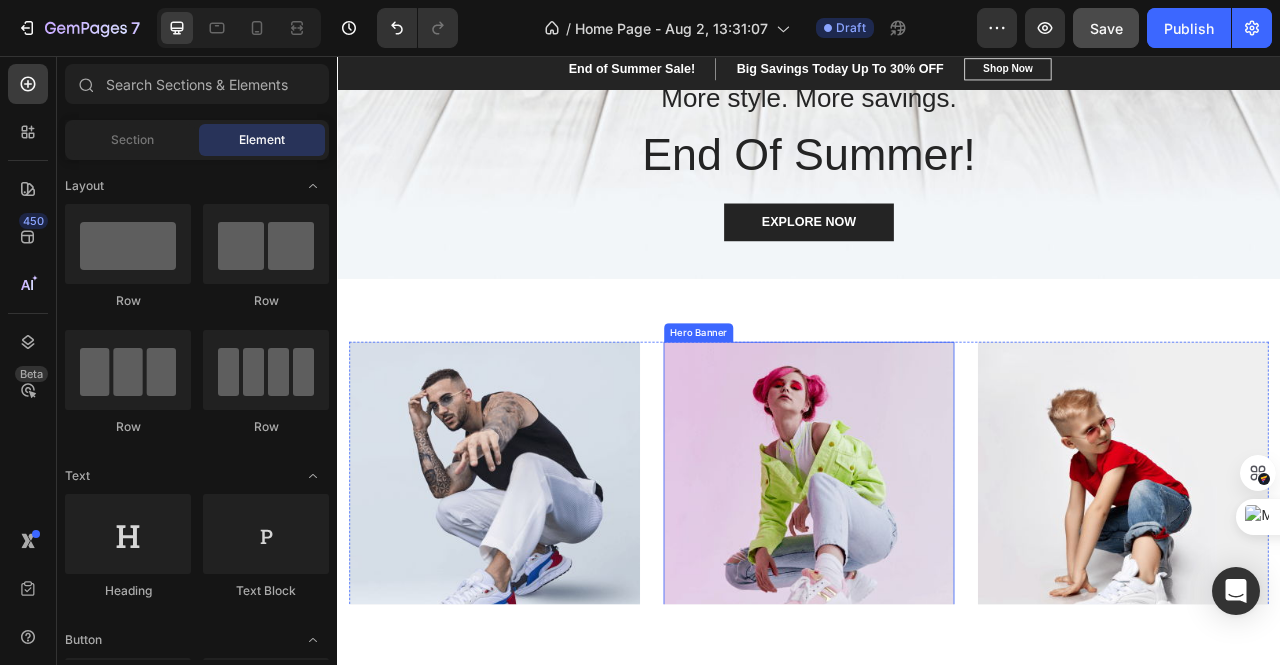 scroll, scrollTop: 900, scrollLeft: 0, axis: vertical 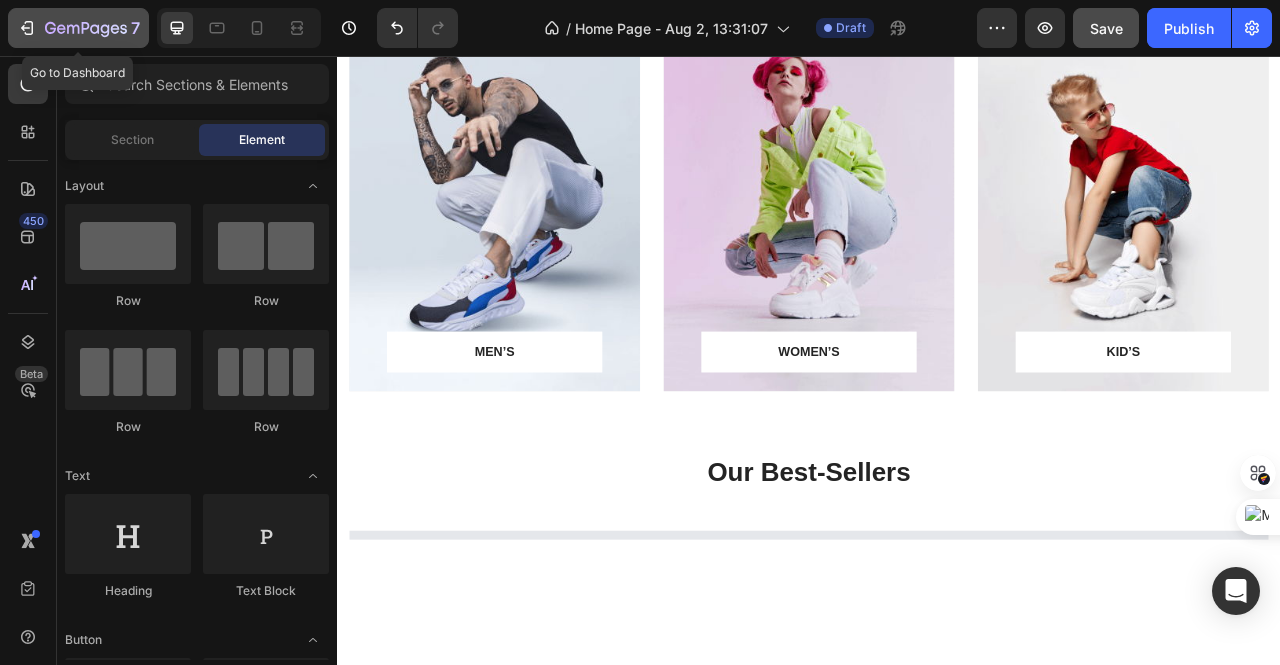 click 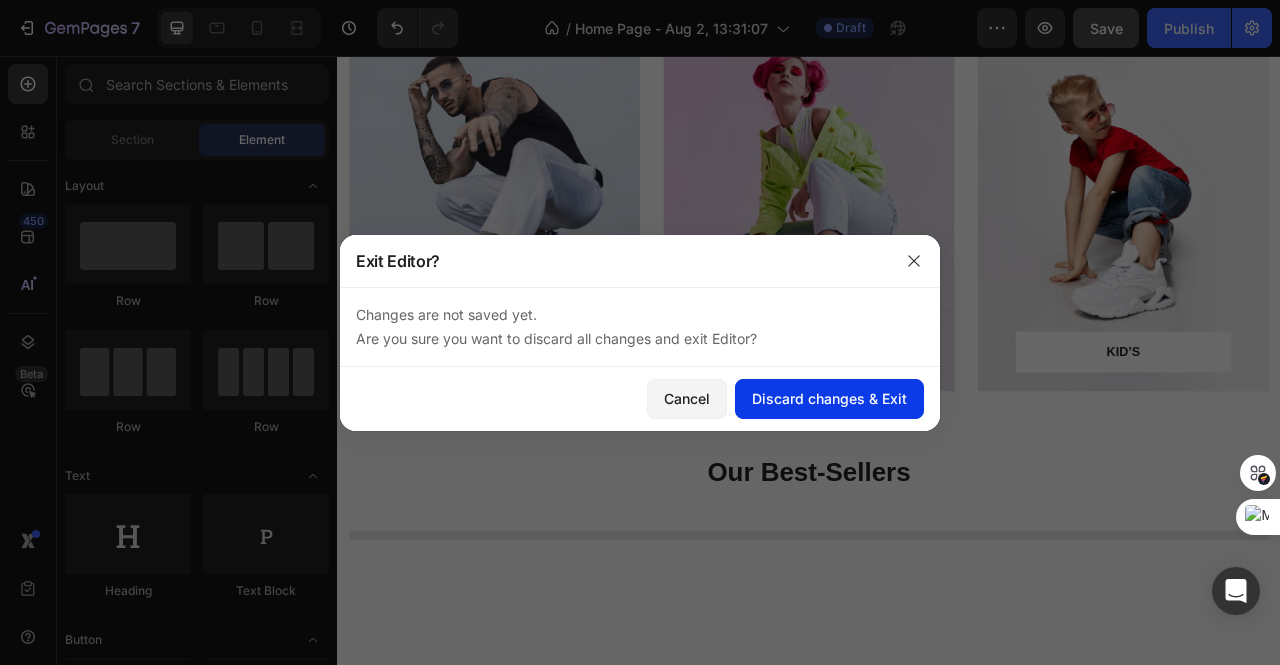 click on "Discard changes & Exit" at bounding box center (829, 398) 